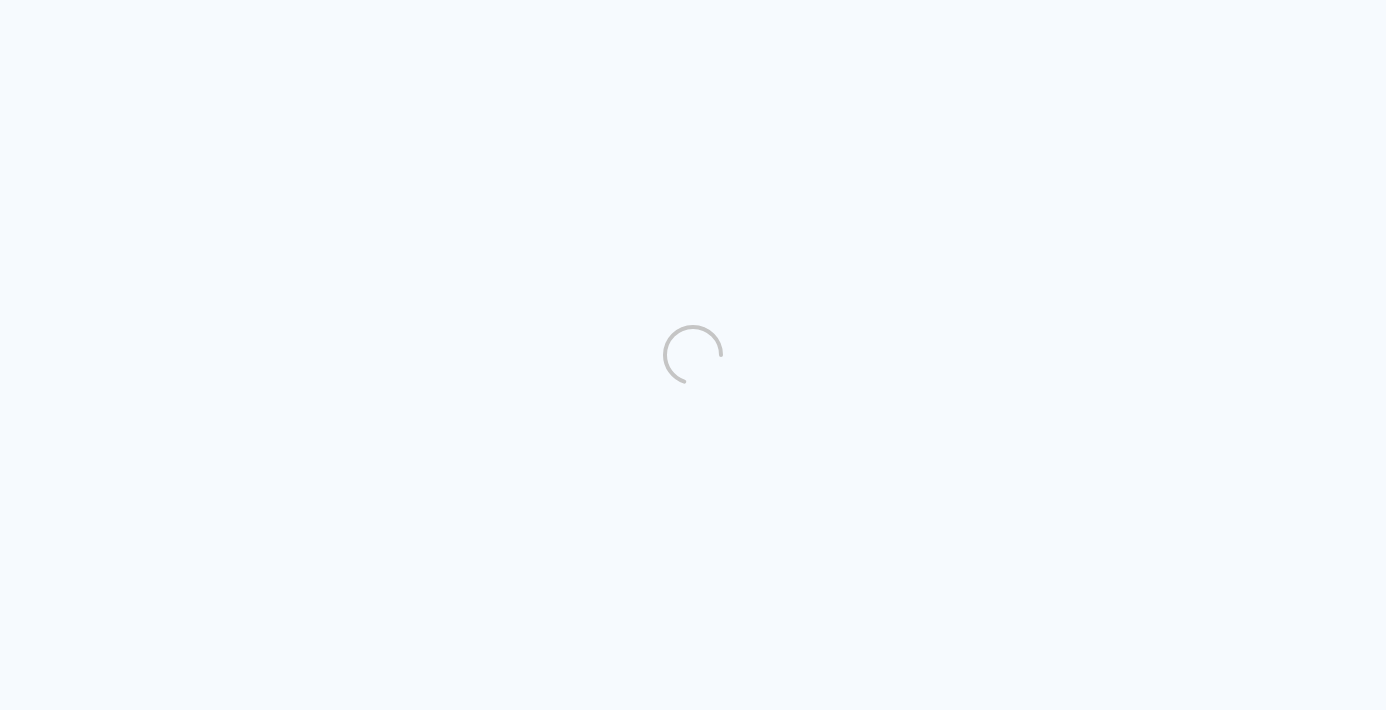 scroll, scrollTop: 0, scrollLeft: 0, axis: both 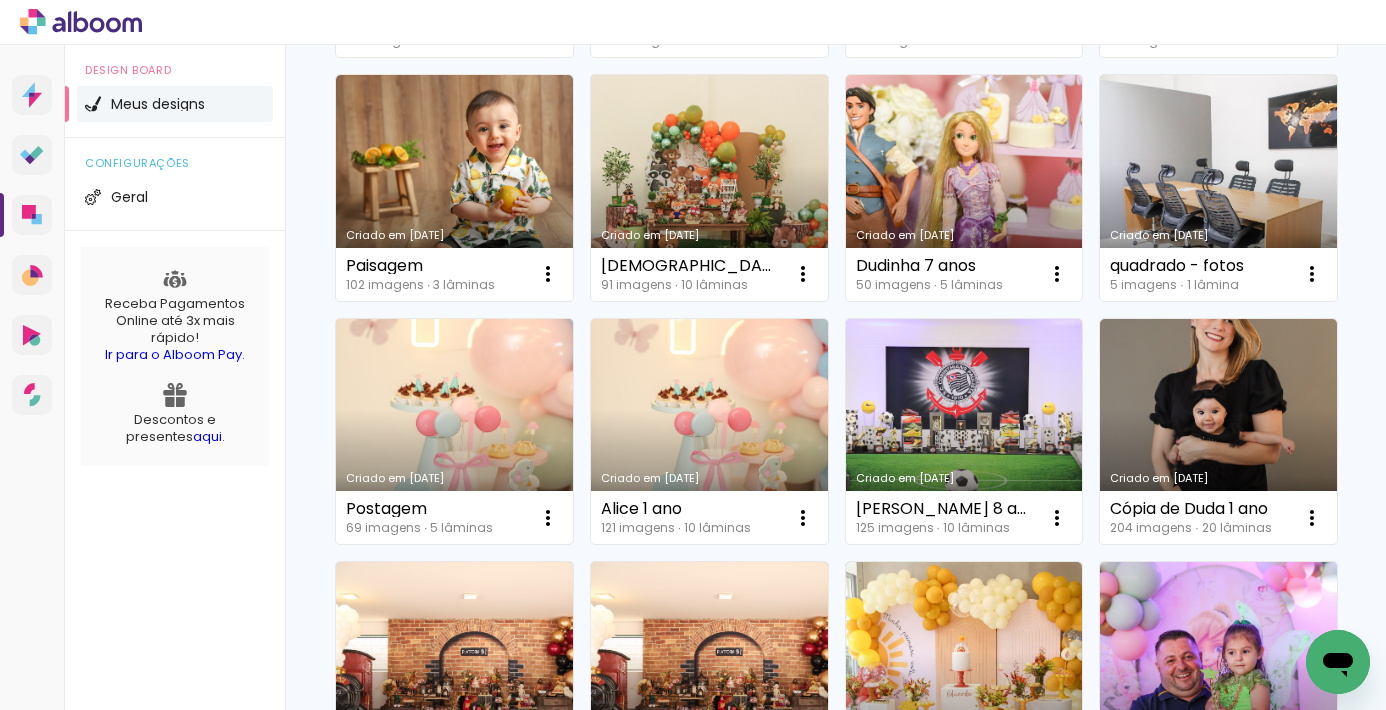 click on "Criado em [DATE]" at bounding box center [454, 432] 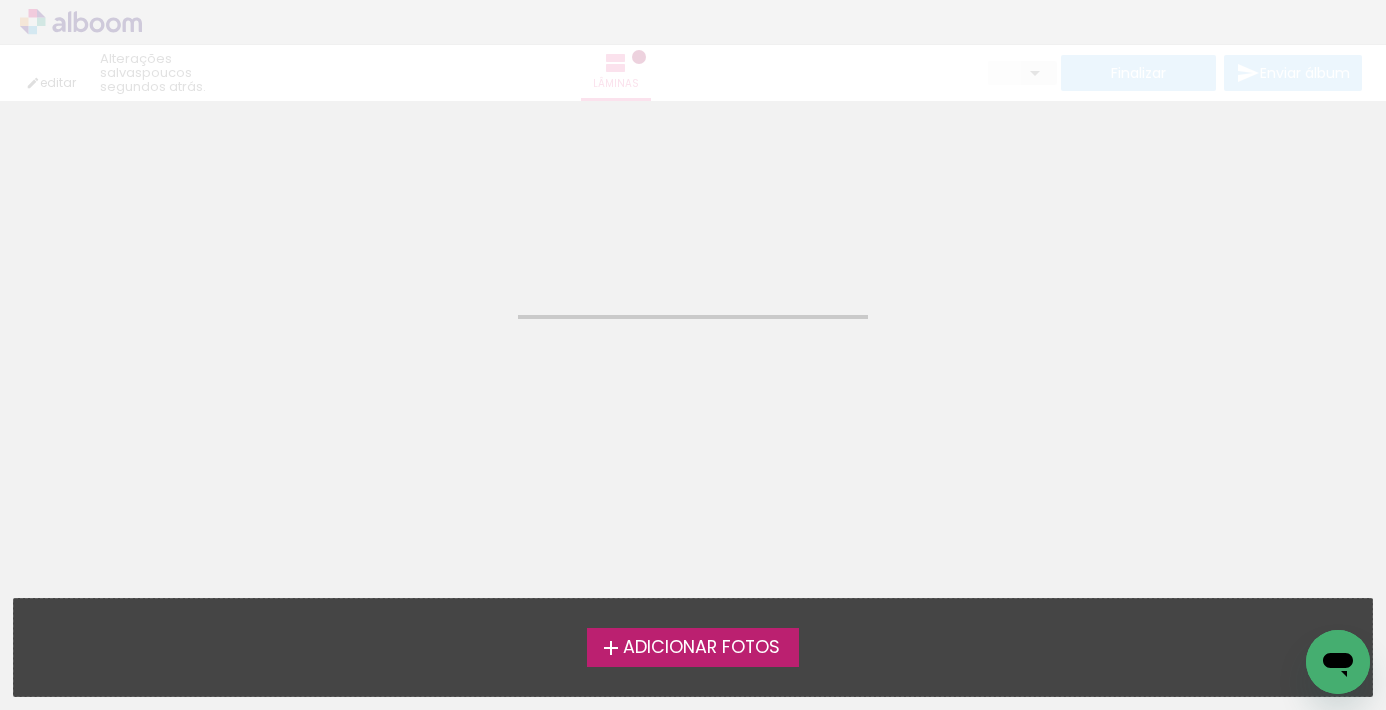 click on "Confirmar Cancelar" 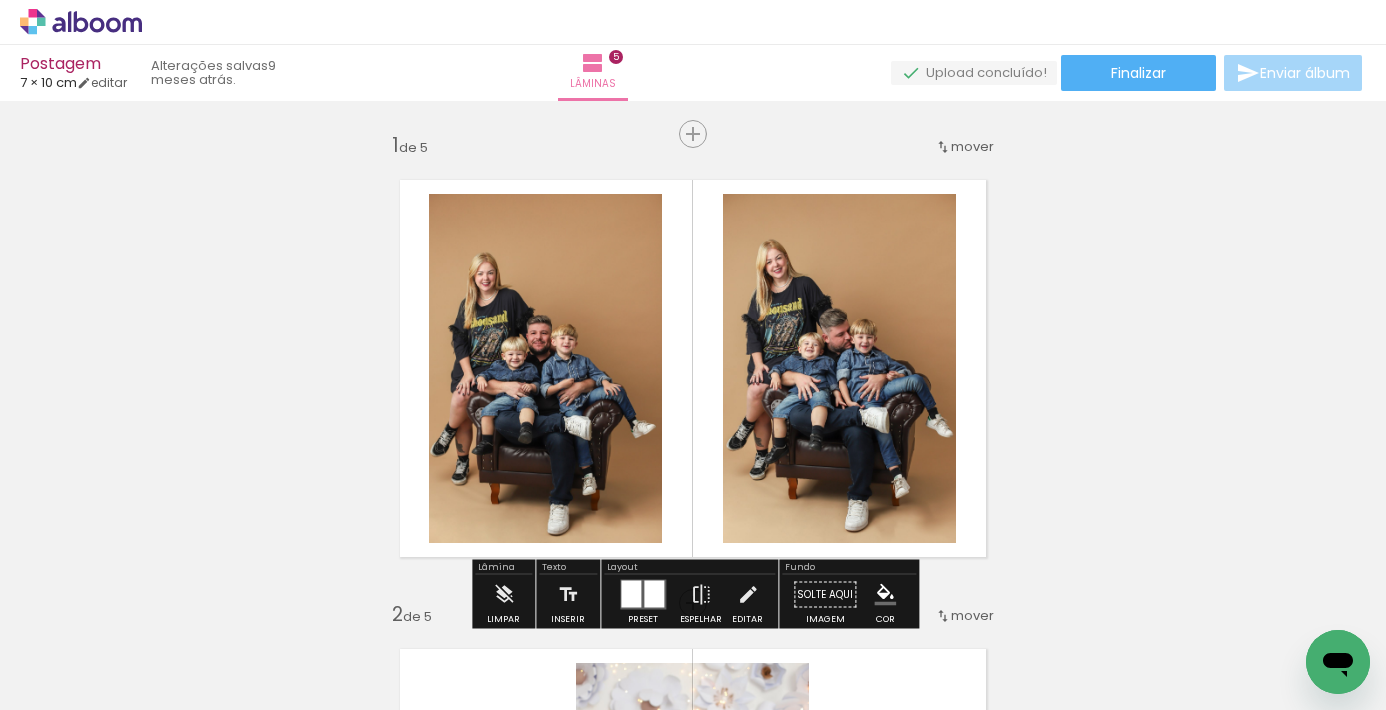 click at bounding box center (545, 368) 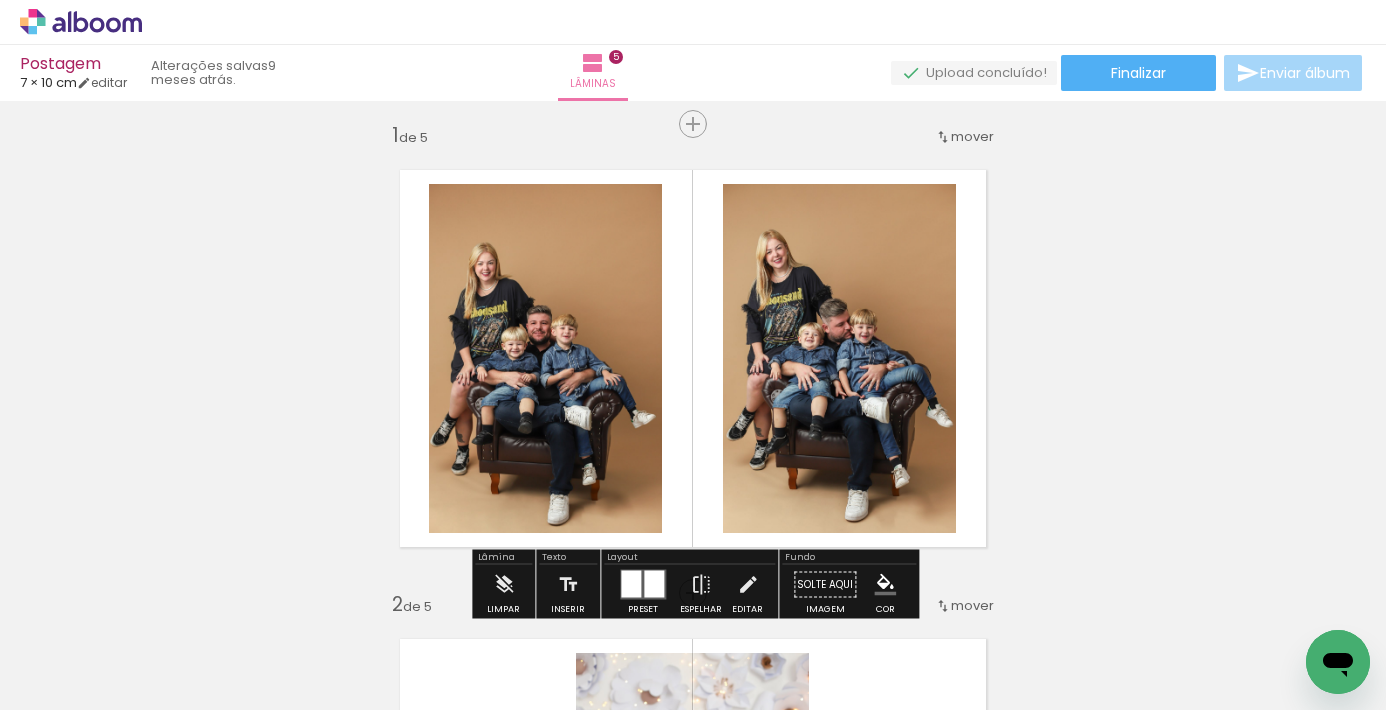 scroll, scrollTop: 11, scrollLeft: 0, axis: vertical 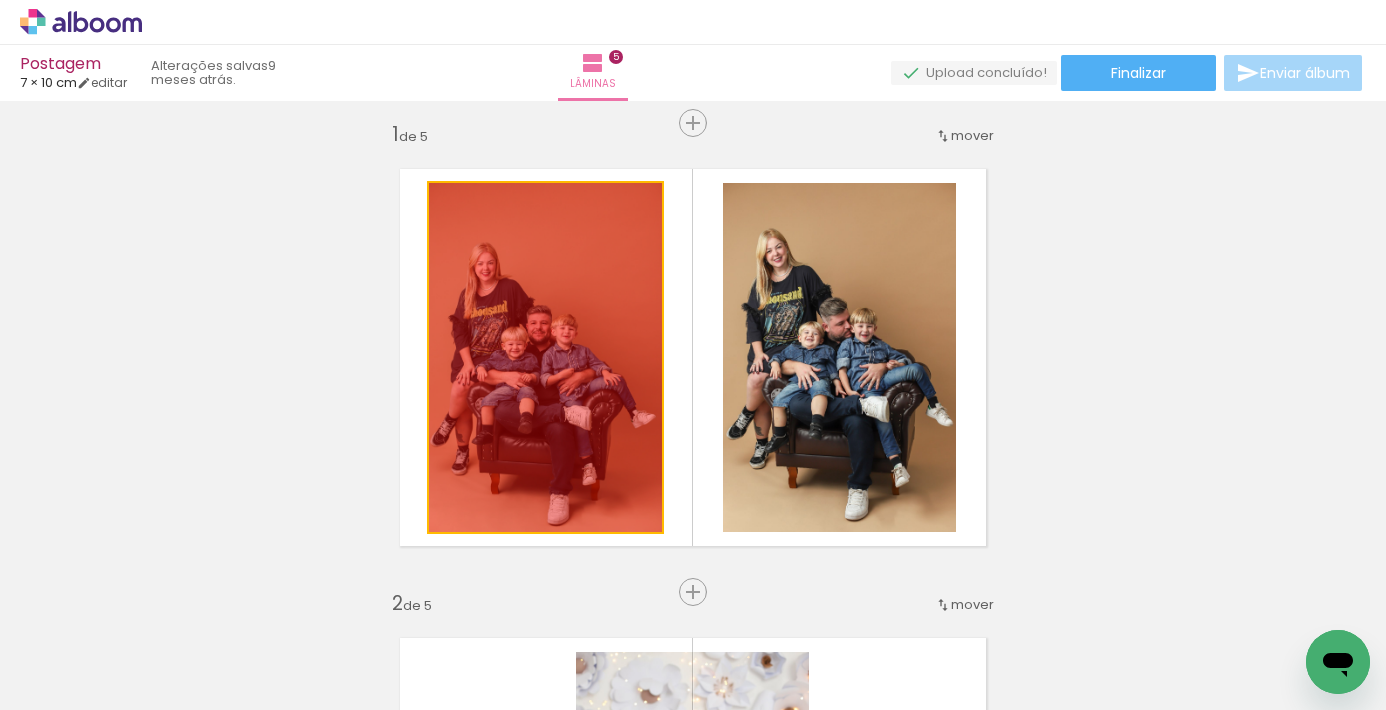drag, startPoint x: 602, startPoint y: 307, endPoint x: 236, endPoint y: 370, distance: 371.38254 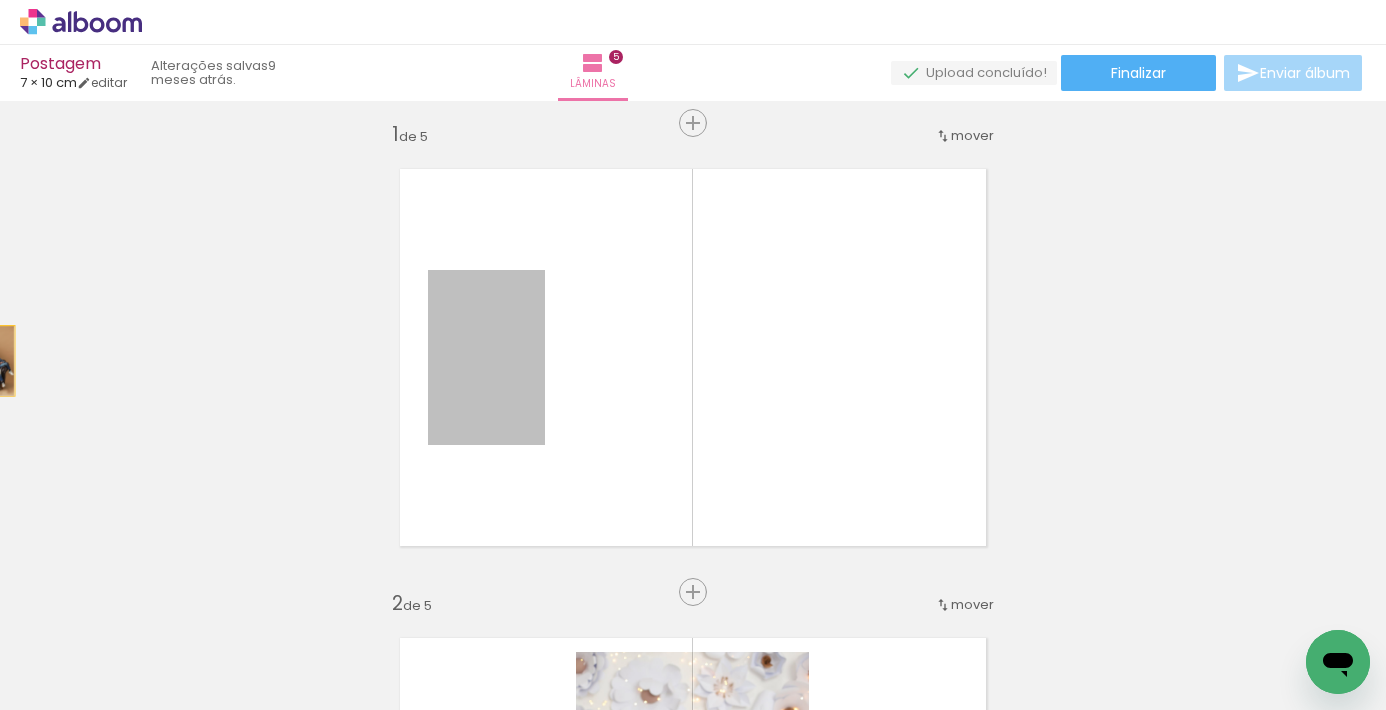 drag, startPoint x: 497, startPoint y: 348, endPoint x: 19, endPoint y: 355, distance: 478.05124 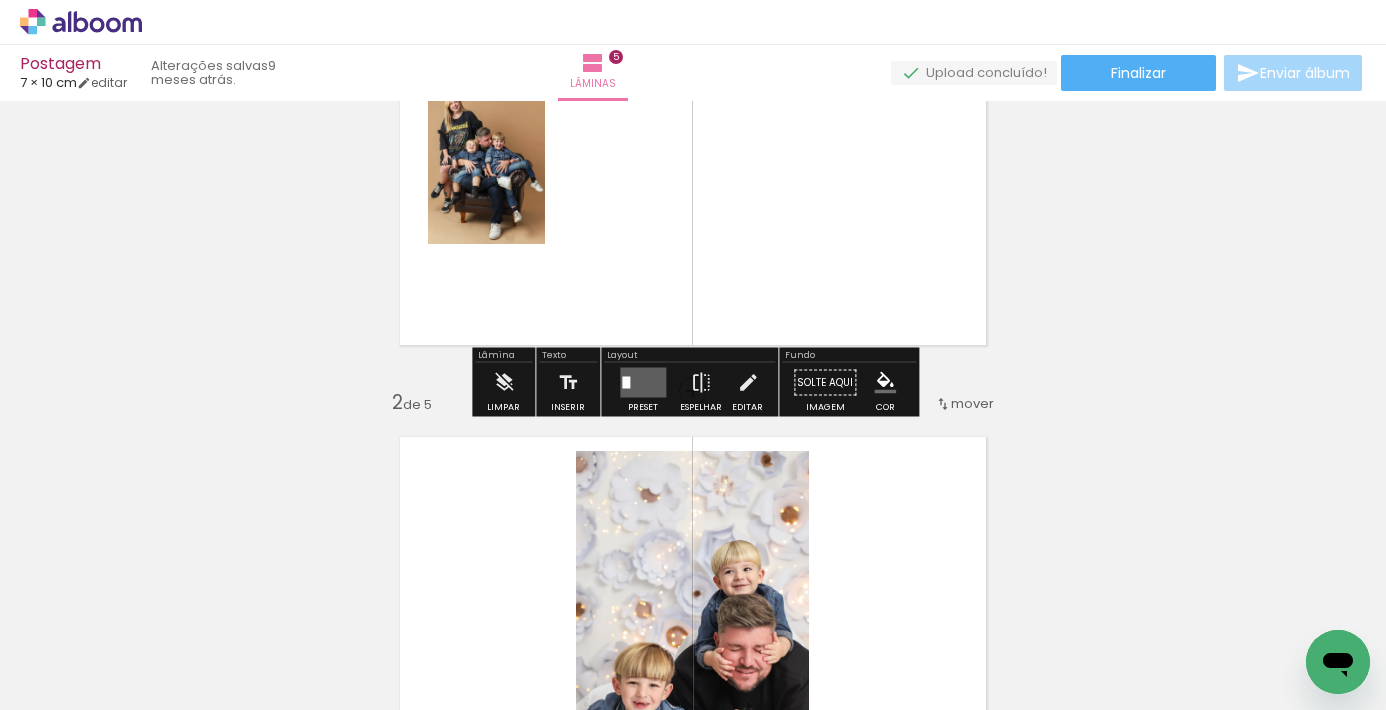 scroll, scrollTop: 210, scrollLeft: 0, axis: vertical 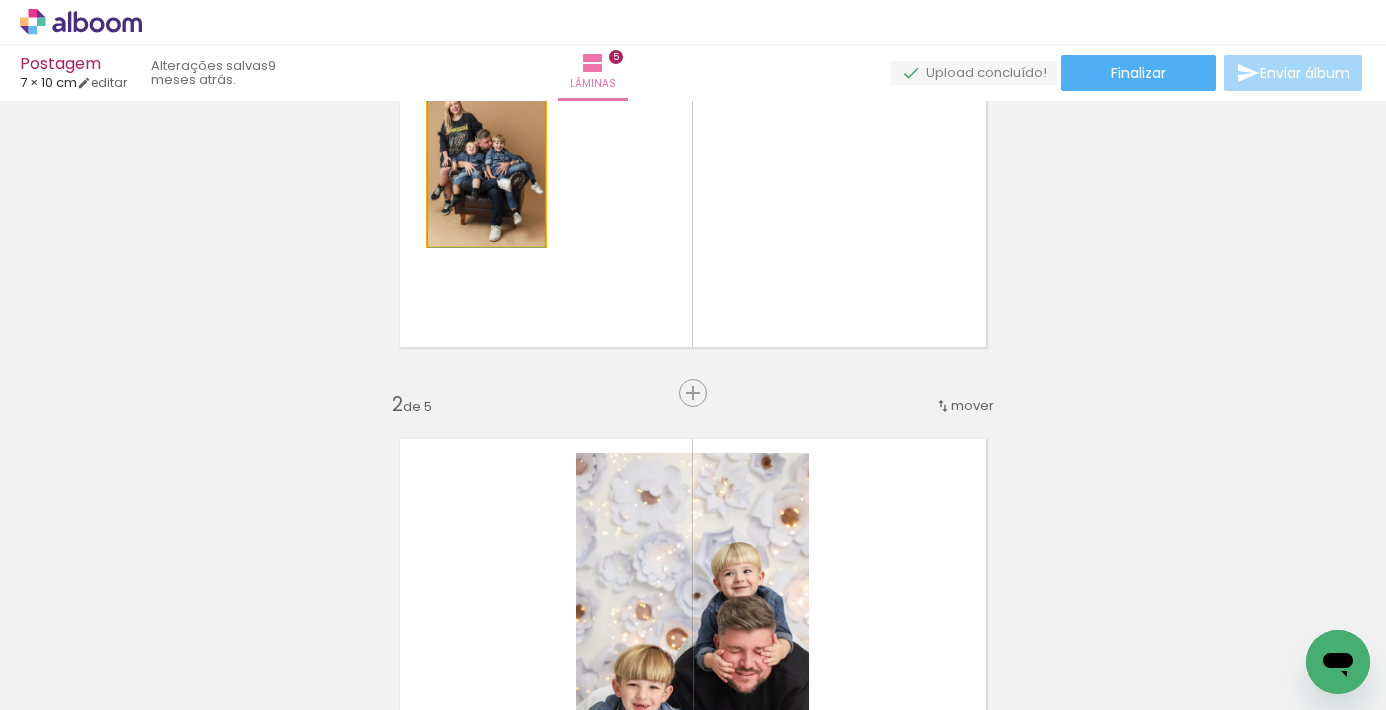 drag, startPoint x: 478, startPoint y: 224, endPoint x: 170, endPoint y: 261, distance: 310.21445 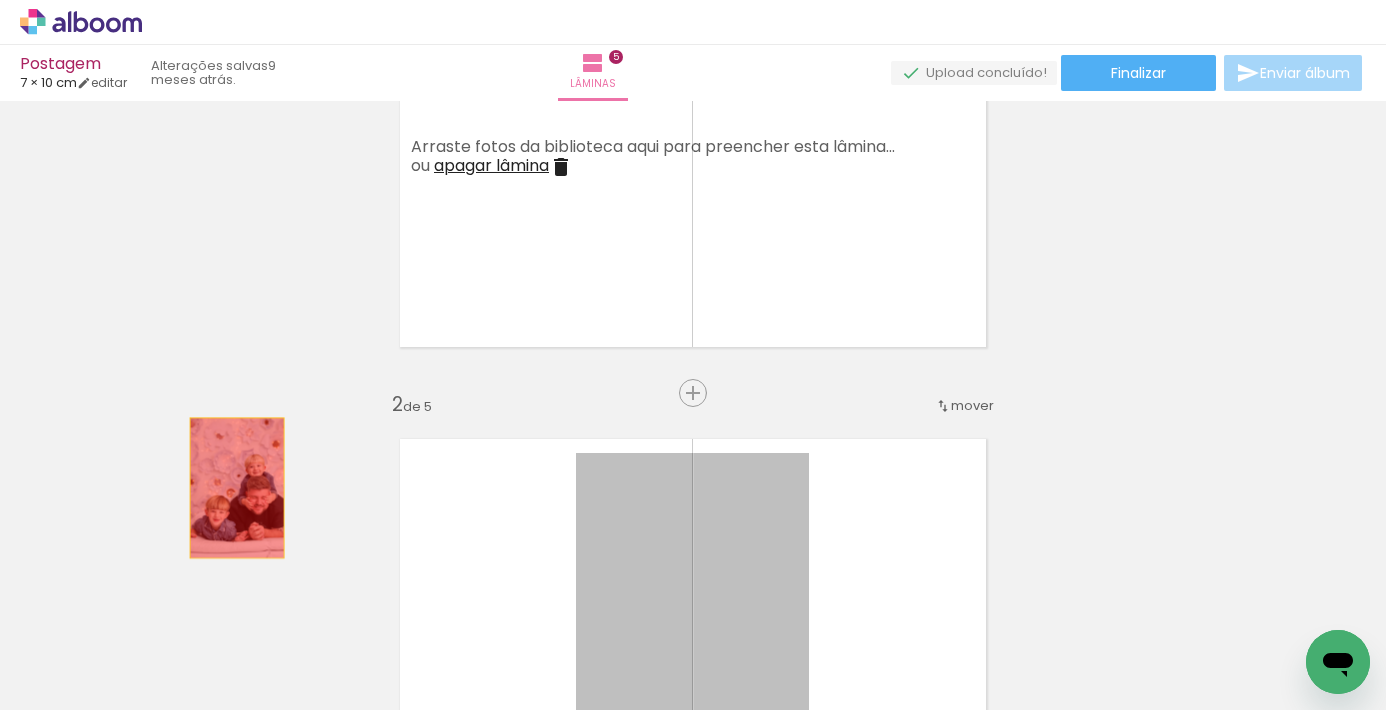 drag, startPoint x: 663, startPoint y: 492, endPoint x: 190, endPoint y: 485, distance: 473.0518 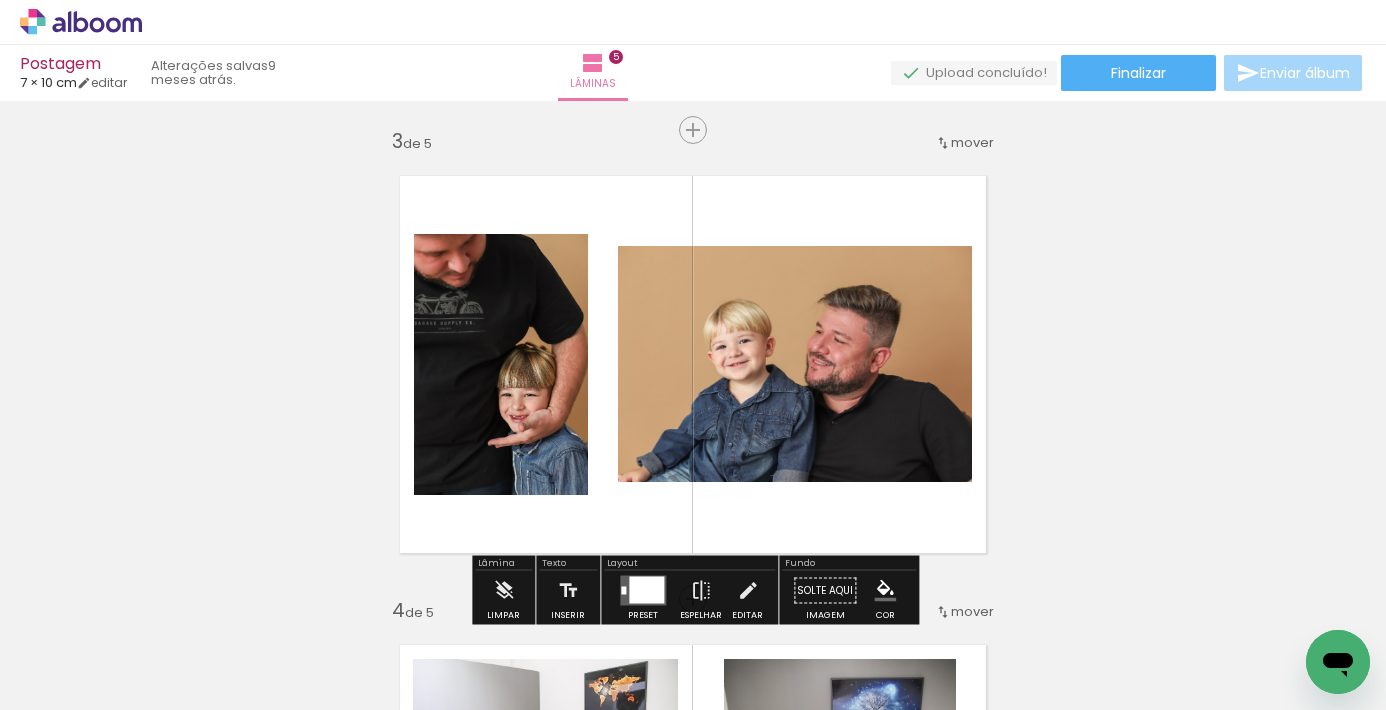 scroll, scrollTop: 970, scrollLeft: 0, axis: vertical 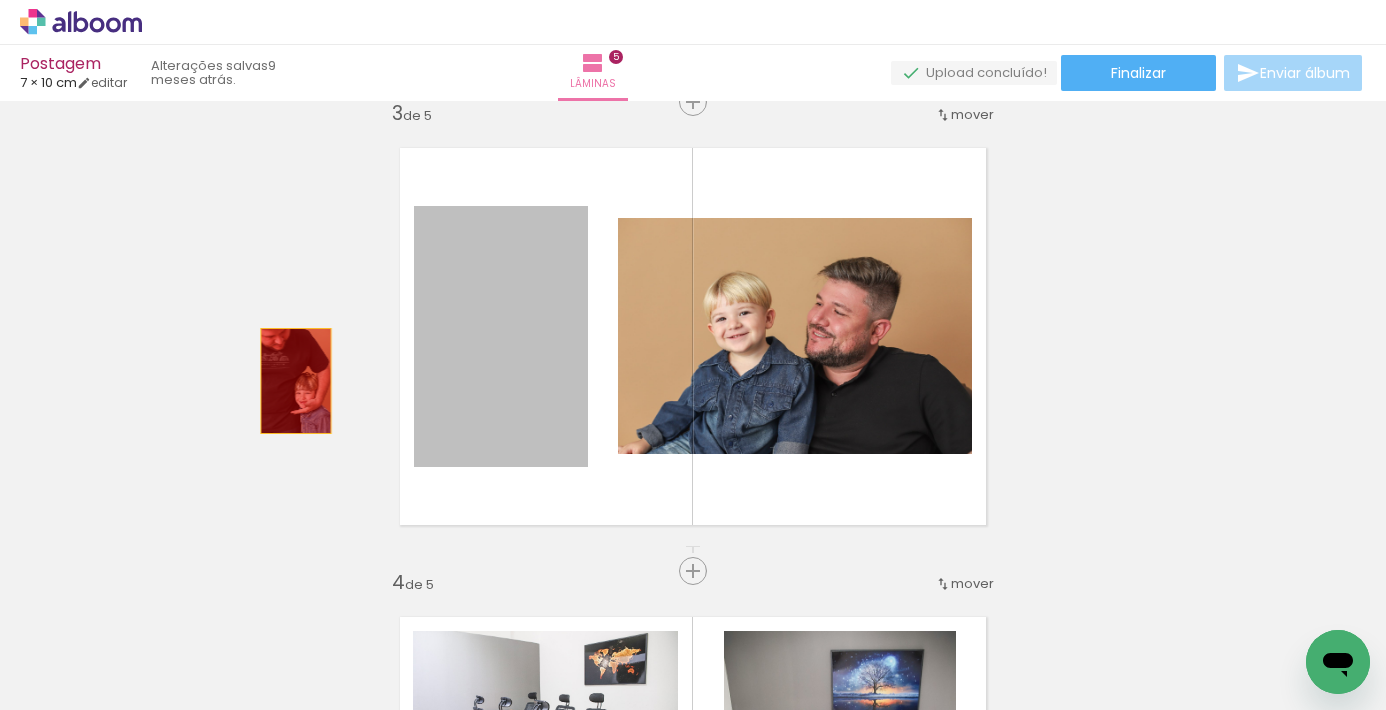 drag, startPoint x: 529, startPoint y: 367, endPoint x: 296, endPoint y: 380, distance: 233.36238 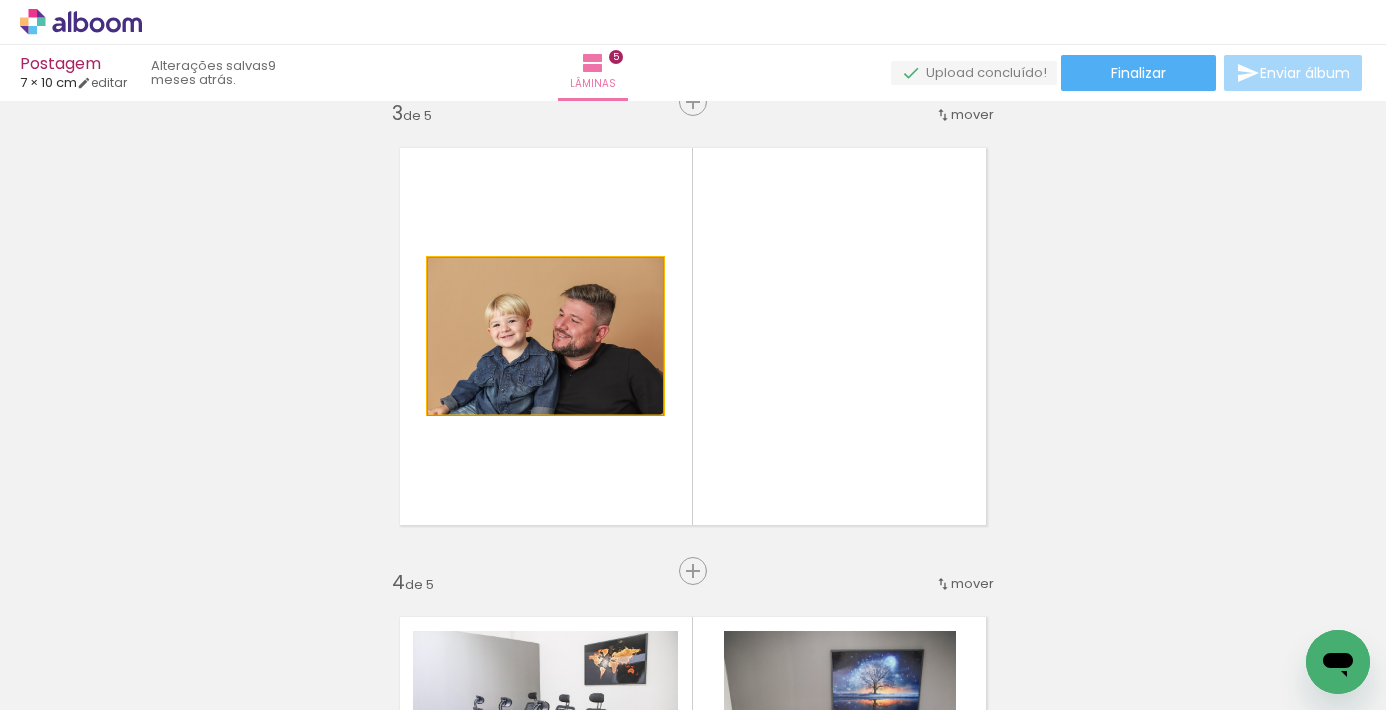 drag, startPoint x: 604, startPoint y: 370, endPoint x: 265, endPoint y: 382, distance: 339.2123 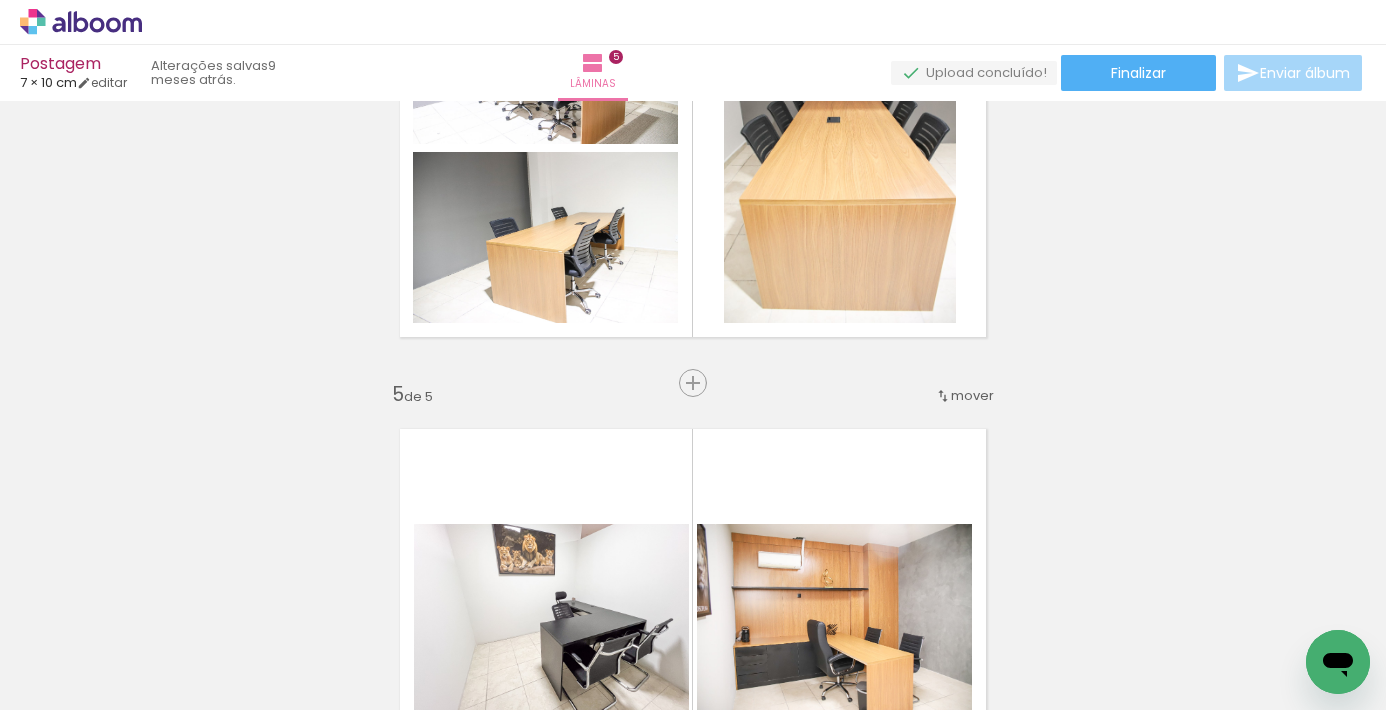 scroll, scrollTop: 1615, scrollLeft: 0, axis: vertical 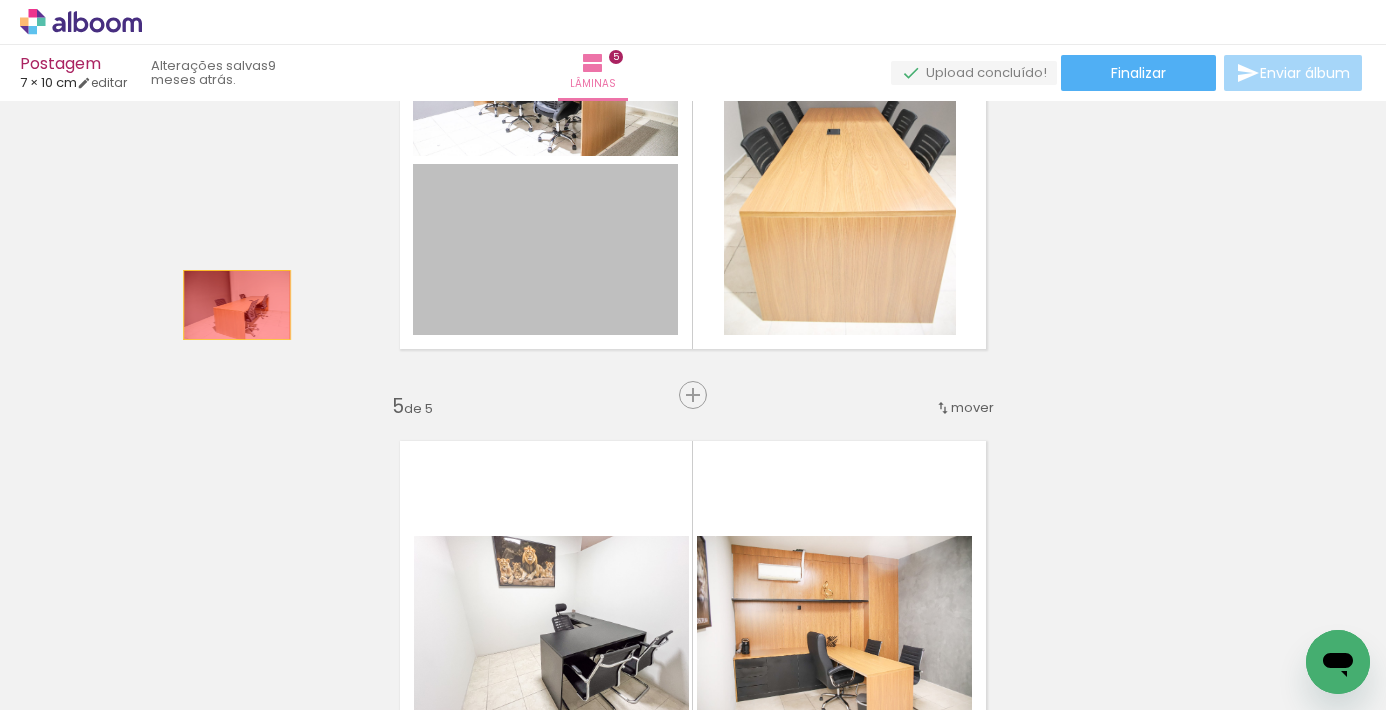 drag, startPoint x: 546, startPoint y: 304, endPoint x: 456, endPoint y: 173, distance: 158.93709 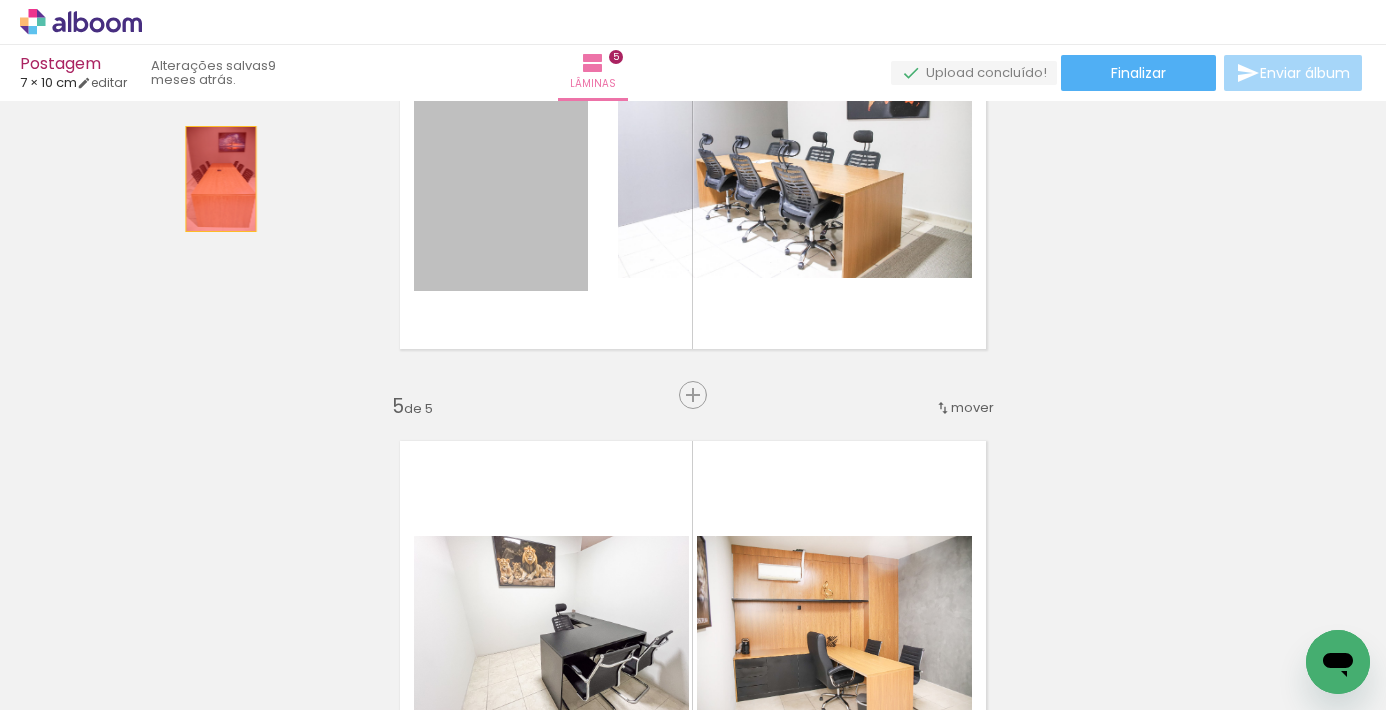 drag, startPoint x: 552, startPoint y: 161, endPoint x: 220, endPoint y: 179, distance: 332.48758 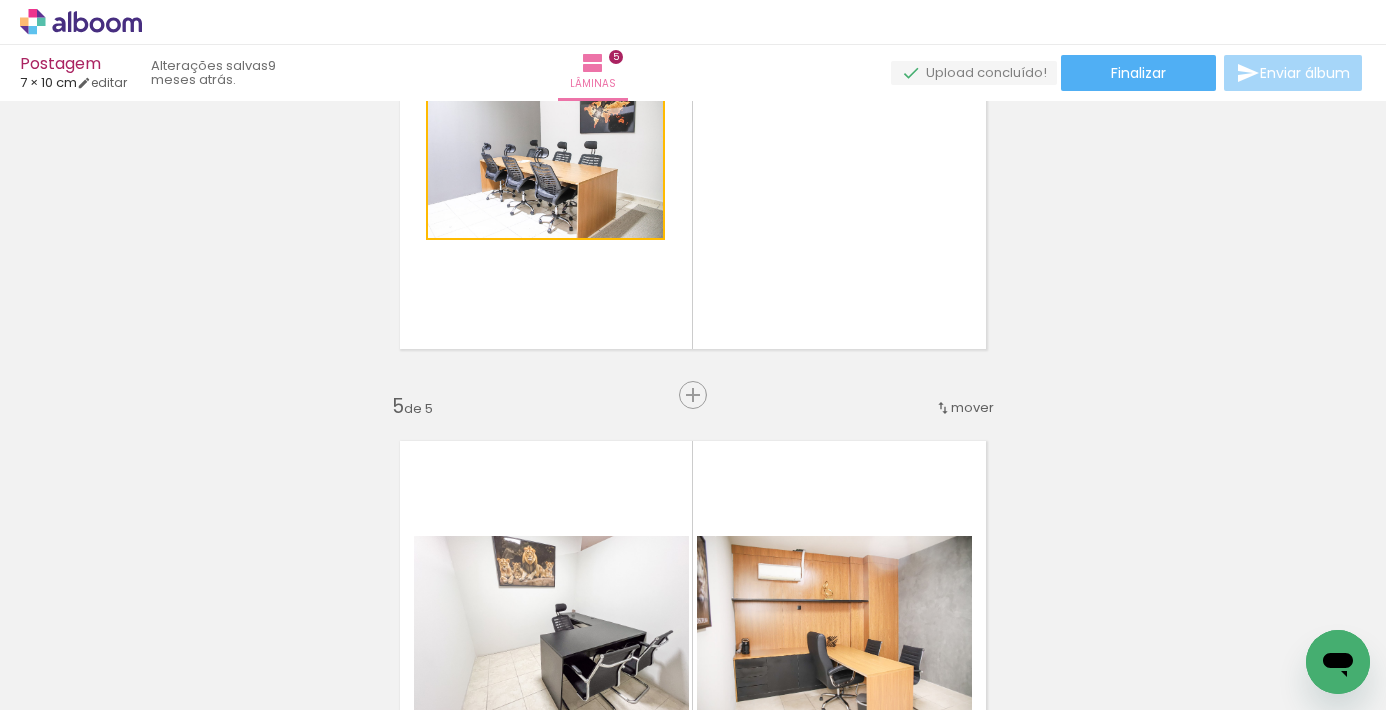 drag, startPoint x: 394, startPoint y: 236, endPoint x: 202, endPoint y: 237, distance: 192.00261 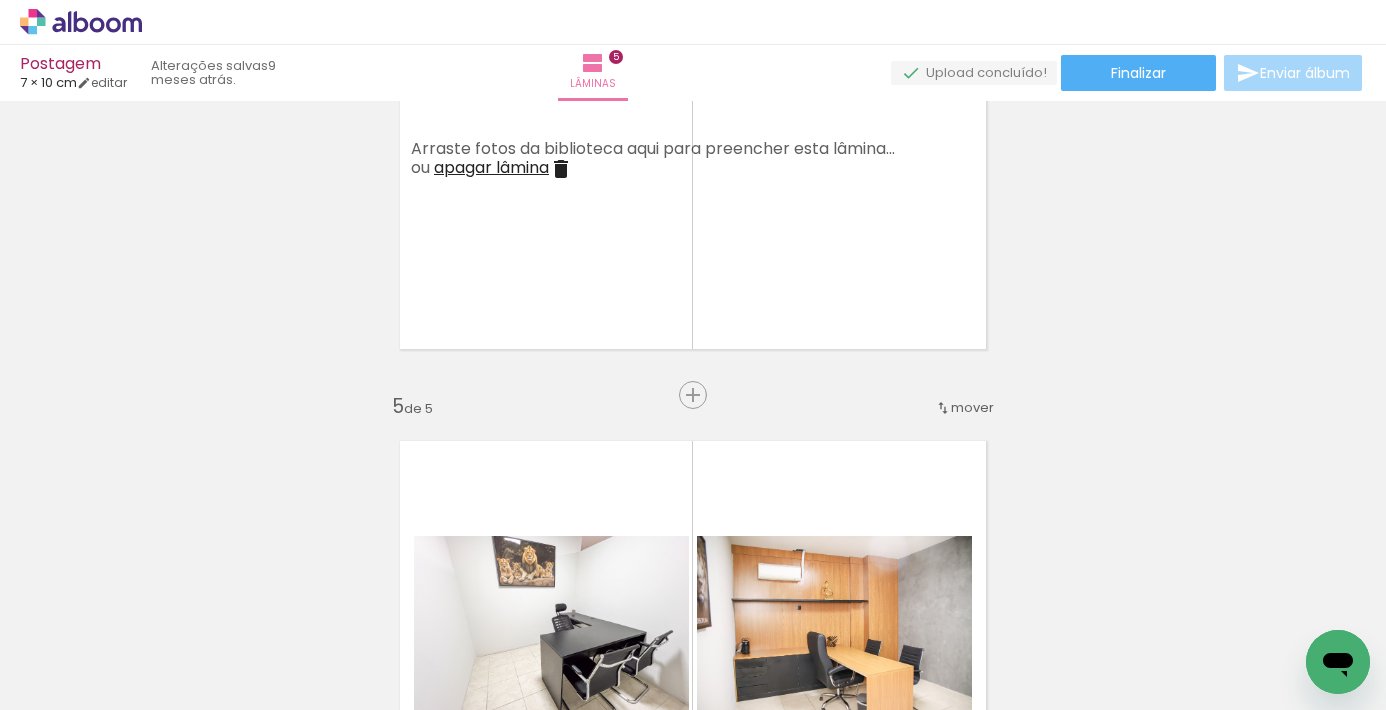 scroll, scrollTop: 1737, scrollLeft: 0, axis: vertical 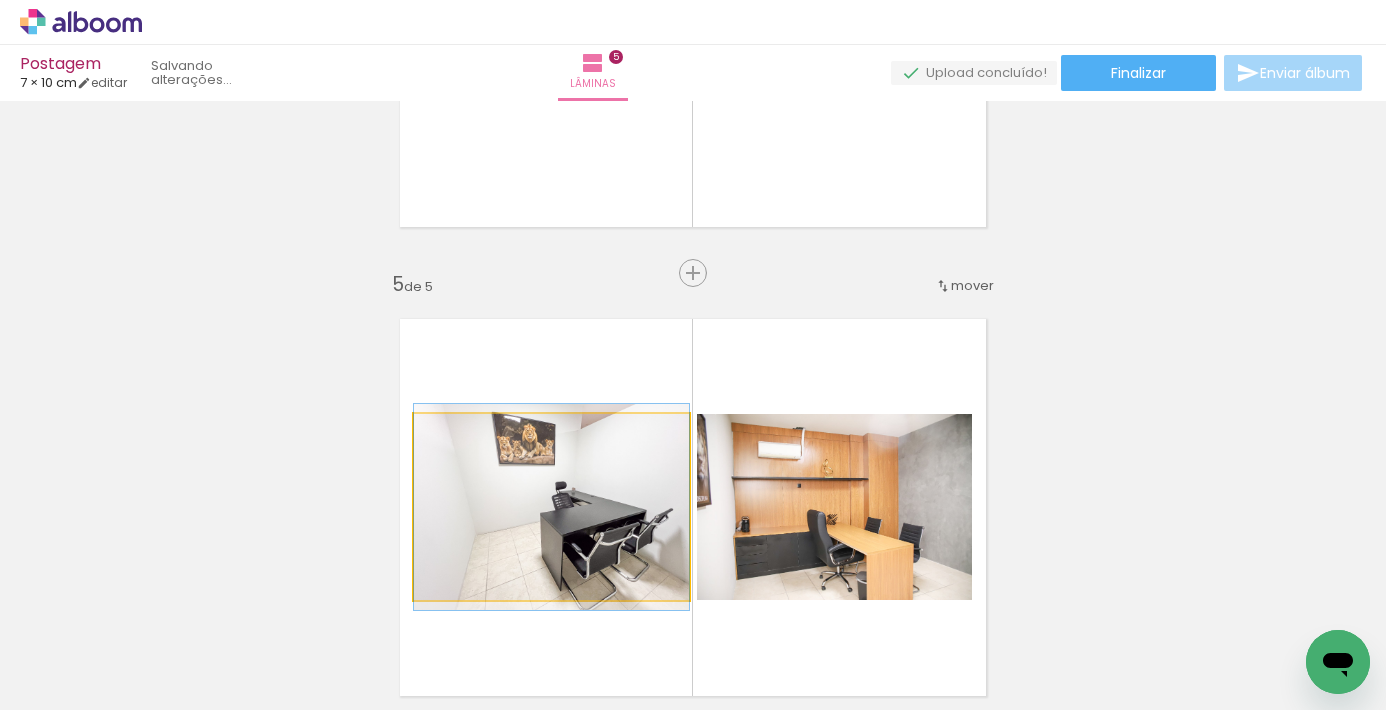 type on "100" 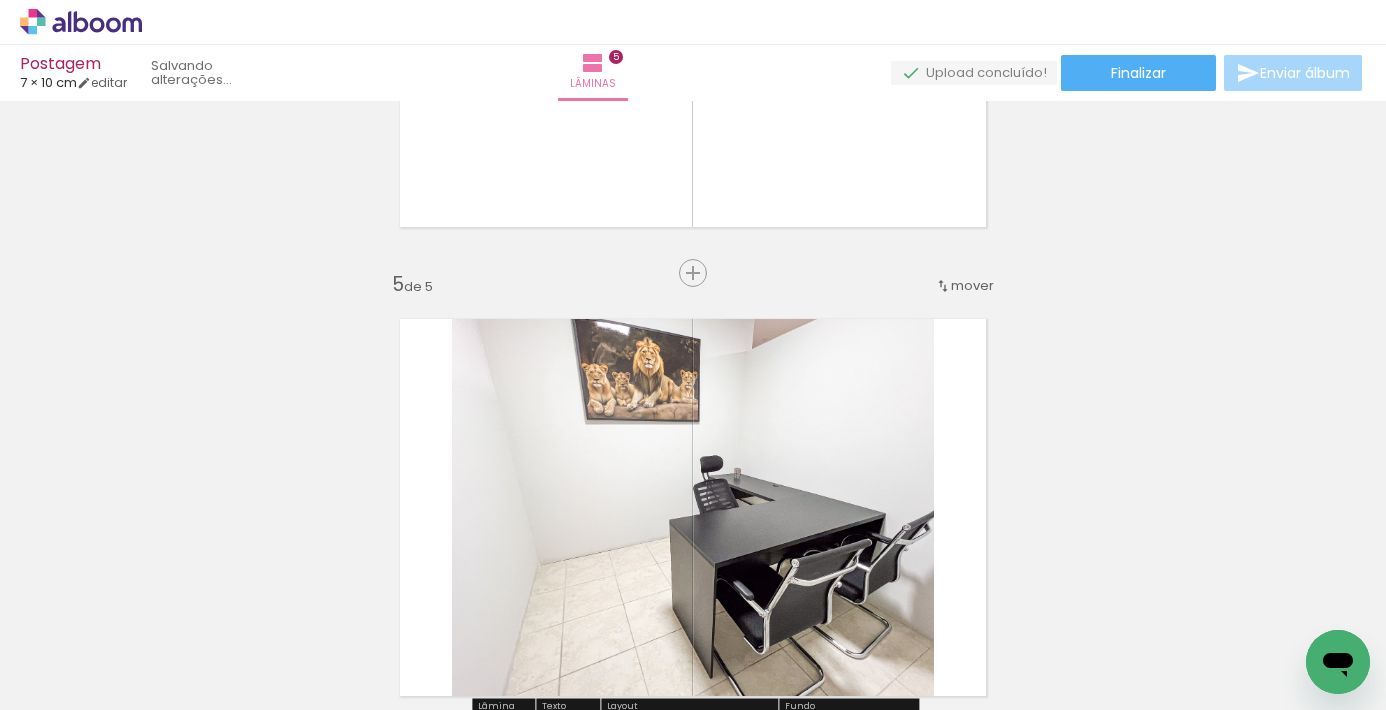 drag, startPoint x: 676, startPoint y: 485, endPoint x: 58, endPoint y: 475, distance: 618.0809 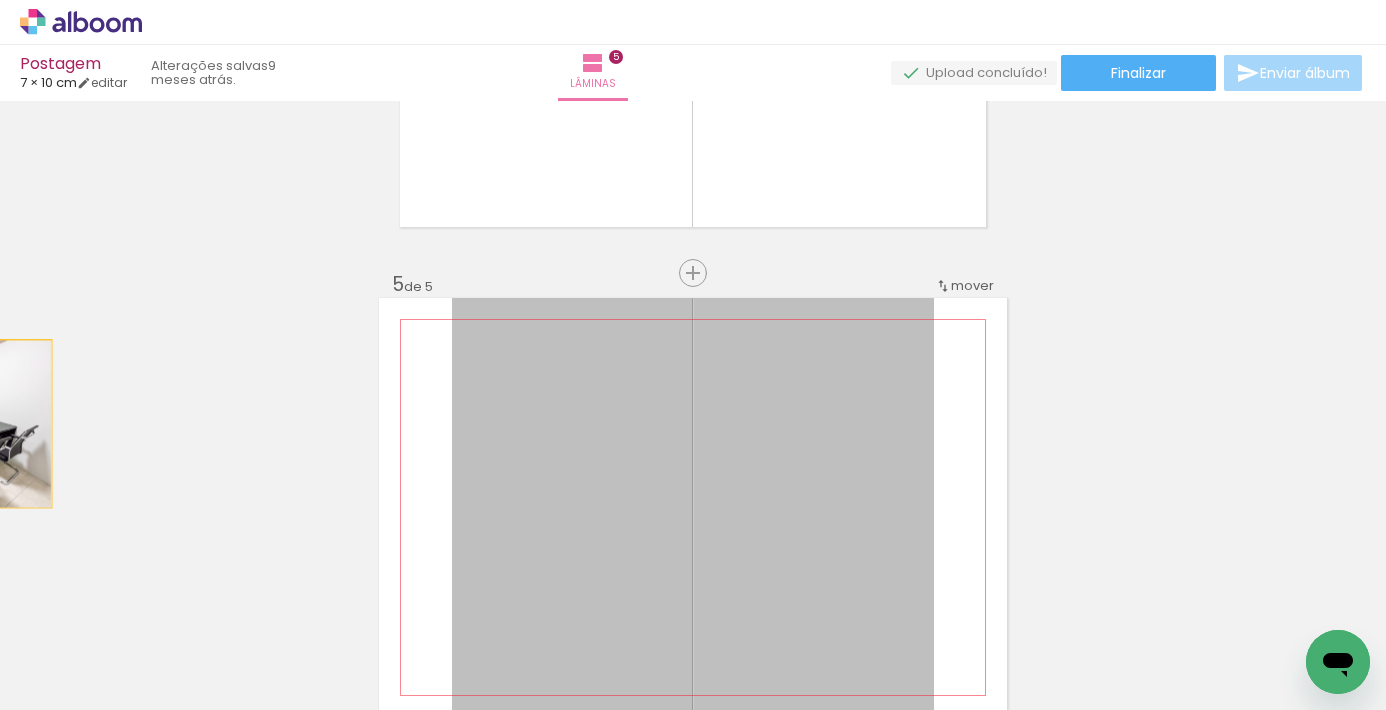 drag, startPoint x: 158, startPoint y: 445, endPoint x: -45, endPoint y: 424, distance: 204.08331 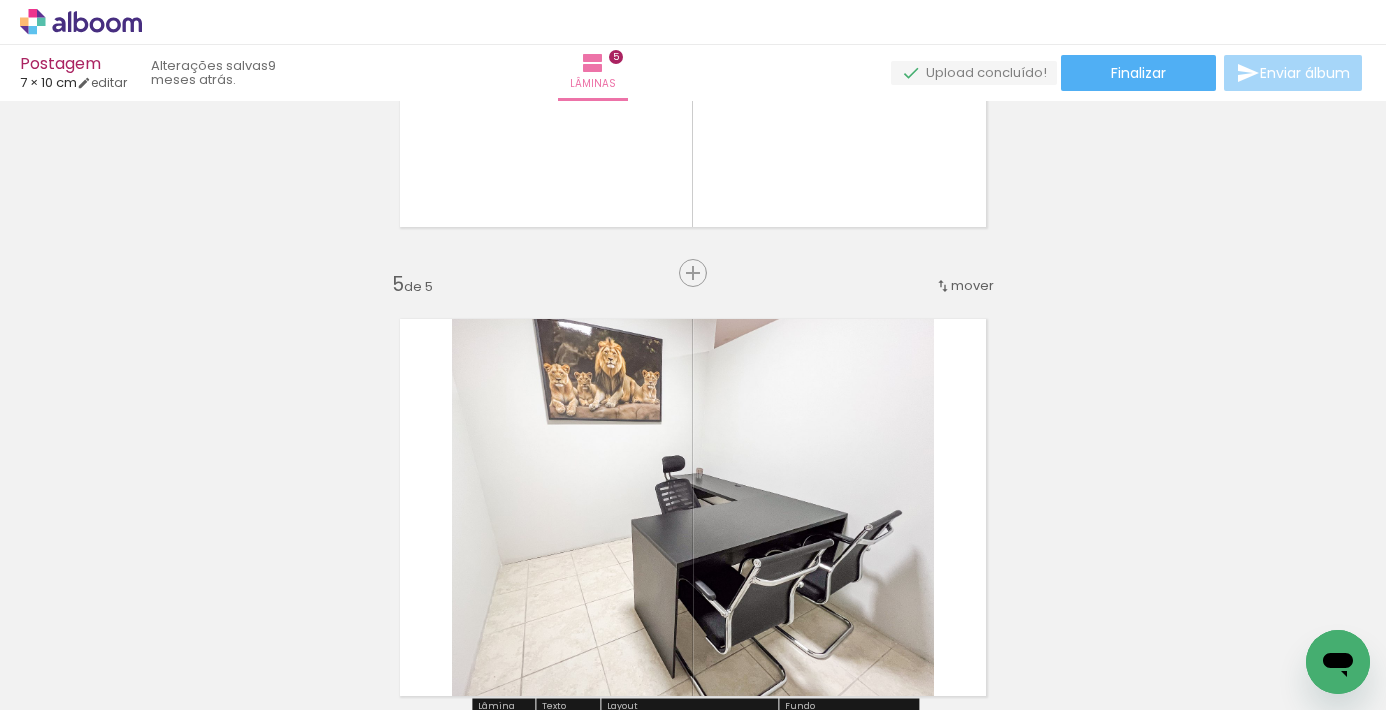 drag, startPoint x: 196, startPoint y: 627, endPoint x: 233, endPoint y: 636, distance: 38.078865 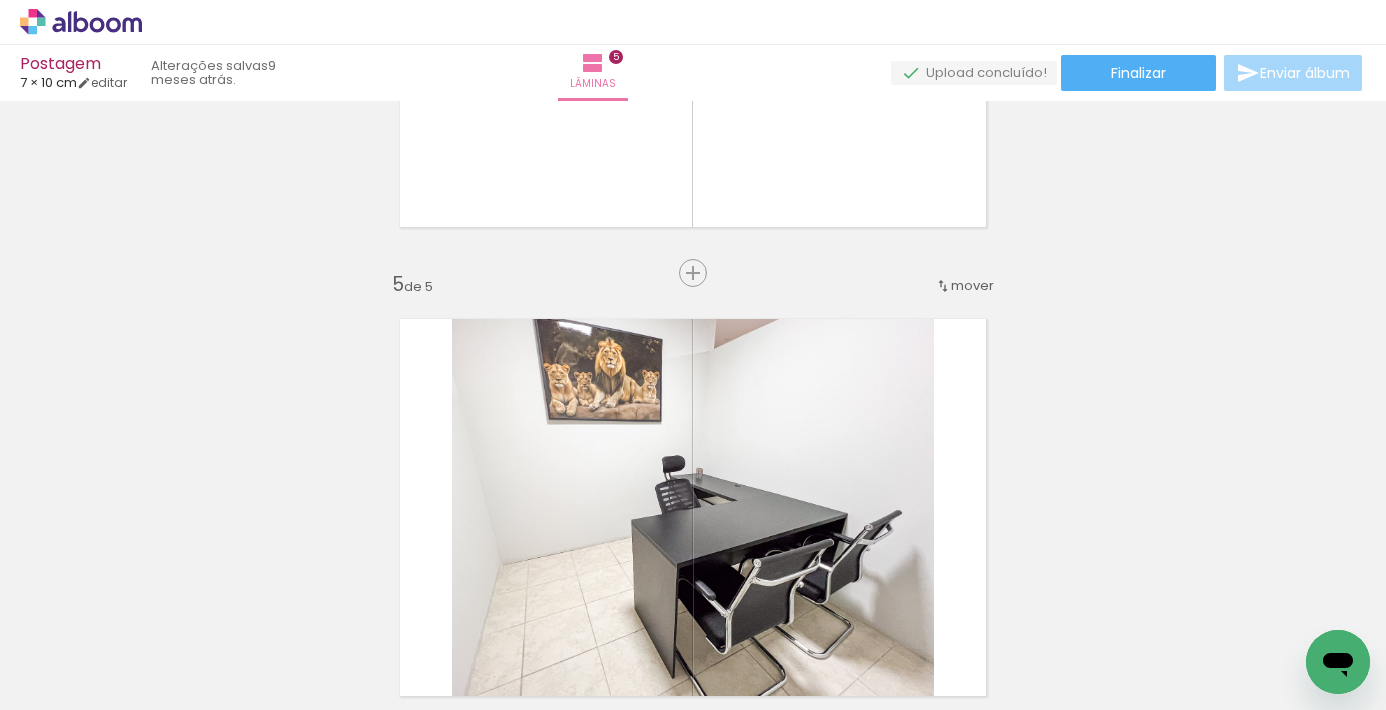click at bounding box center [200, 643] 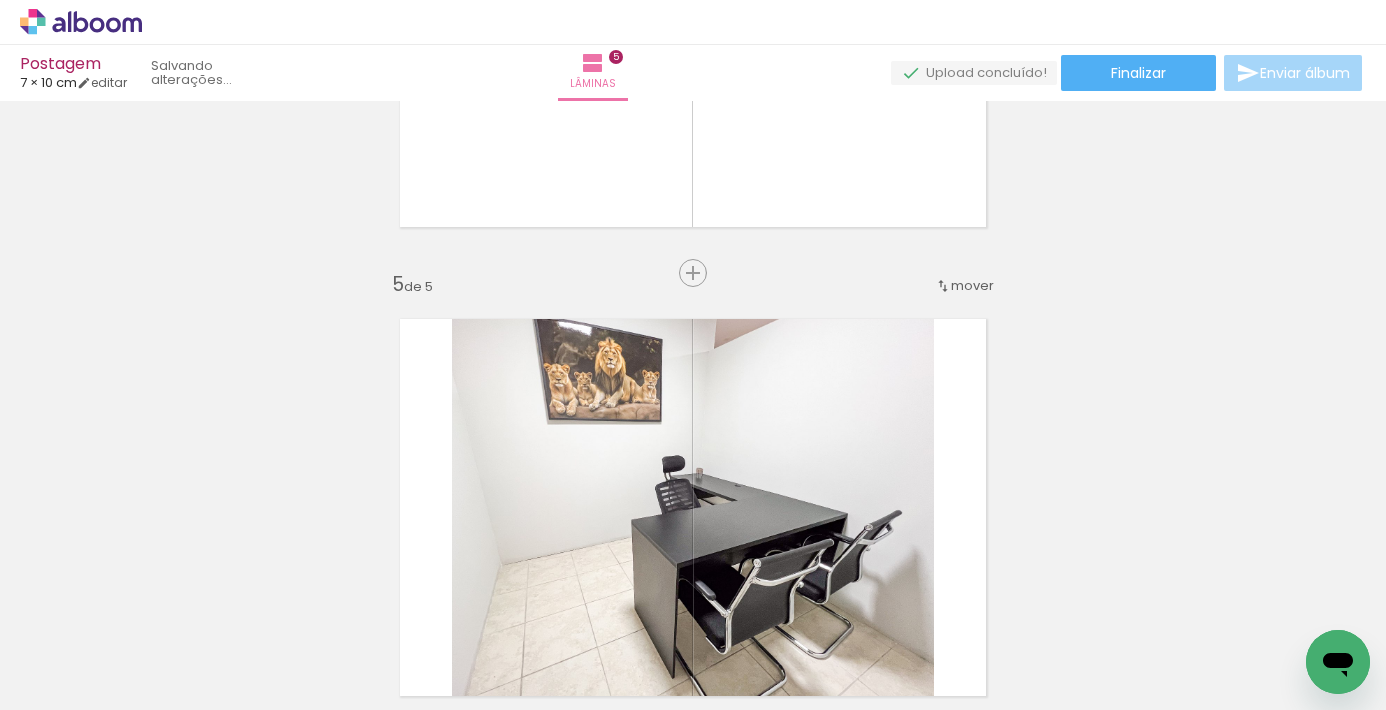 click at bounding box center (156, 602) 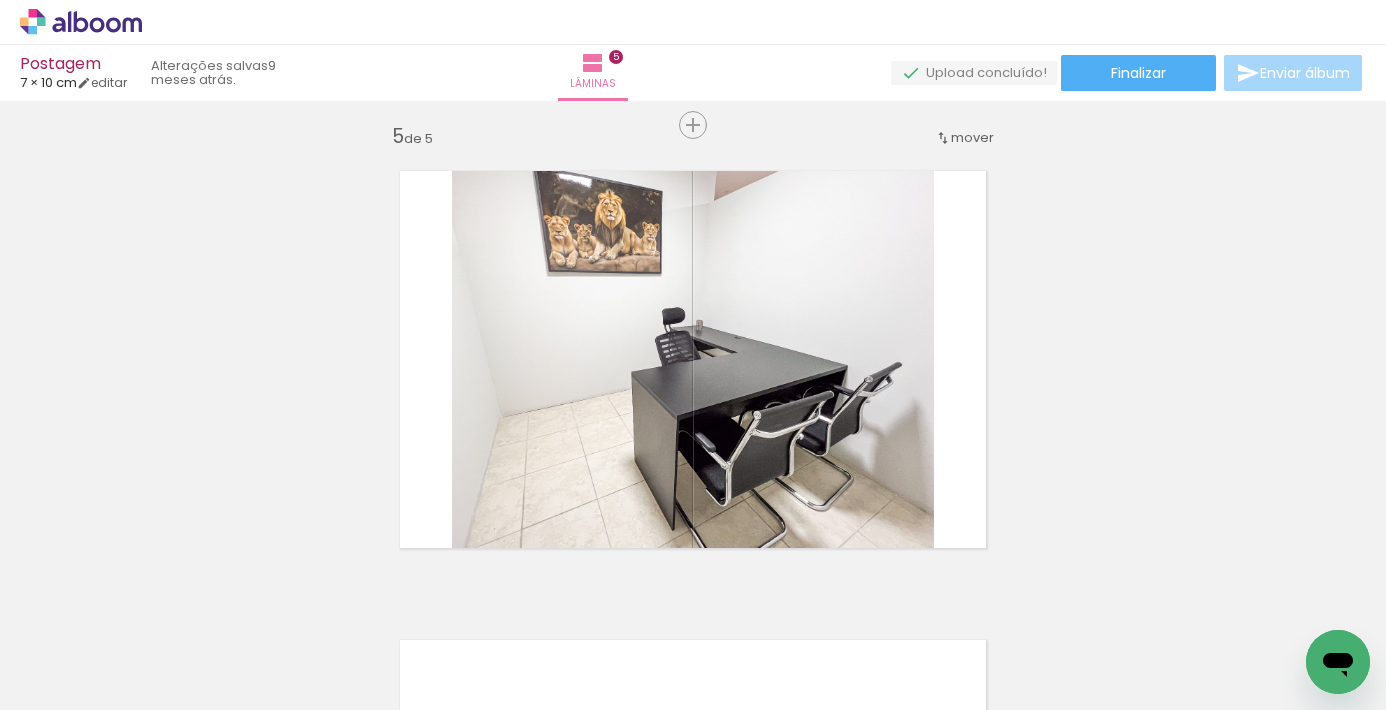 scroll, scrollTop: 1901, scrollLeft: 0, axis: vertical 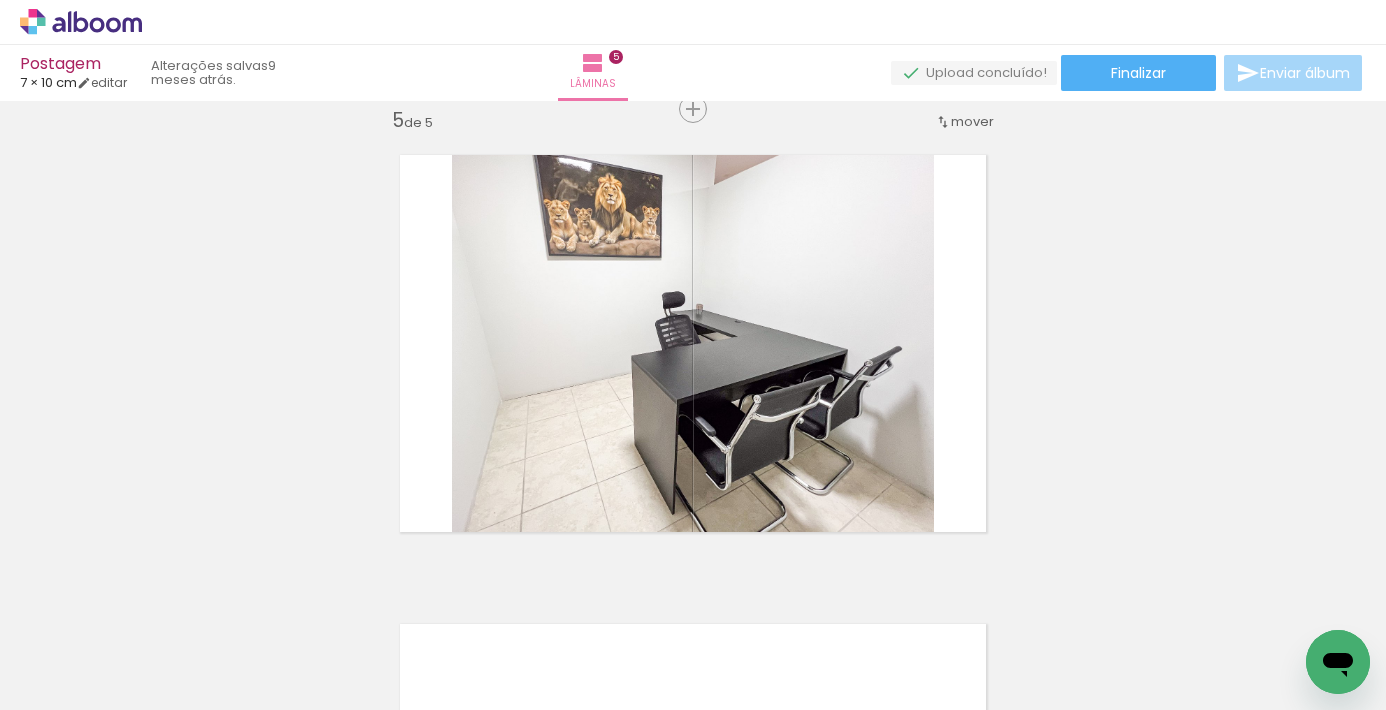 click at bounding box center [156, 602] 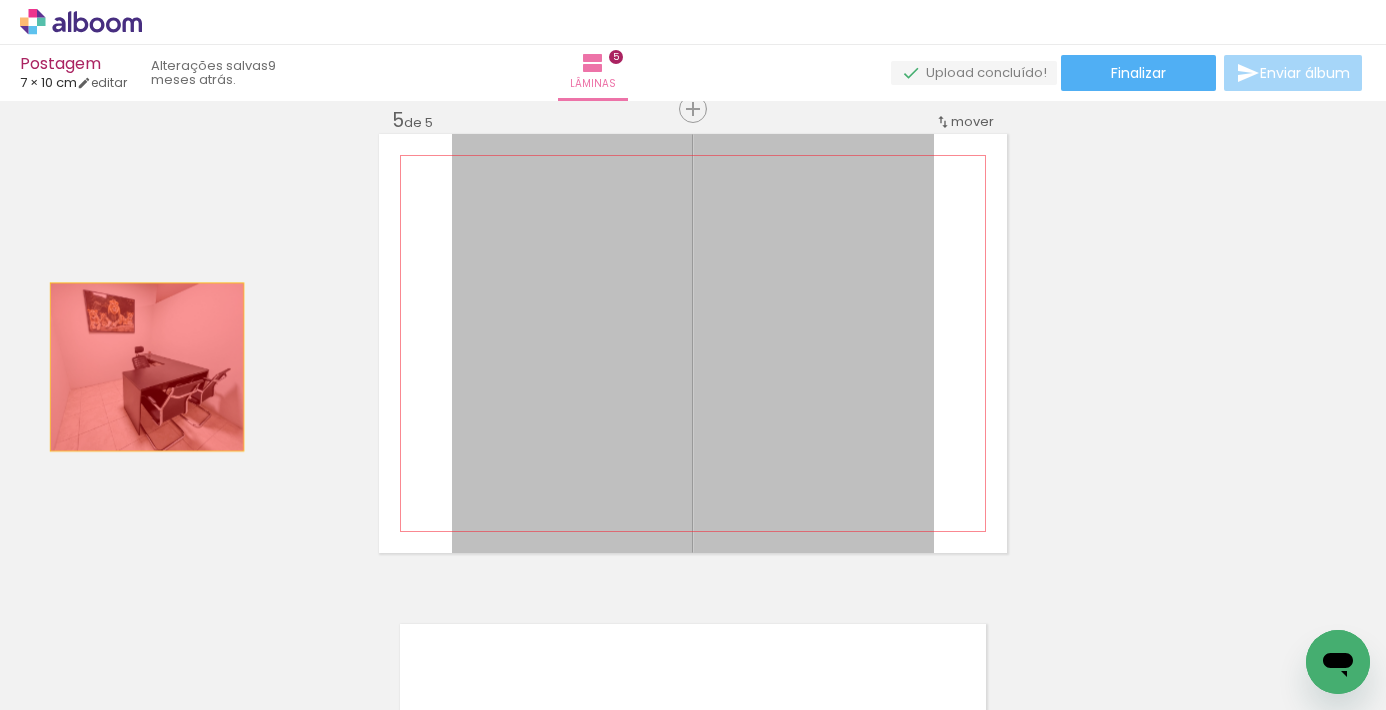drag, startPoint x: 274, startPoint y: 371, endPoint x: 126, endPoint y: 371, distance: 148 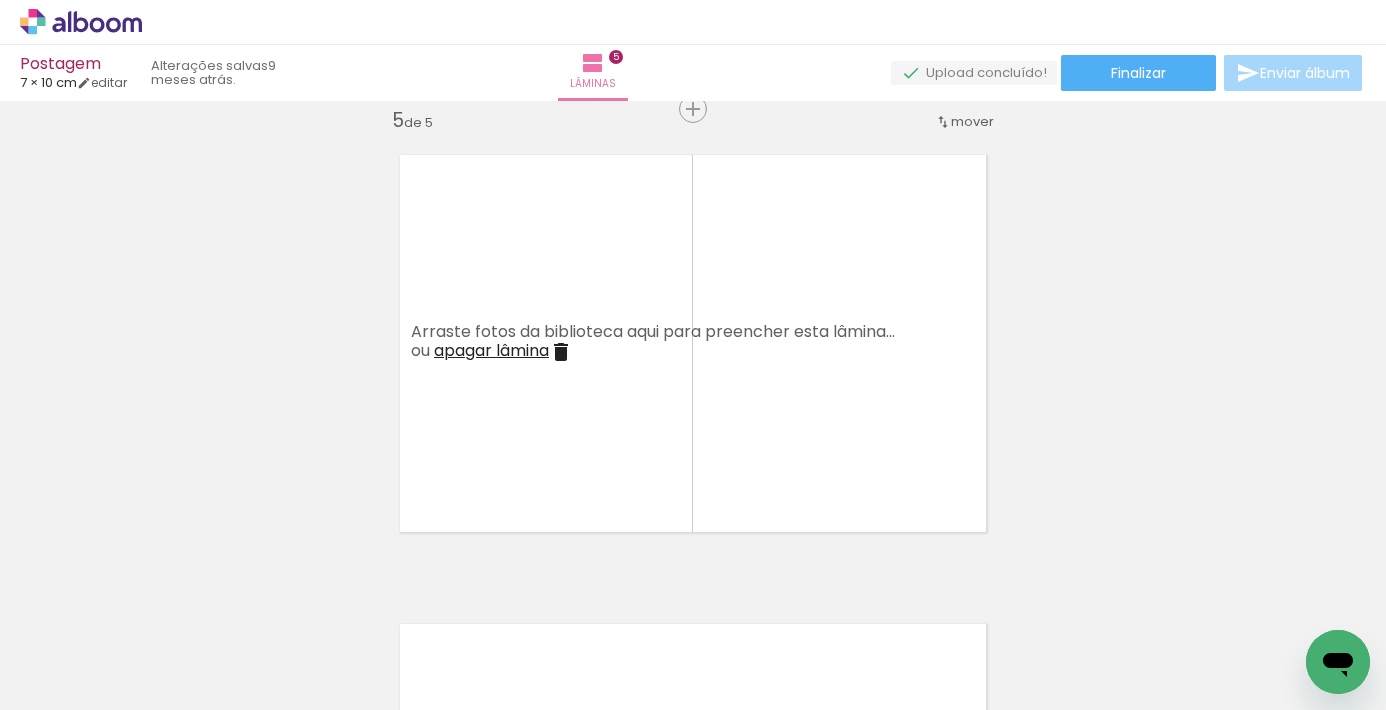 click at bounding box center [156, 602] 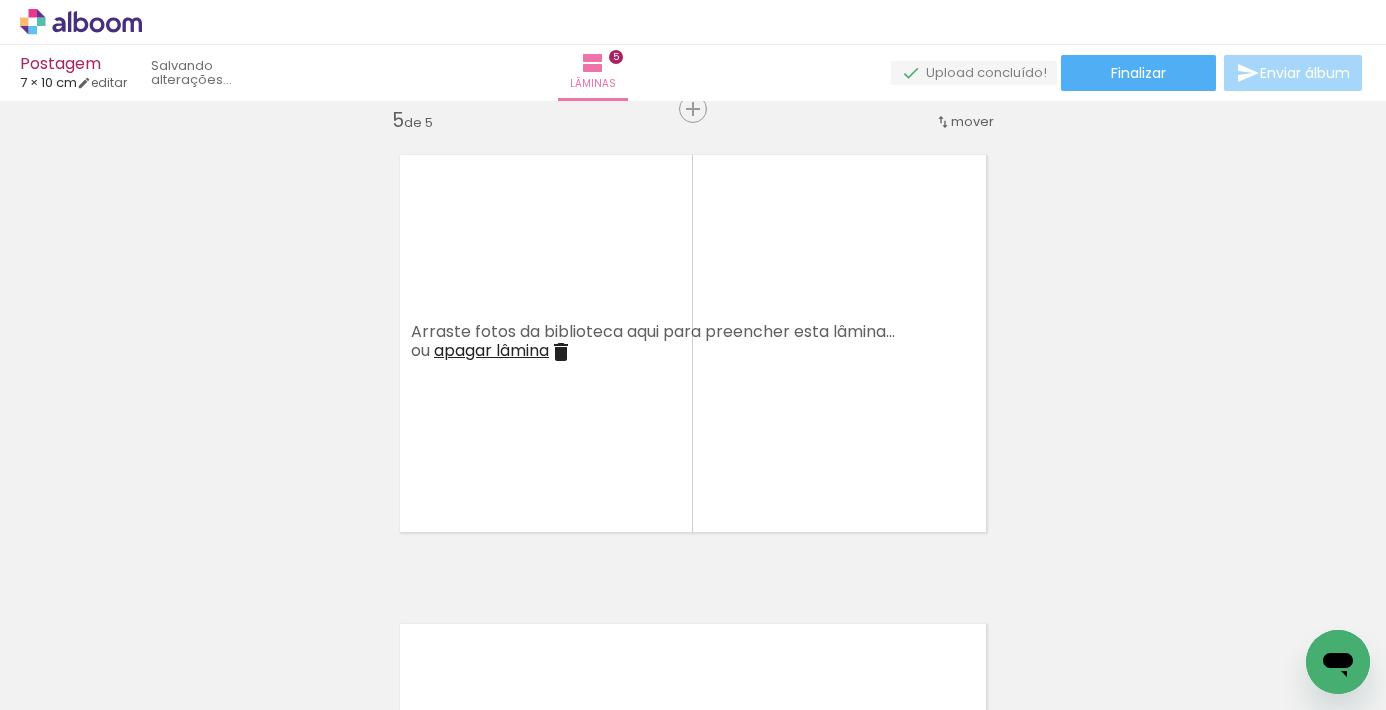click at bounding box center (156, 602) 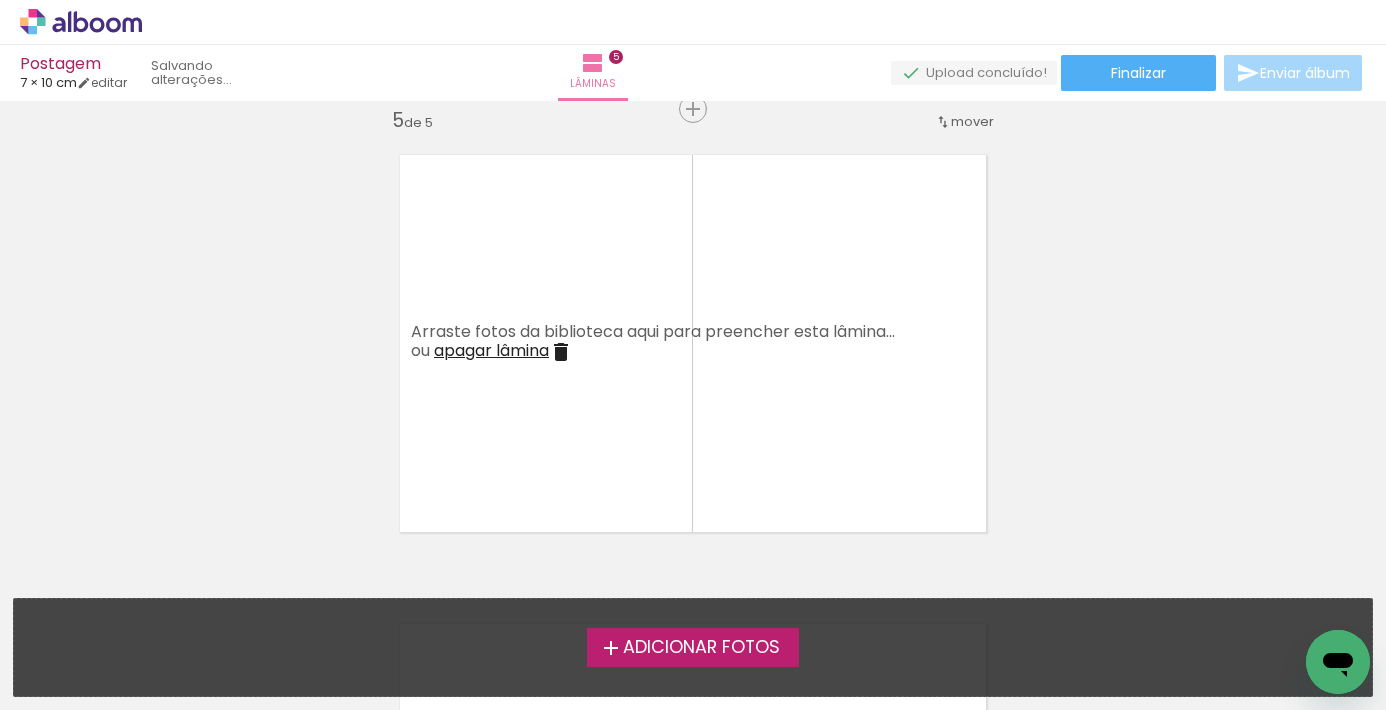 click on "Adicionar Fotos Solte suas fotos aqui..." at bounding box center [693, 647] 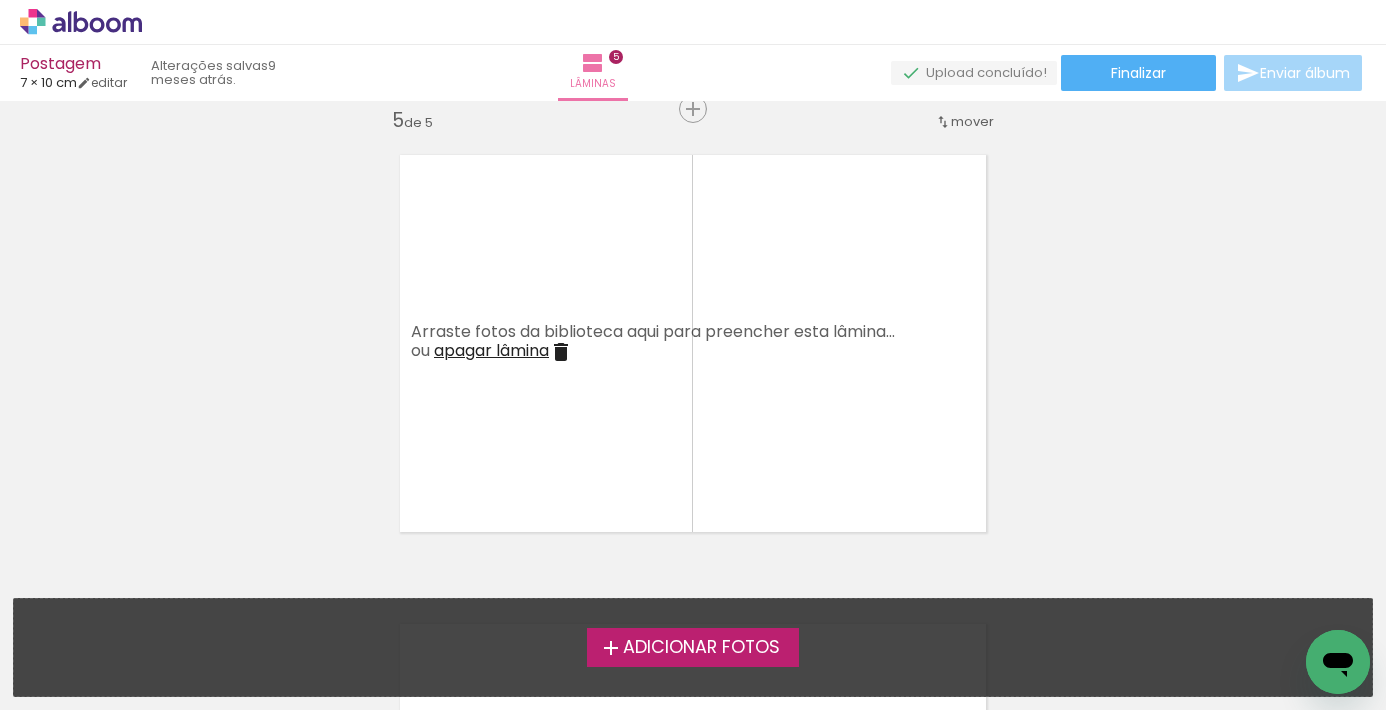 click on "Adicionar Fotos" at bounding box center (701, 648) 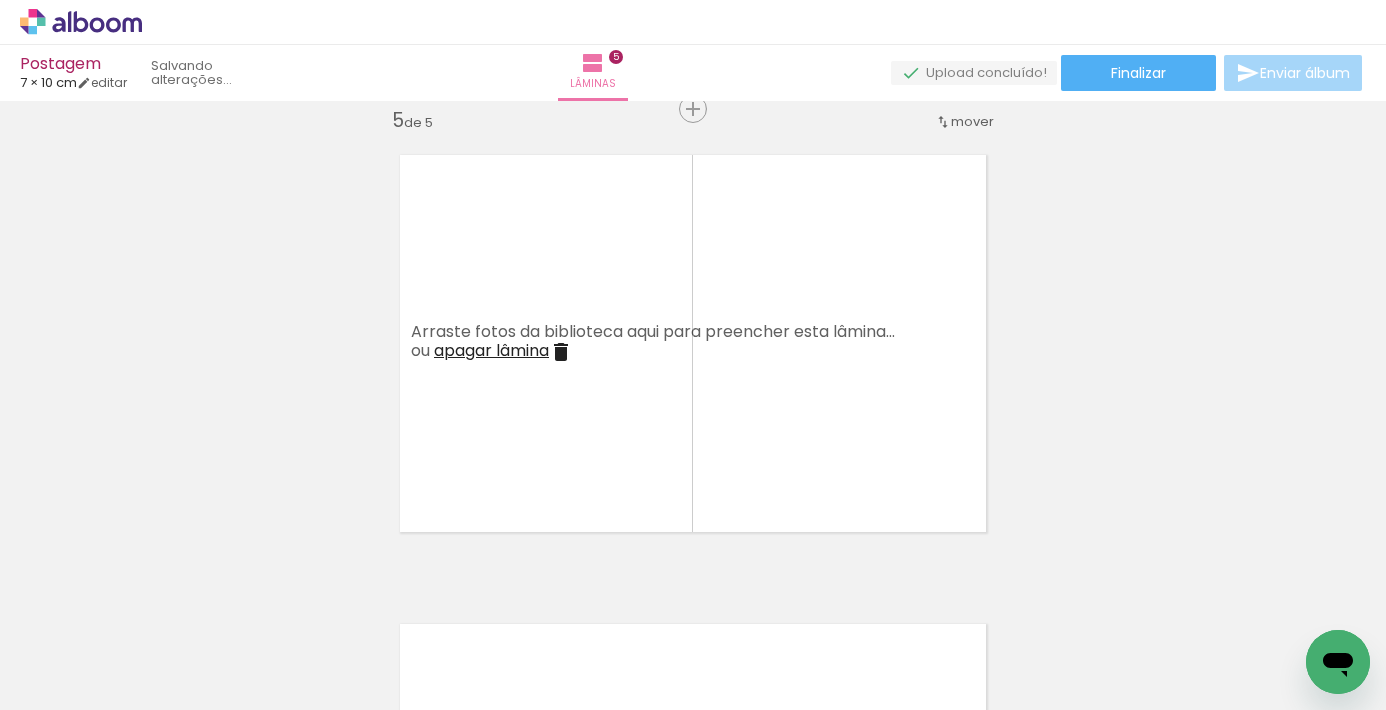 scroll, scrollTop: 1833, scrollLeft: 0, axis: vertical 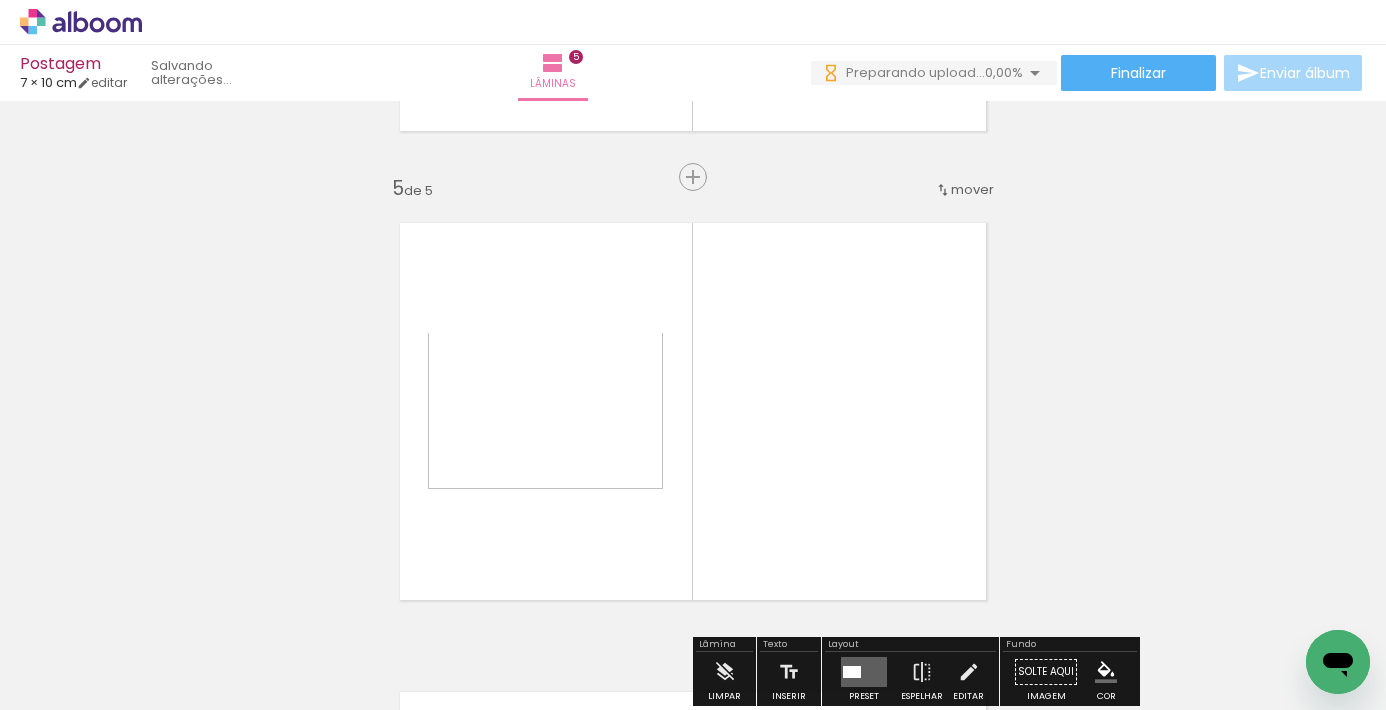 drag, startPoint x: 607, startPoint y: 608, endPoint x: 602, endPoint y: 535, distance: 73.171036 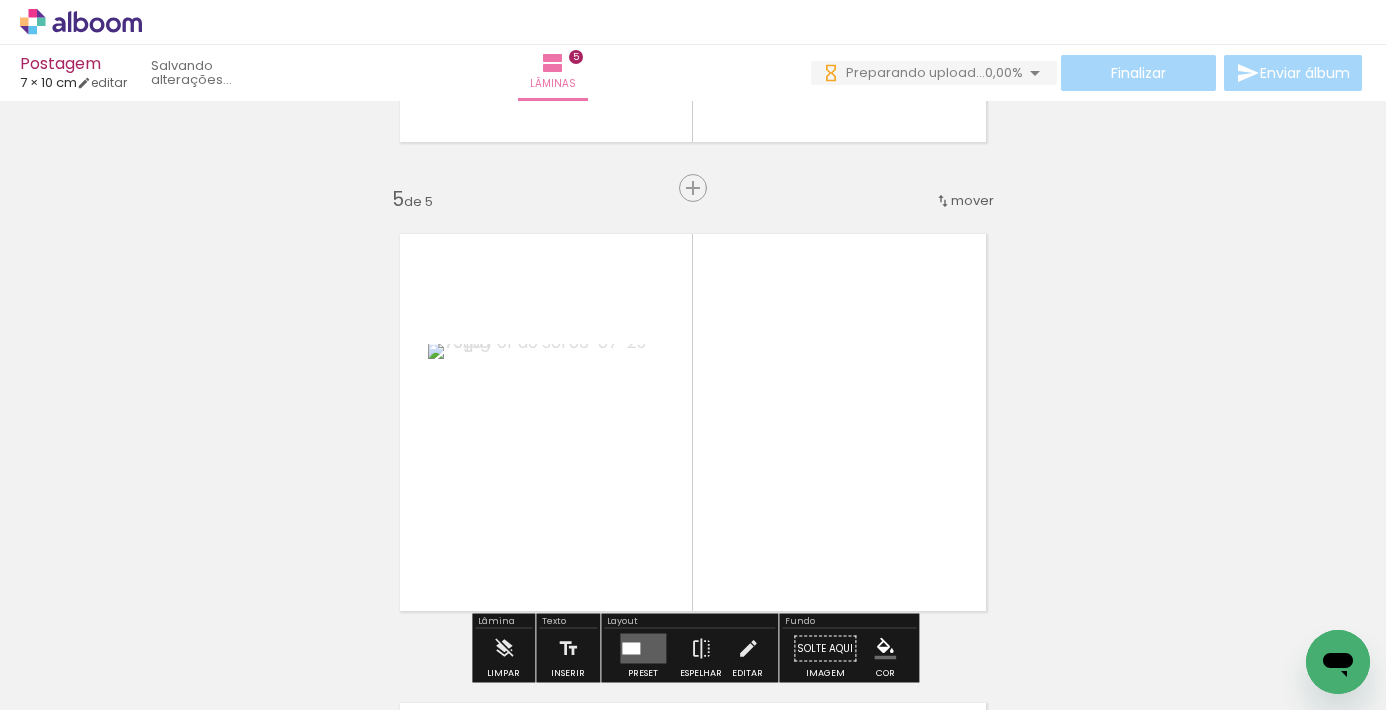 scroll, scrollTop: 0, scrollLeft: 0, axis: both 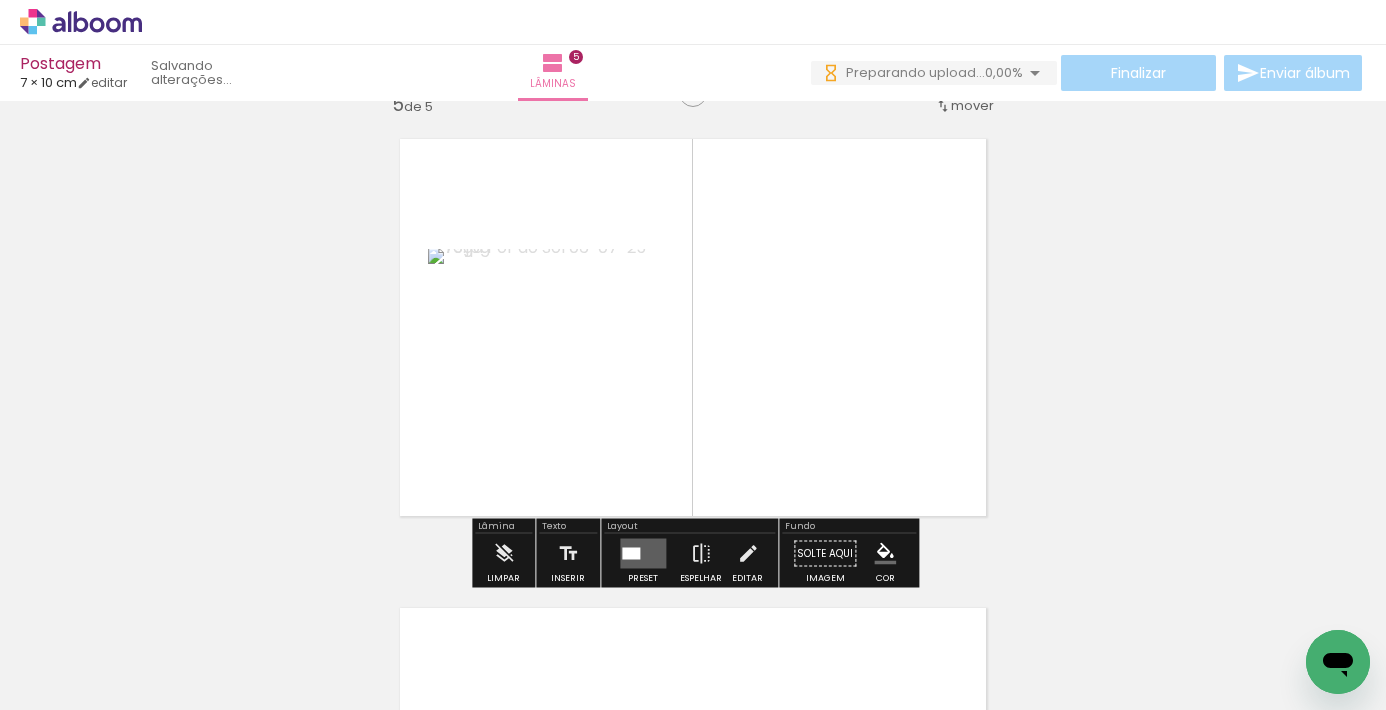 click at bounding box center [631, 554] 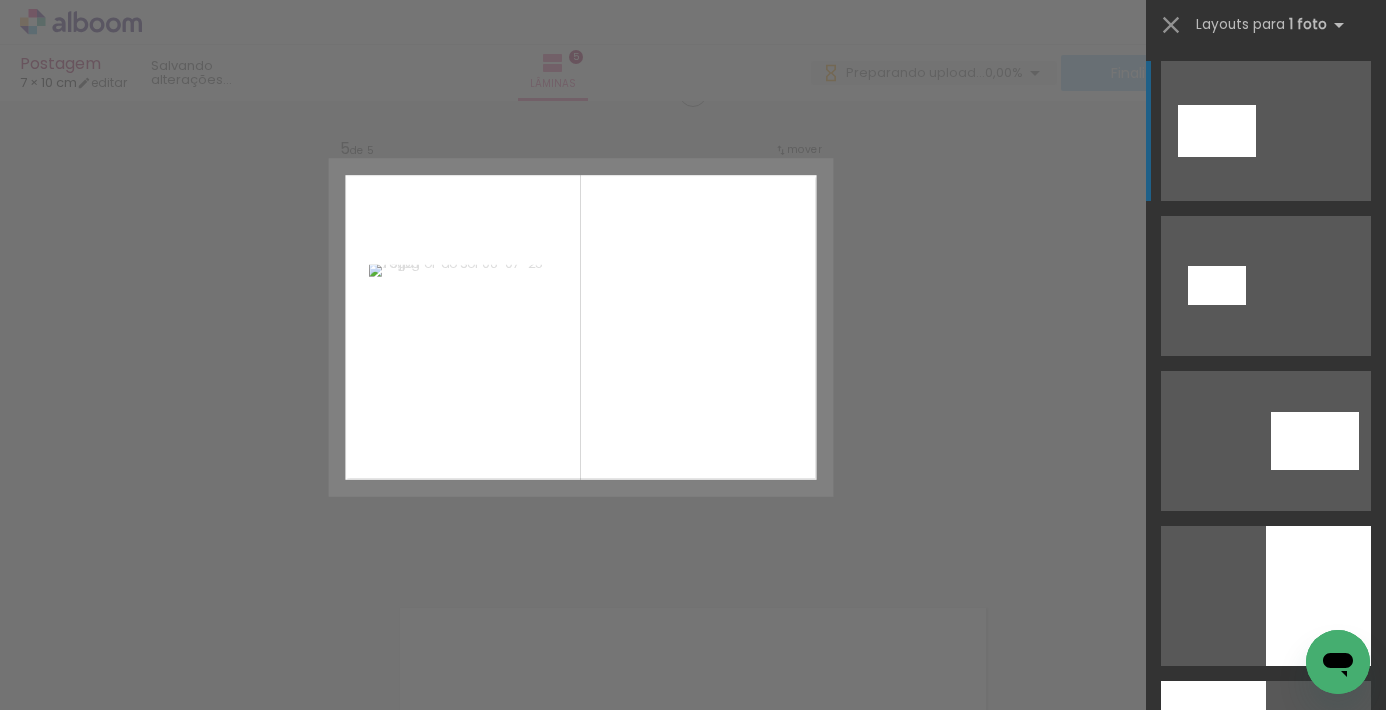 scroll, scrollTop: 0, scrollLeft: 0, axis: both 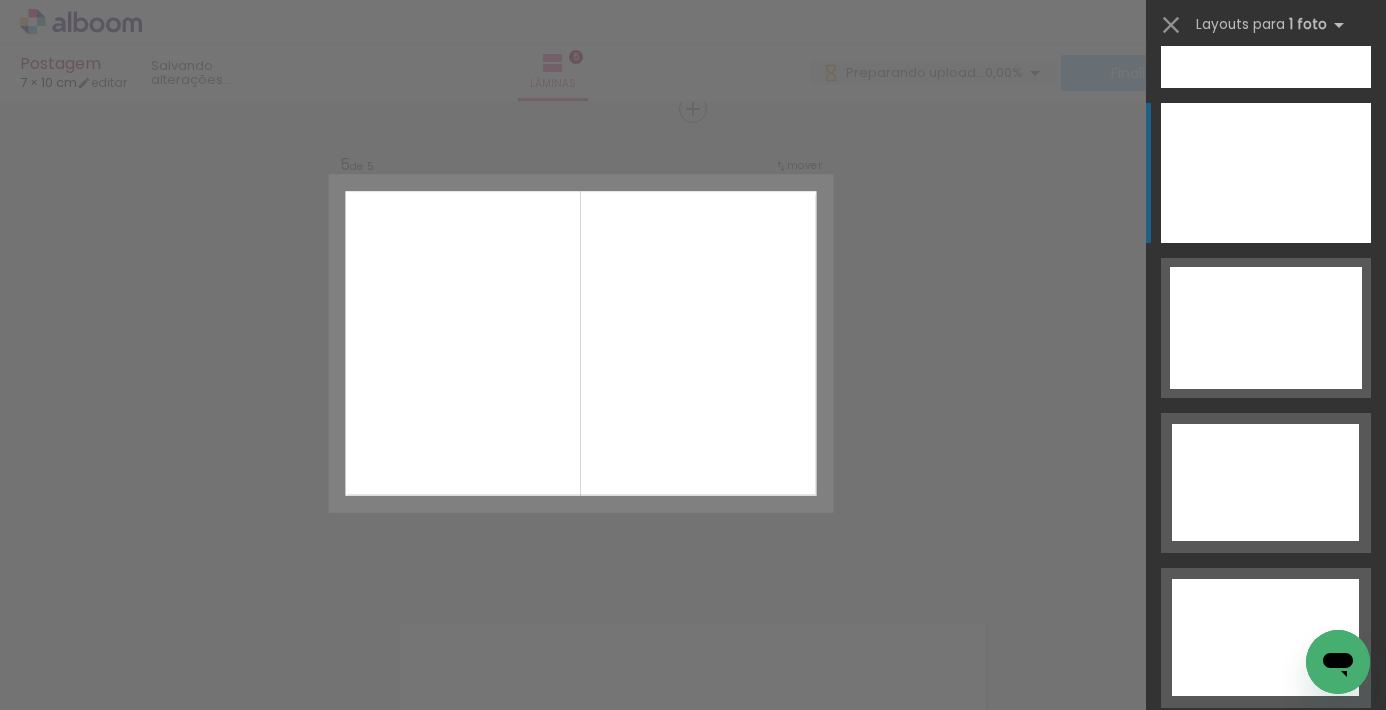 click at bounding box center (1266, -292) 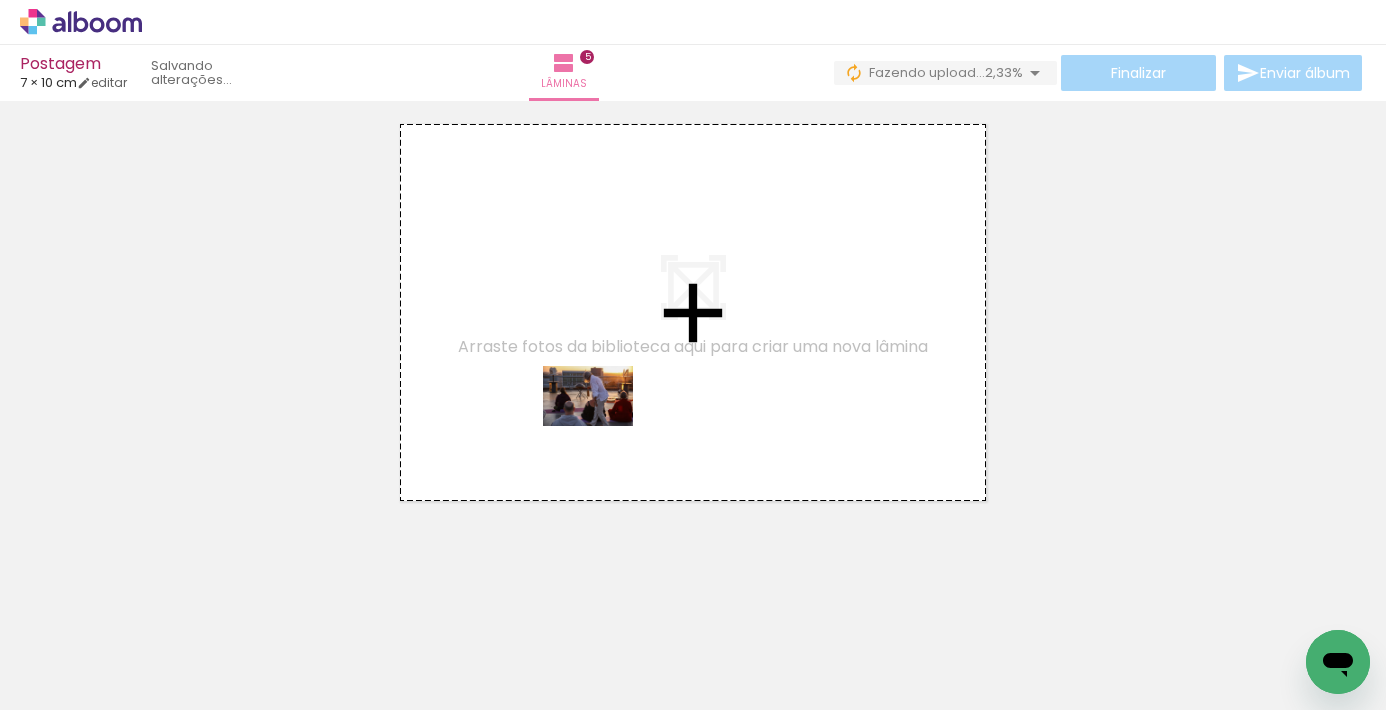 click at bounding box center [693, 355] 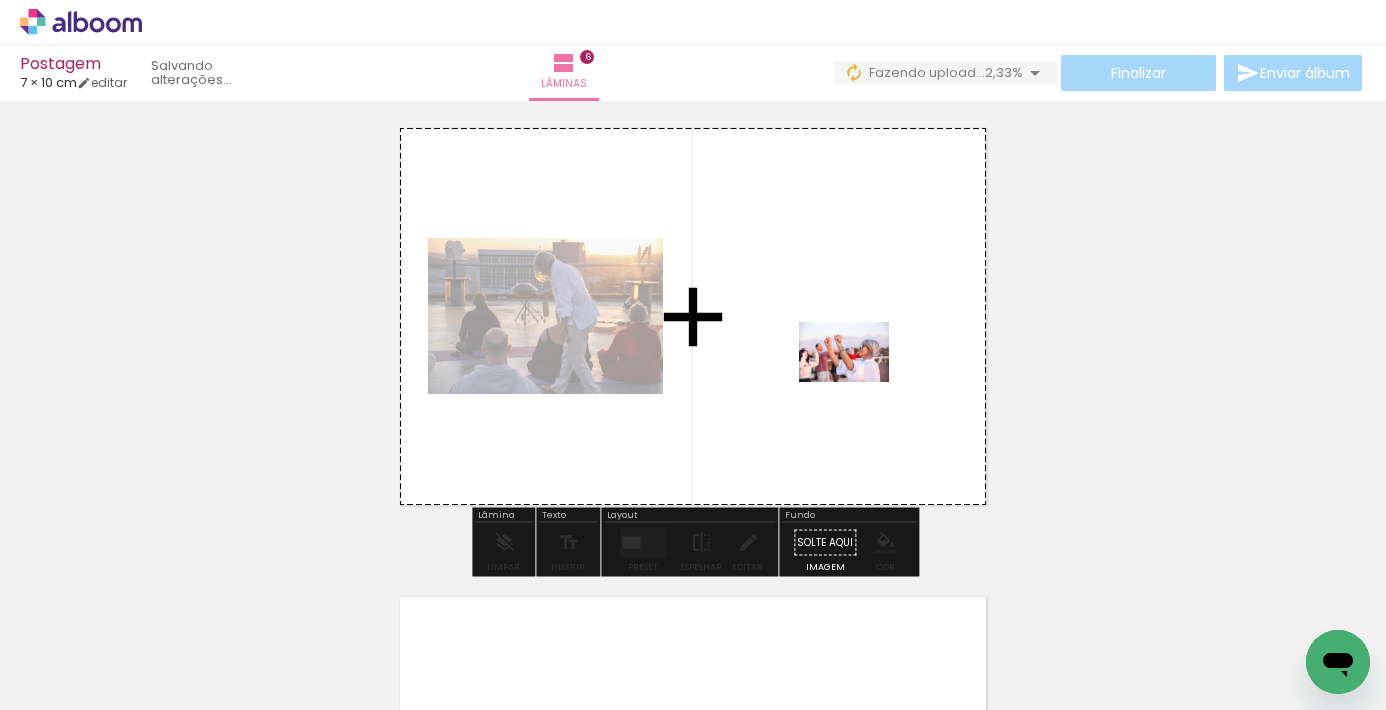click at bounding box center [693, 355] 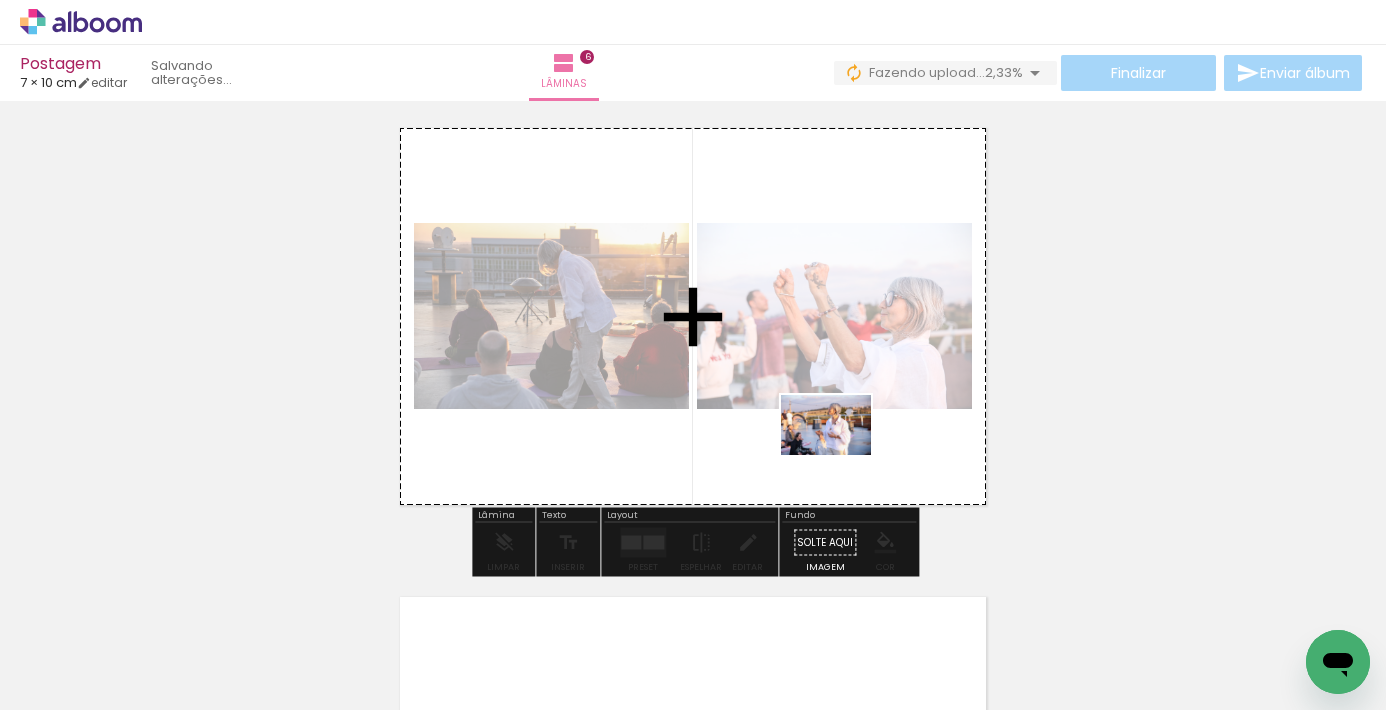 drag, startPoint x: 360, startPoint y: 621, endPoint x: 850, endPoint y: 457, distance: 516.71655 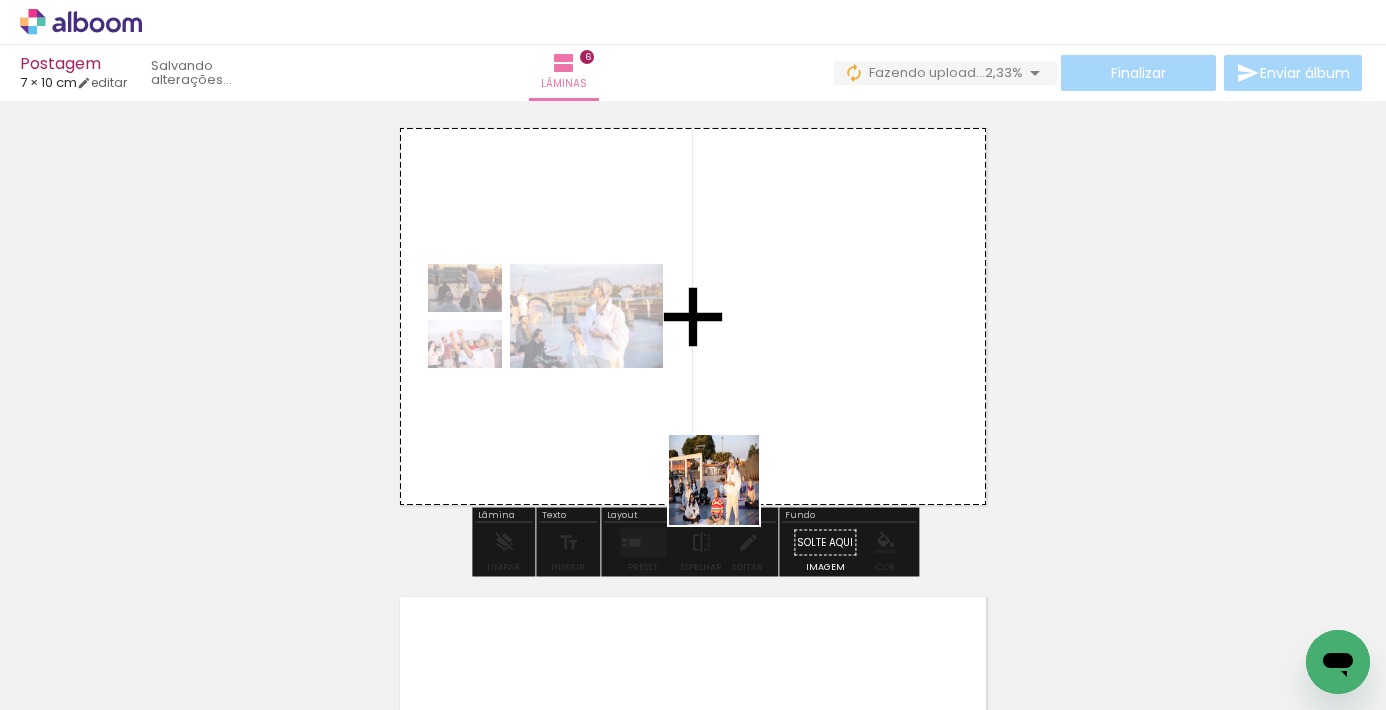 click at bounding box center (693, 355) 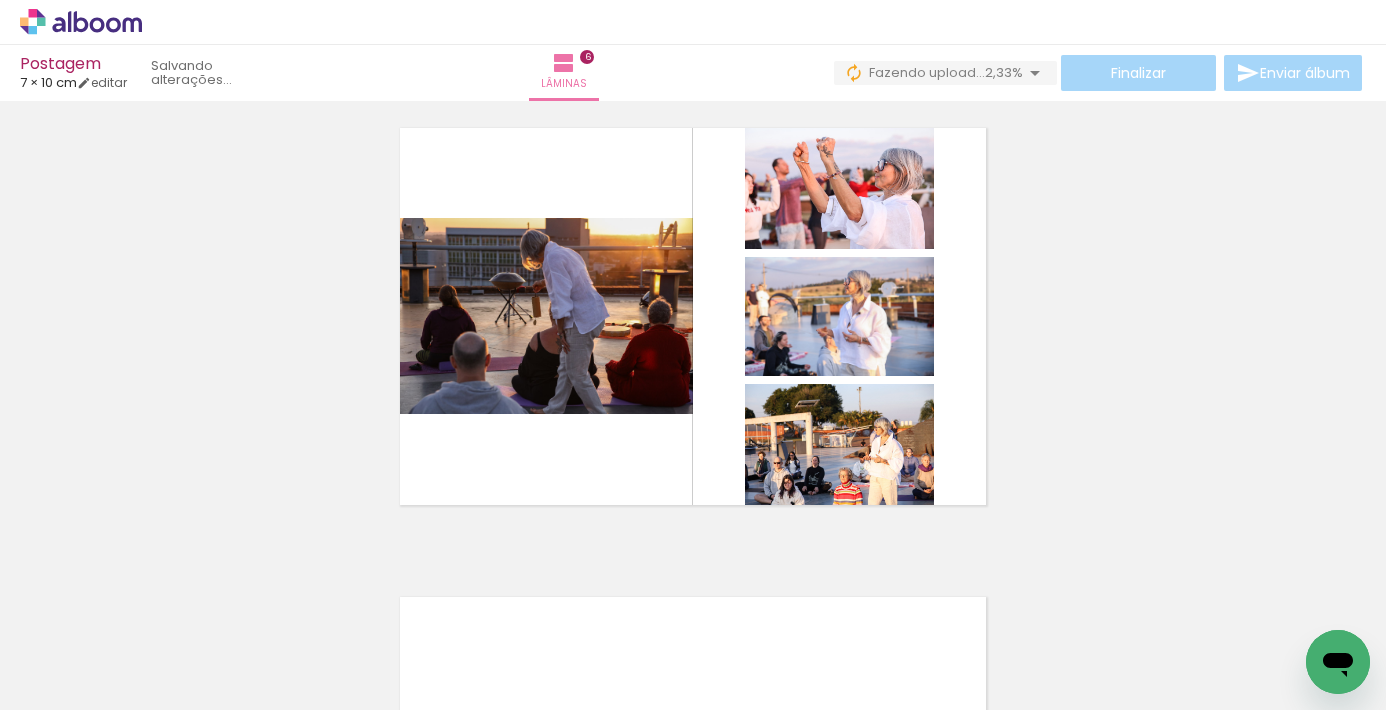 click on "Inserir lâmina 1  de 6  Inserir lâmina 2  de 6  Inserir lâmina 3  de 6  Inserir lâmina 4  de 6  Inserir lâmina 5  de 6  Inserir lâmina 6  de 6" at bounding box center (693, -647) 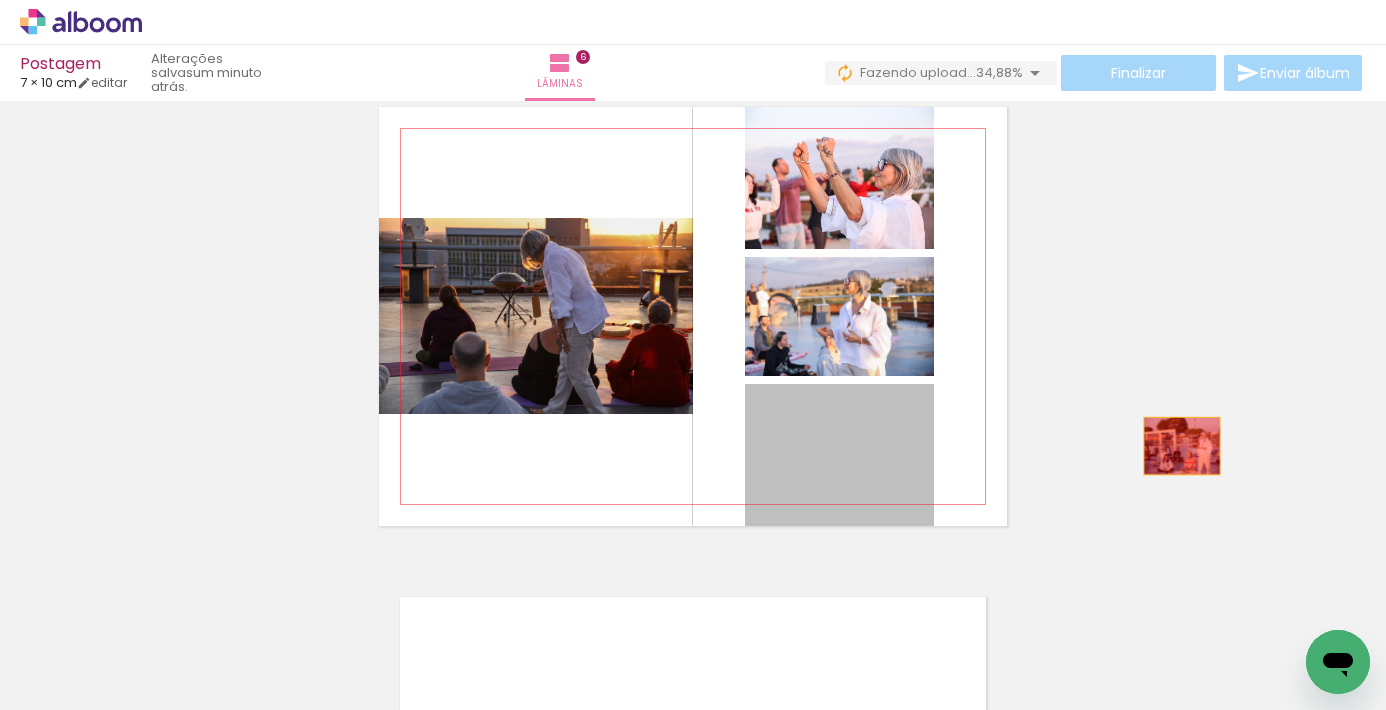 drag, startPoint x: 832, startPoint y: 478, endPoint x: 1182, endPoint y: 446, distance: 351.4598 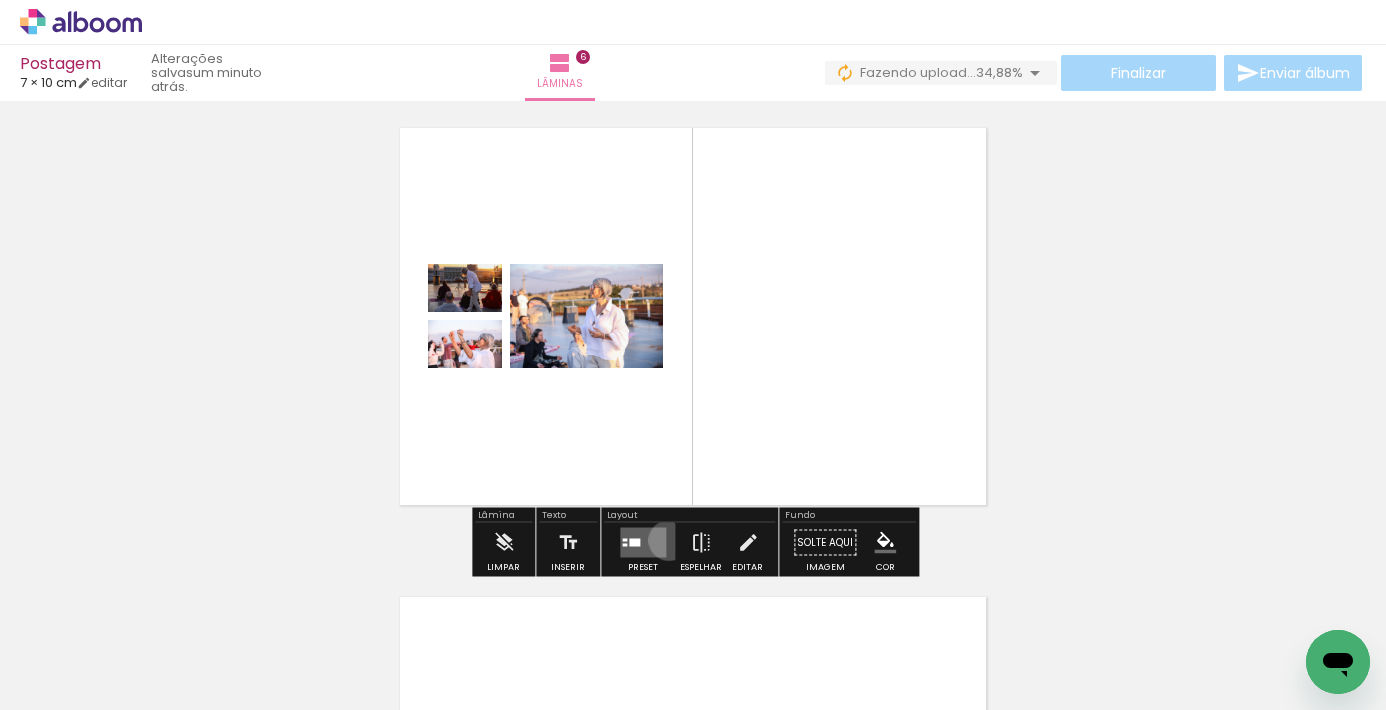 click at bounding box center (643, 543) 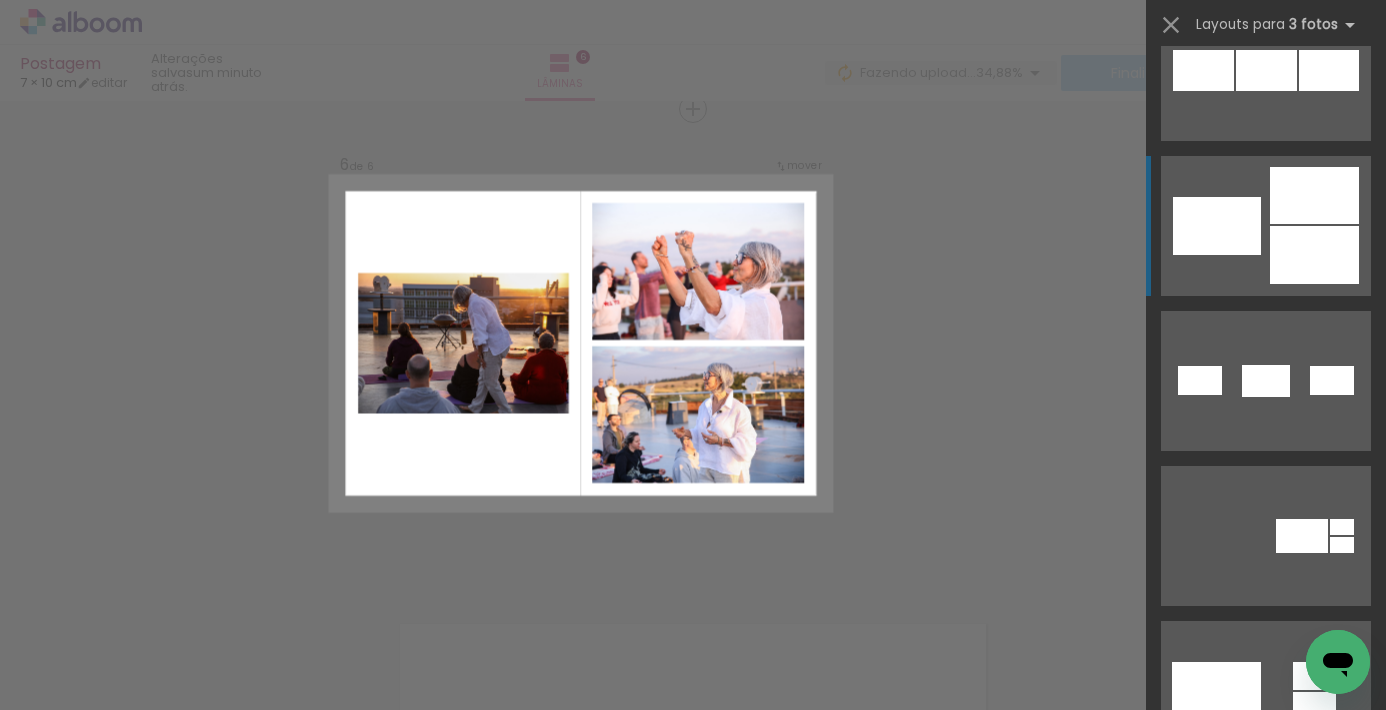 click at bounding box center (1329, -240) 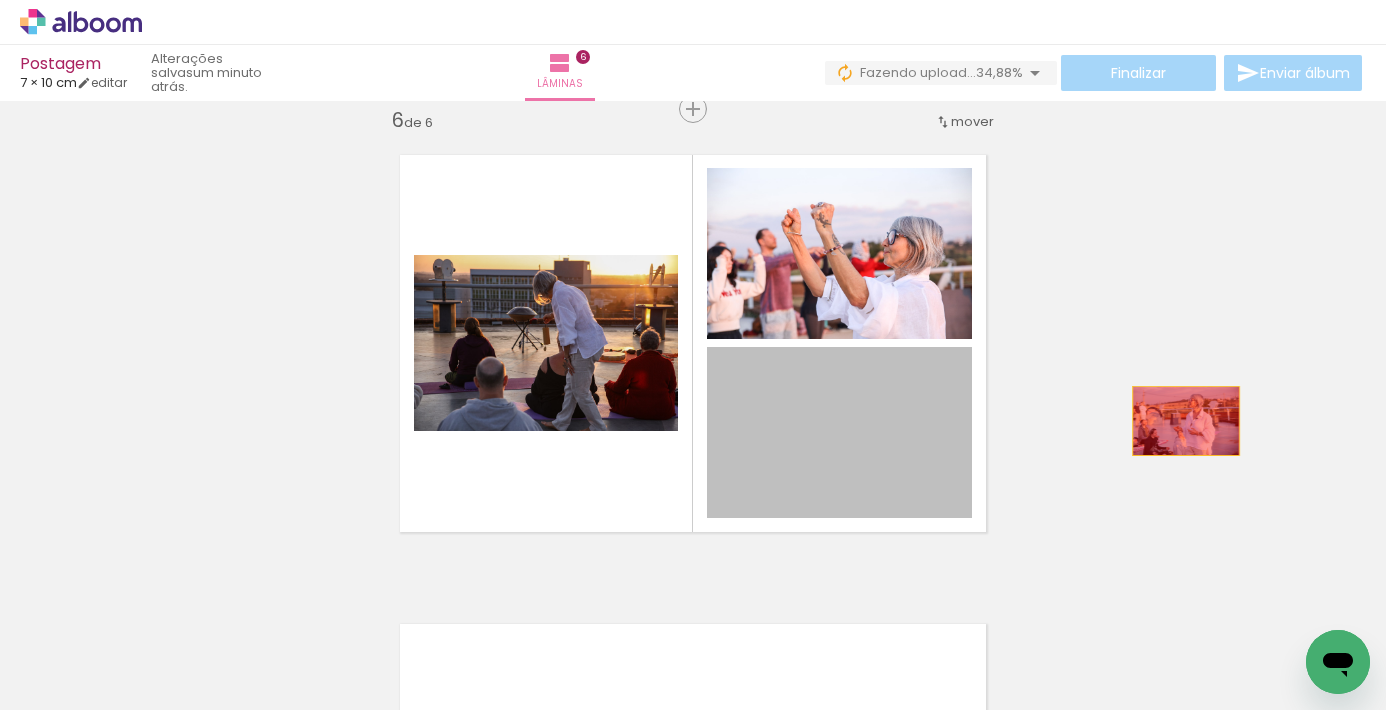 drag, startPoint x: 892, startPoint y: 467, endPoint x: 1186, endPoint y: 421, distance: 297.57687 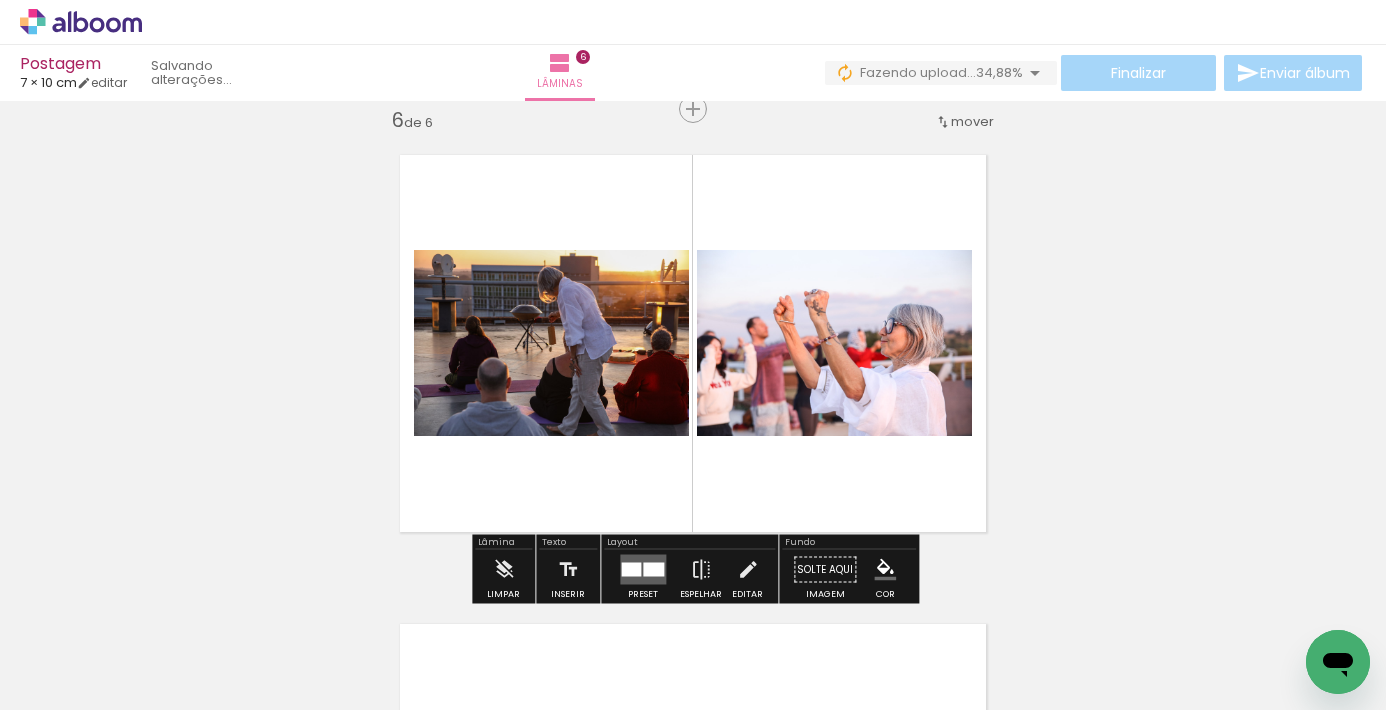 click at bounding box center (653, 570) 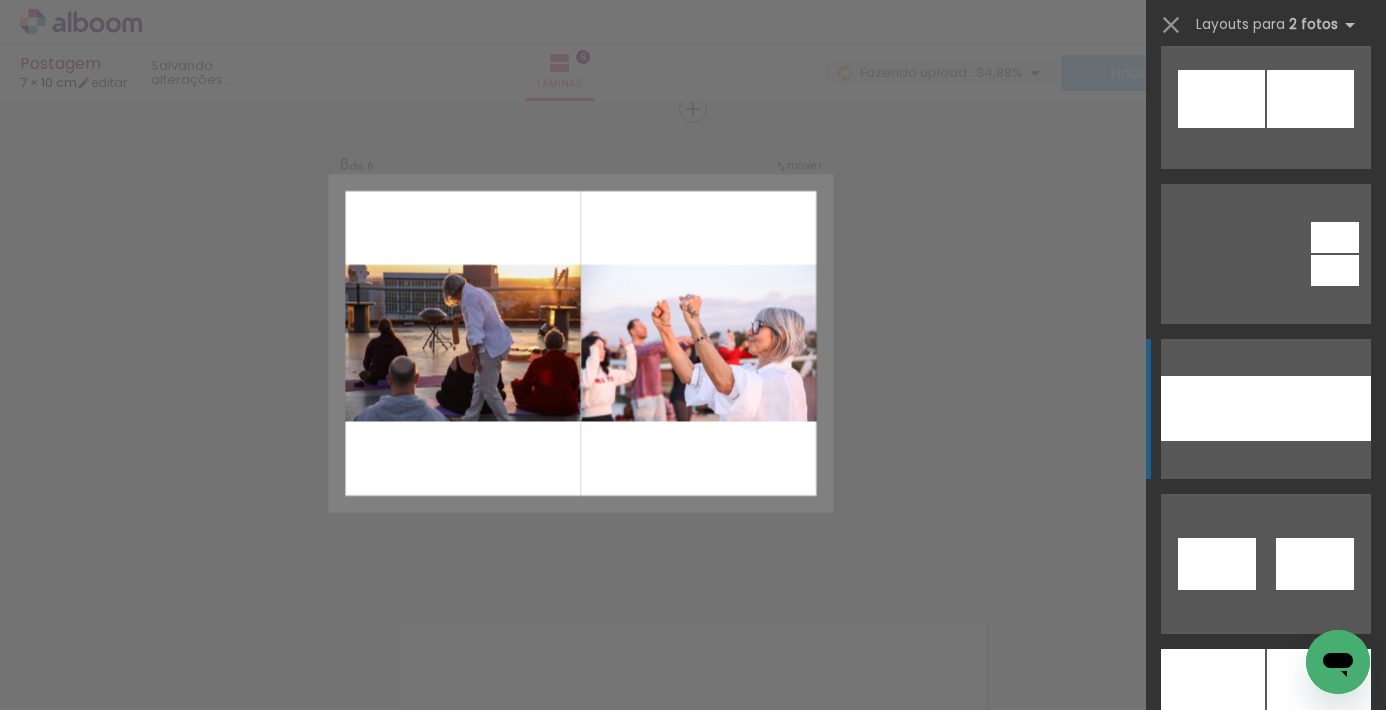scroll, scrollTop: 1581, scrollLeft: 0, axis: vertical 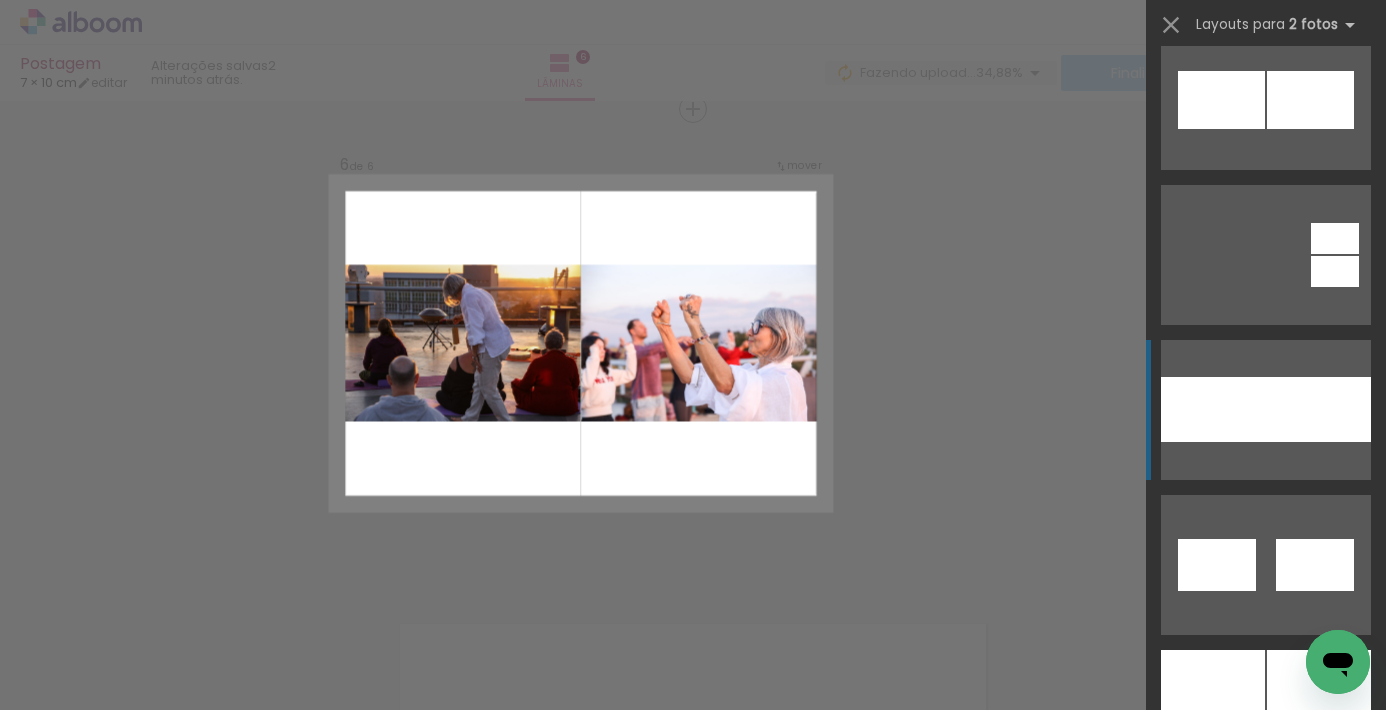click at bounding box center (1266, 565) 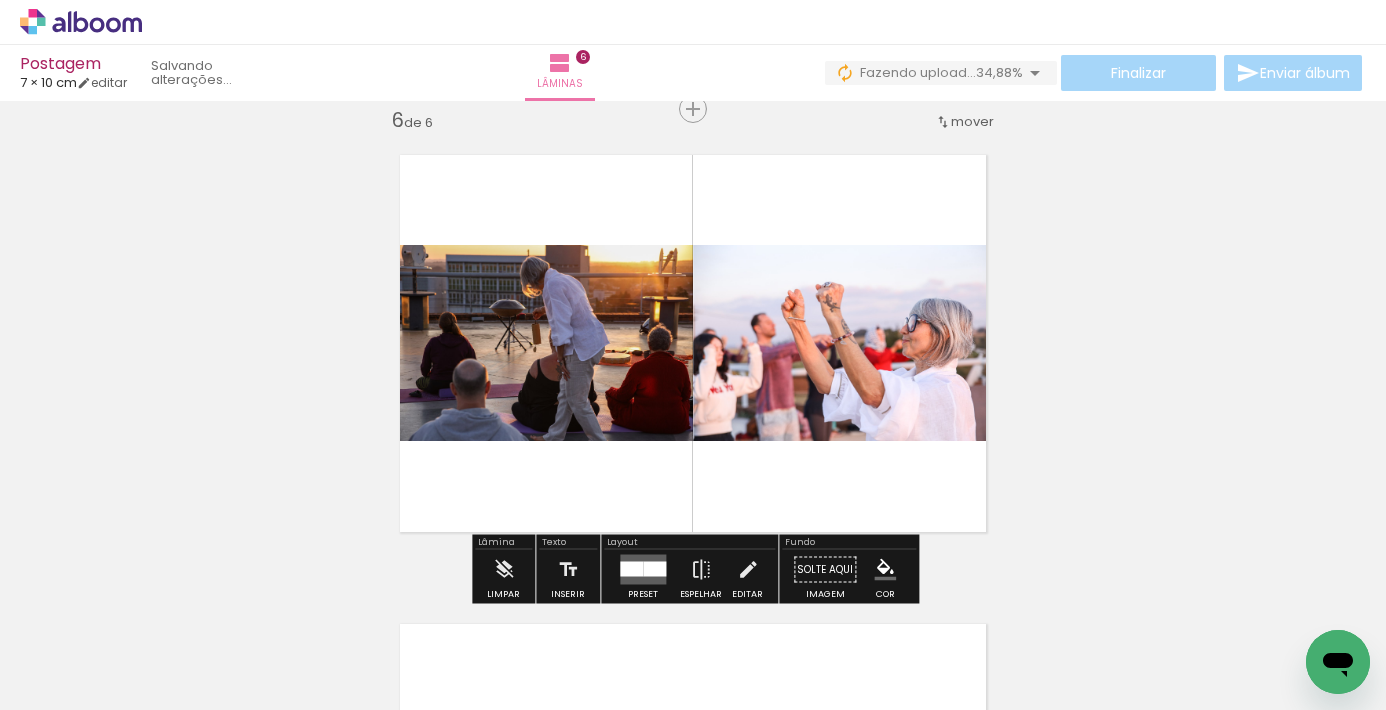 scroll, scrollTop: 1580, scrollLeft: 0, axis: vertical 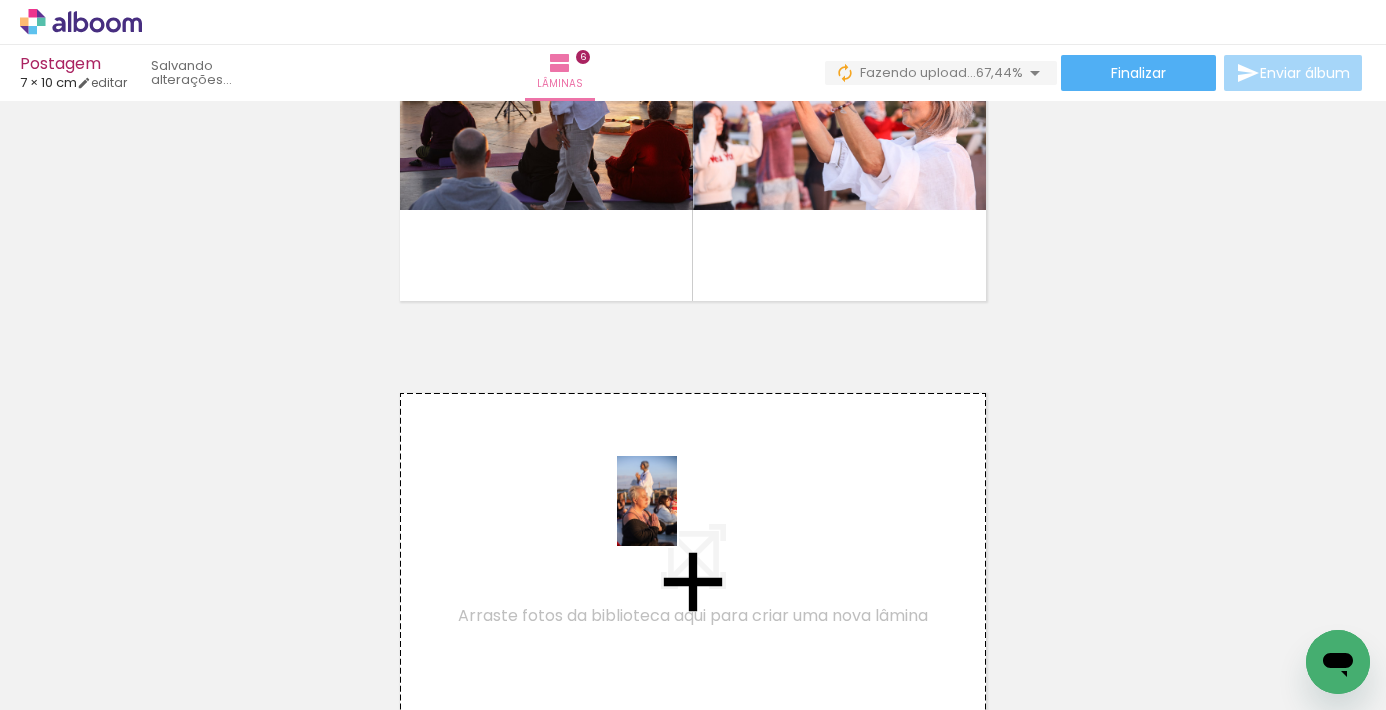 click at bounding box center [693, 355] 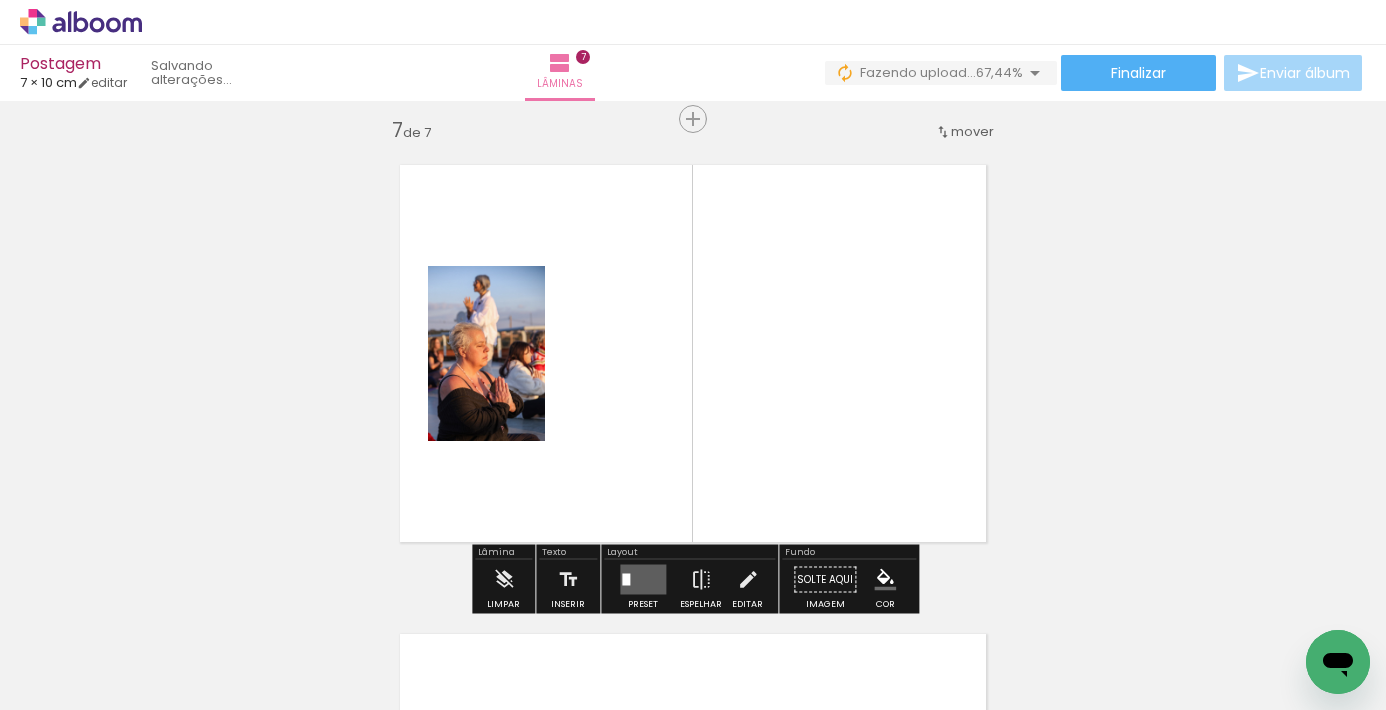 scroll, scrollTop: 2839, scrollLeft: 0, axis: vertical 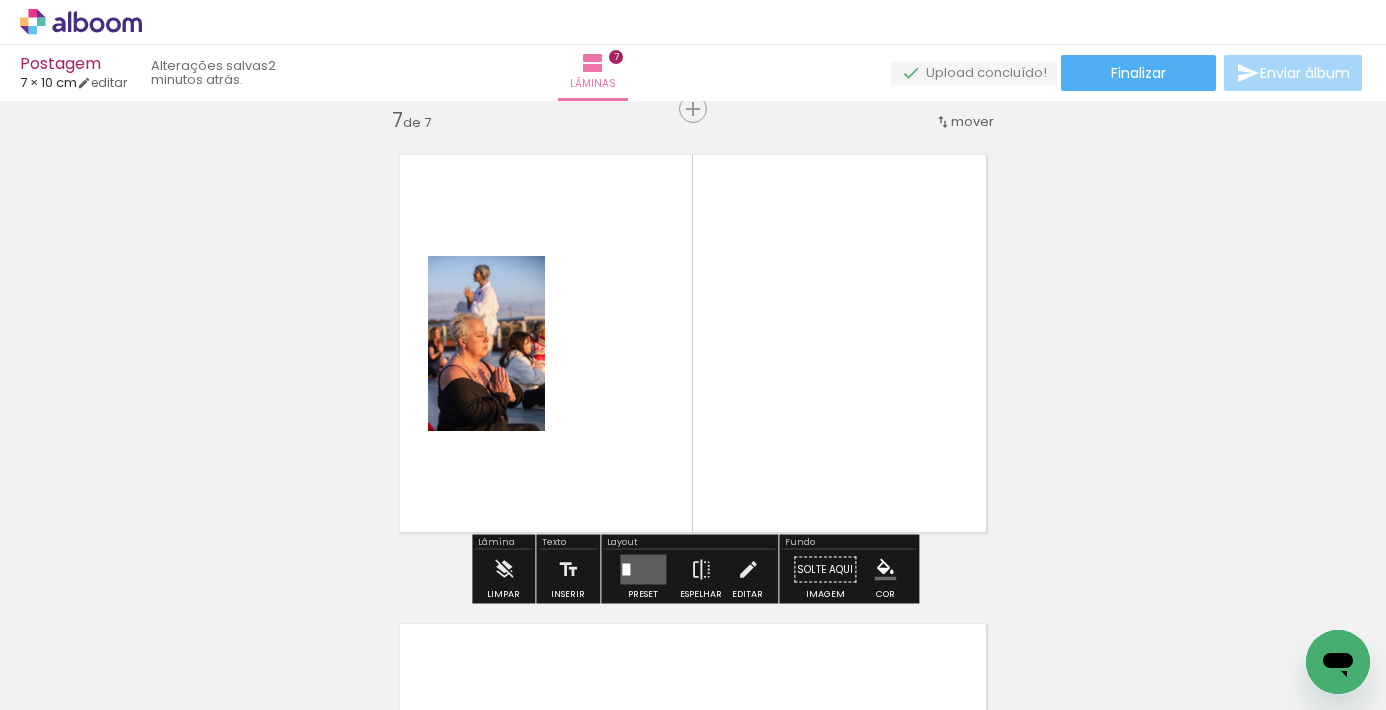 click at bounding box center (643, 570) 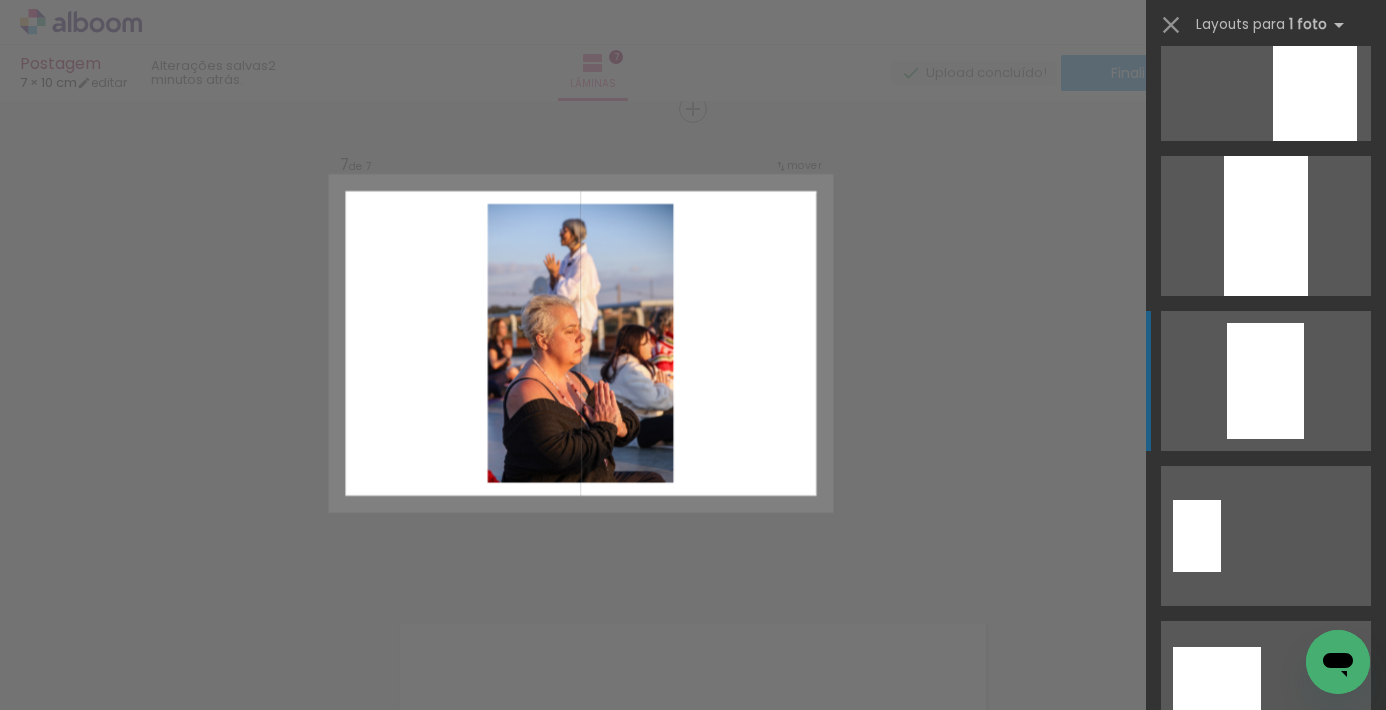 scroll, scrollTop: 1154, scrollLeft: 0, axis: vertical 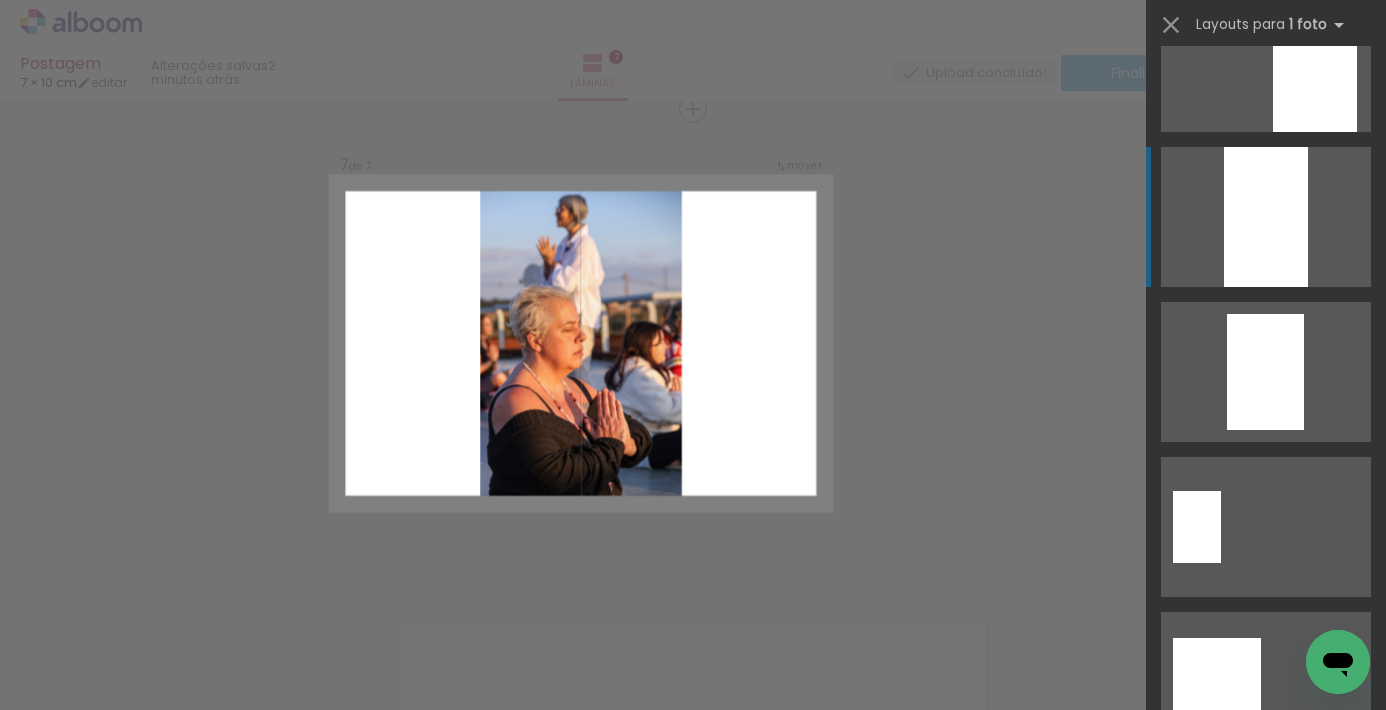 click at bounding box center (1266, 1147) 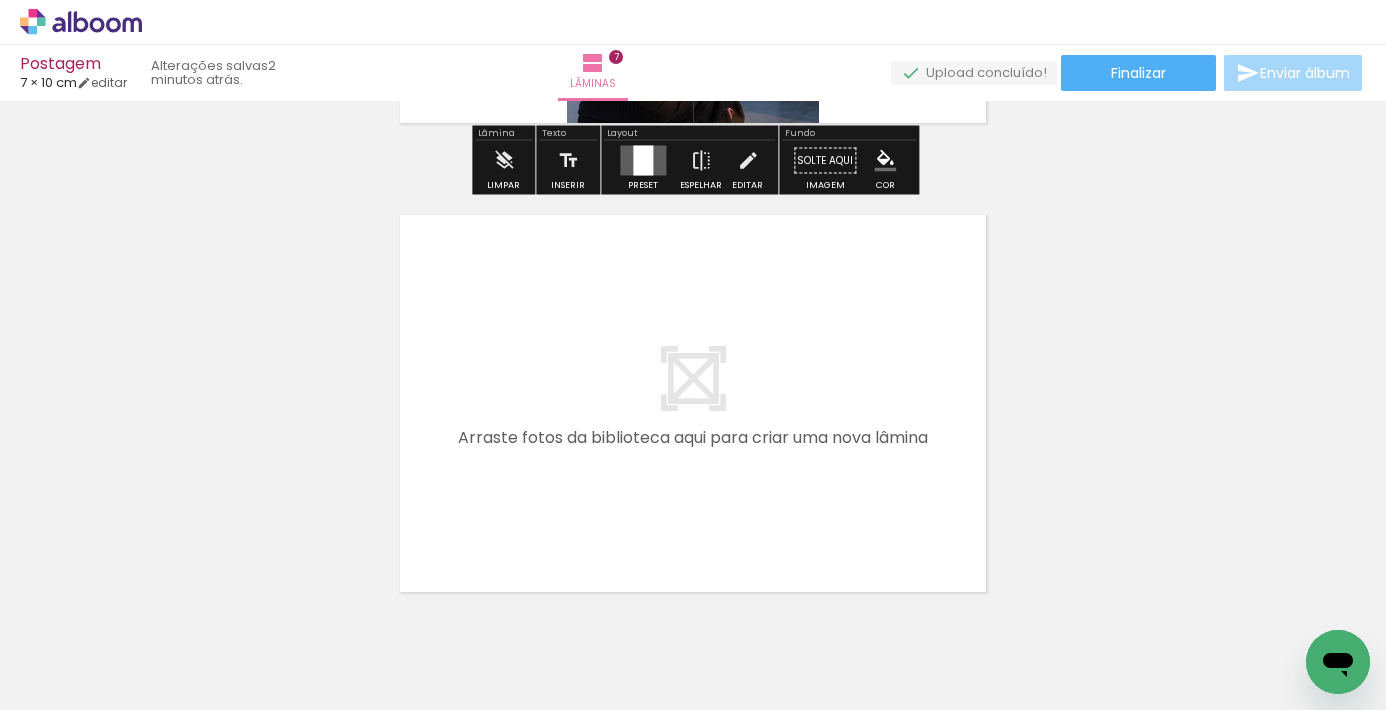 scroll, scrollTop: 3249, scrollLeft: 0, axis: vertical 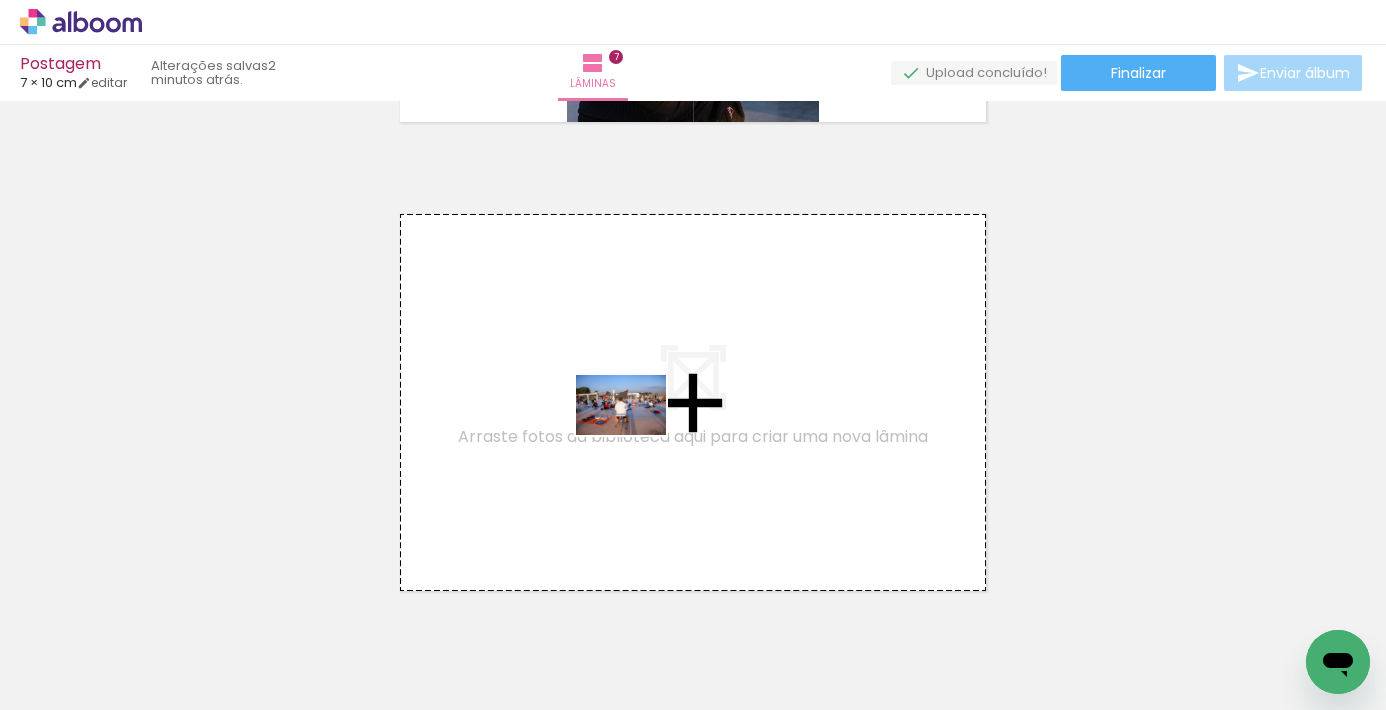 click at bounding box center (693, 355) 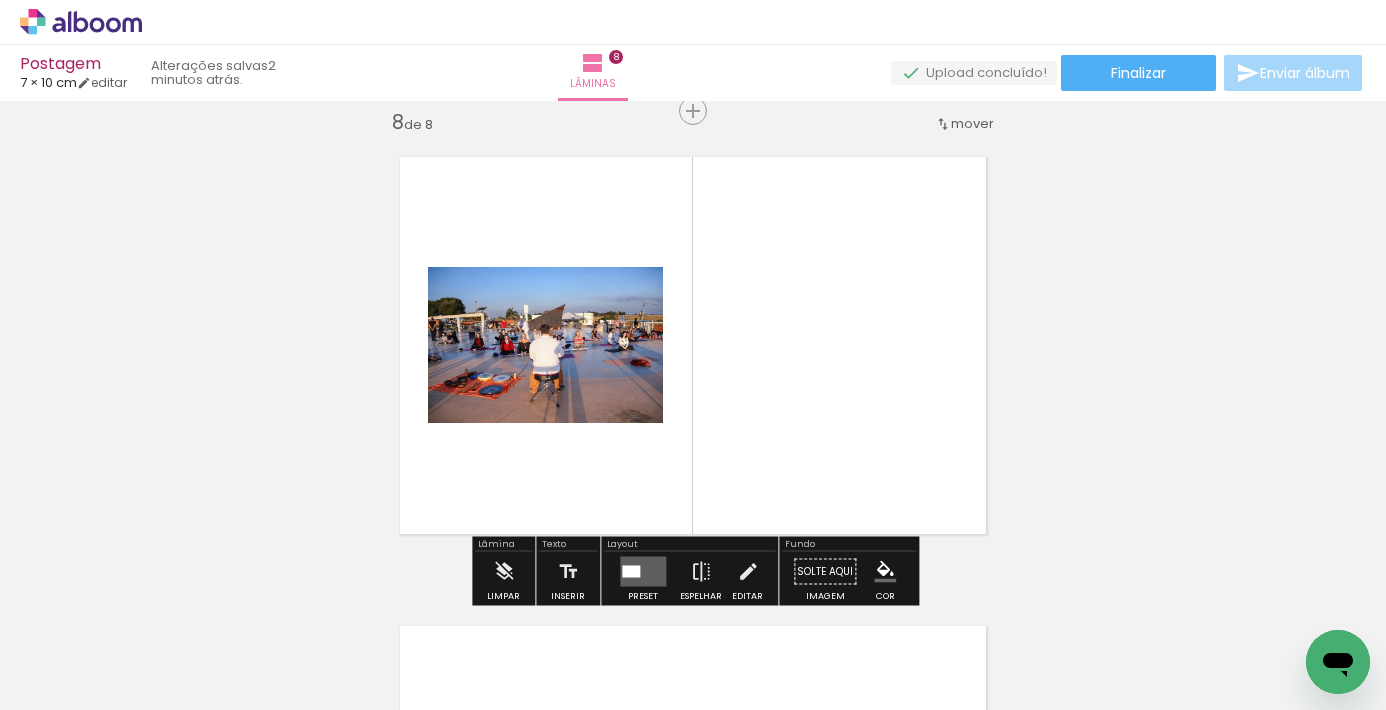 scroll, scrollTop: 3308, scrollLeft: 0, axis: vertical 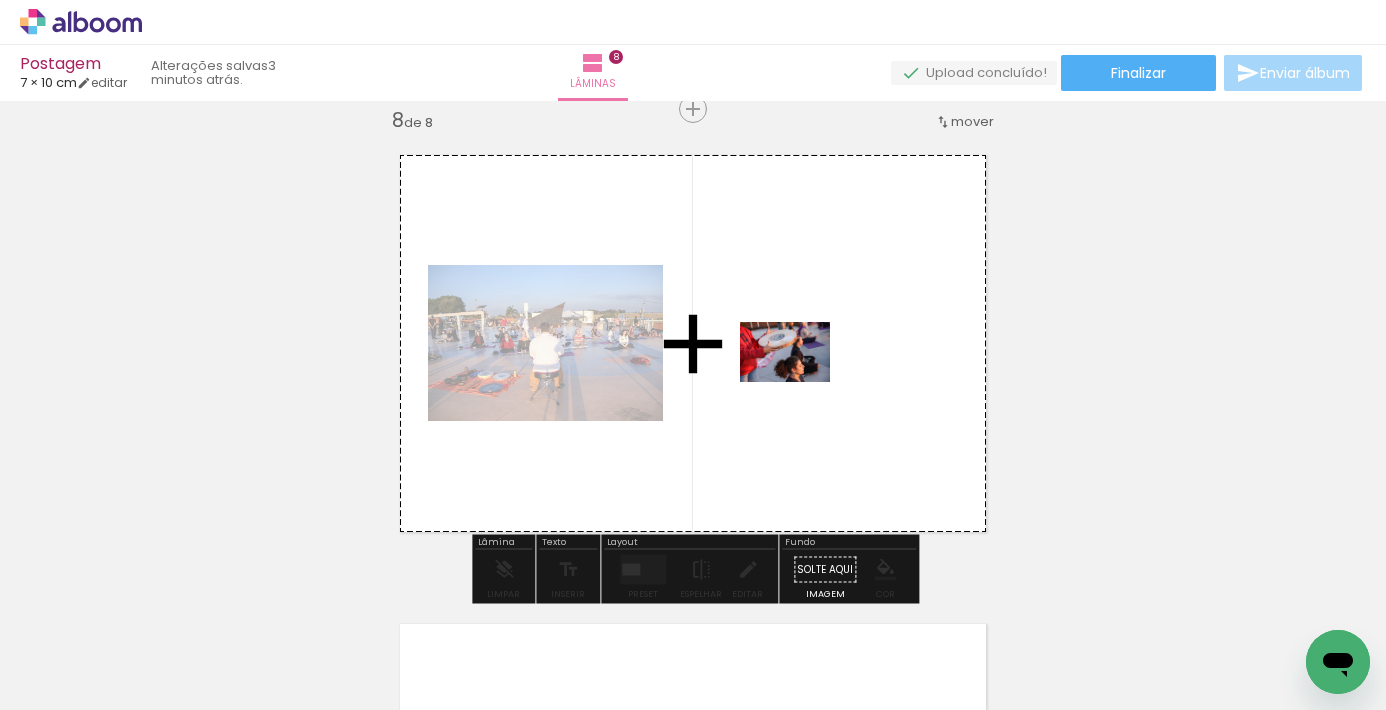drag, startPoint x: 780, startPoint y: 636, endPoint x: 800, endPoint y: 382, distance: 254.78618 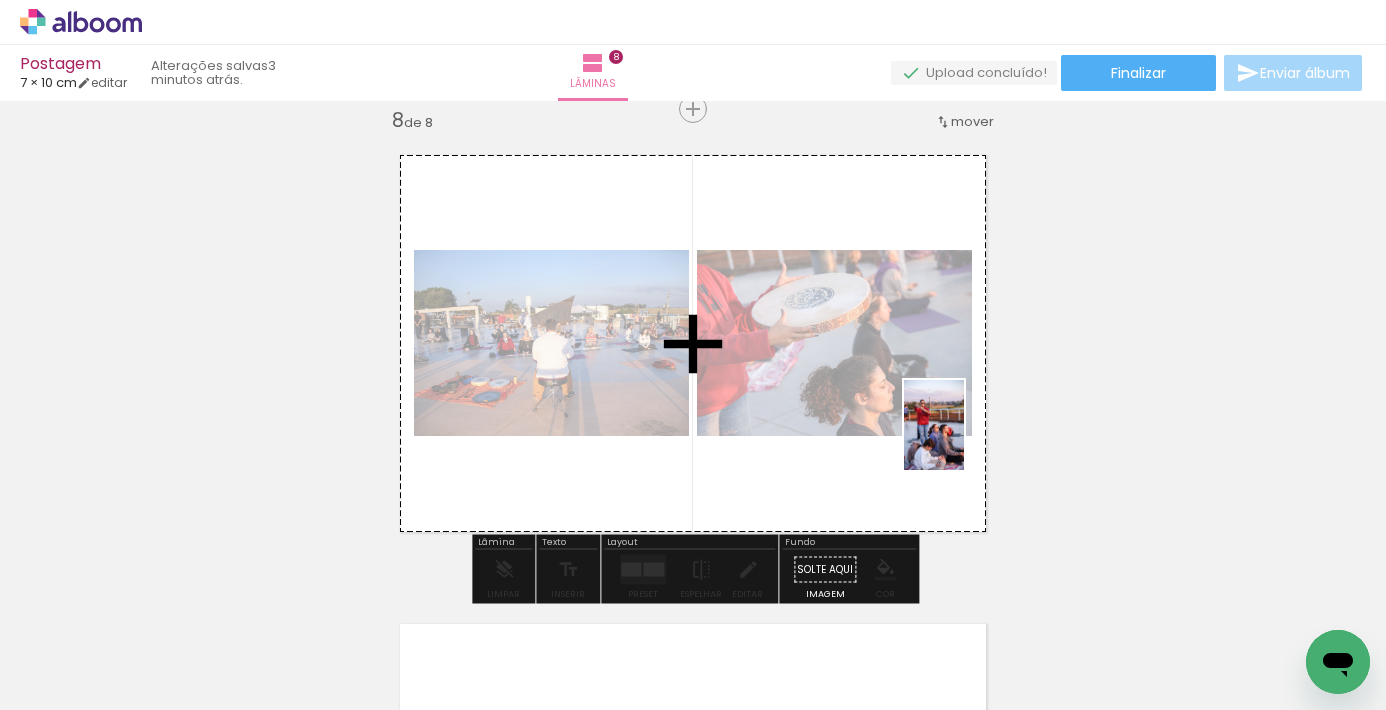 drag, startPoint x: 662, startPoint y: 651, endPoint x: 964, endPoint y: 439, distance: 368.9824 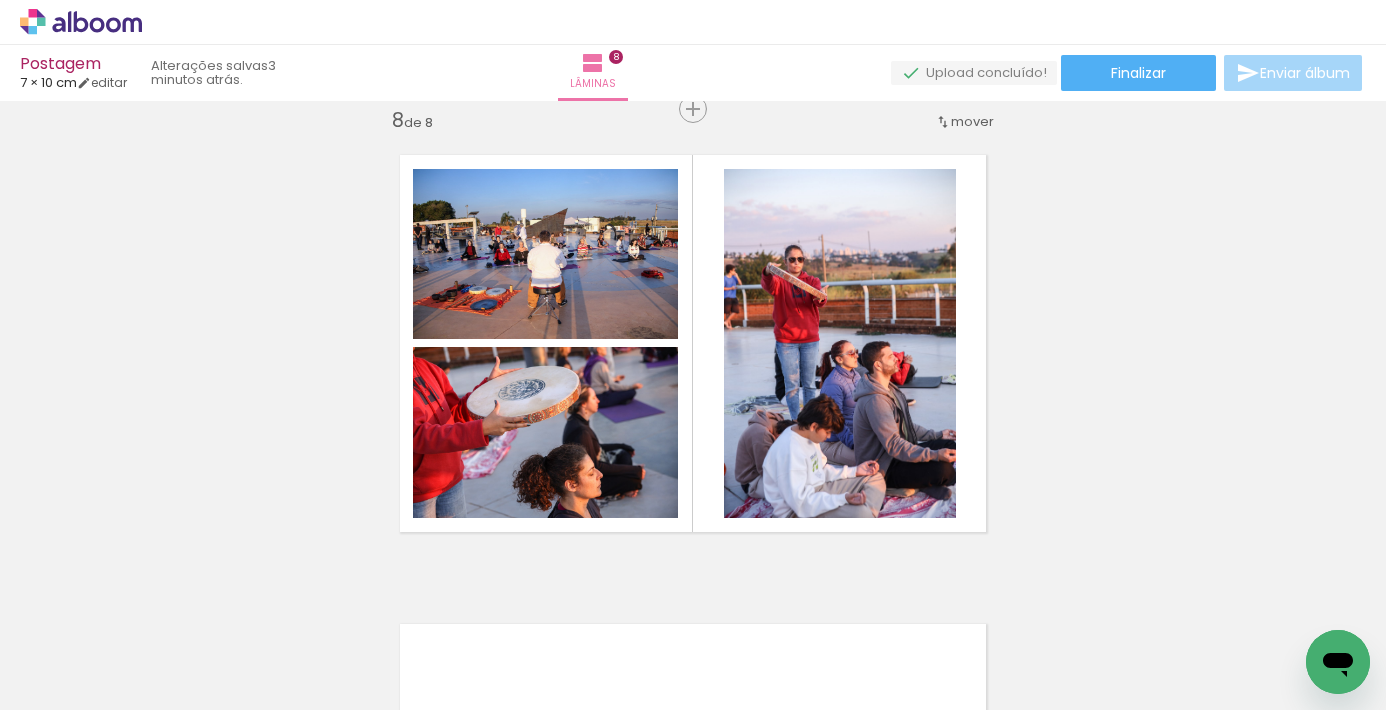 scroll, scrollTop: 0, scrollLeft: 2304, axis: horizontal 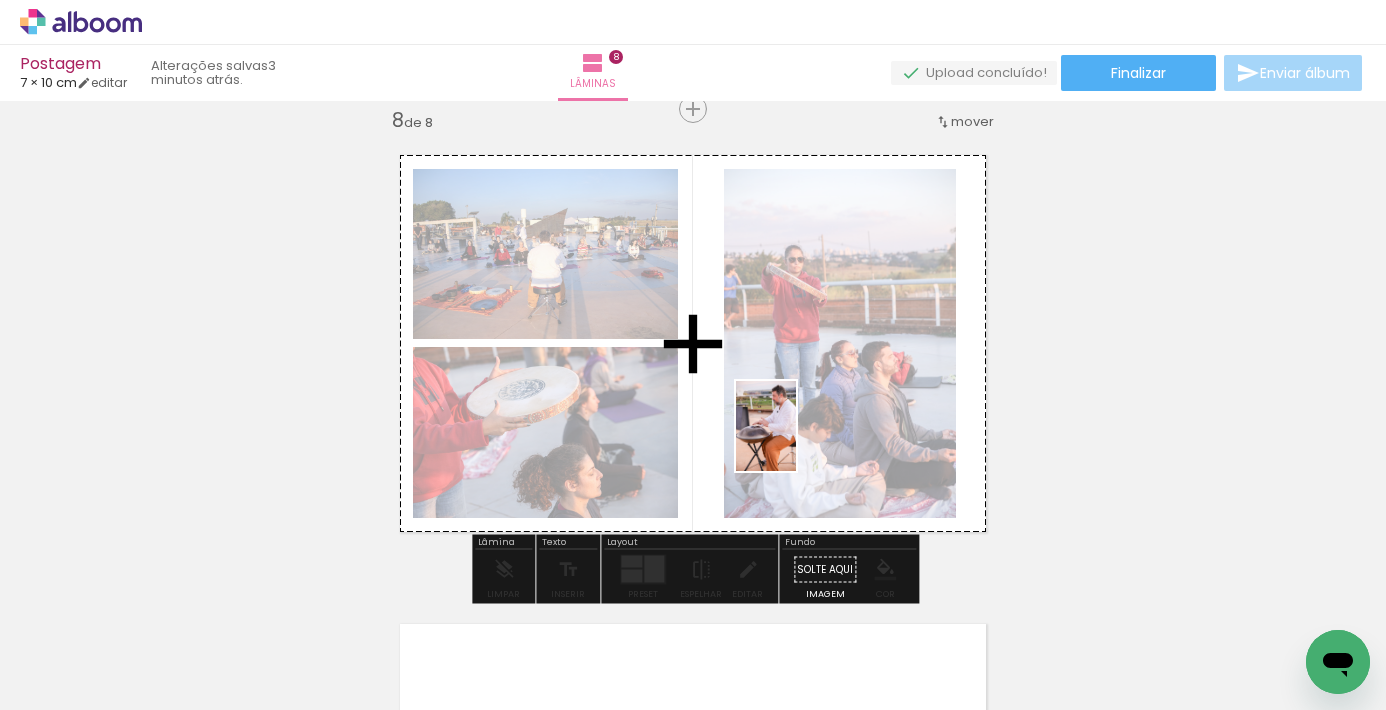 drag, startPoint x: 635, startPoint y: 600, endPoint x: 796, endPoint y: 441, distance: 226.2786 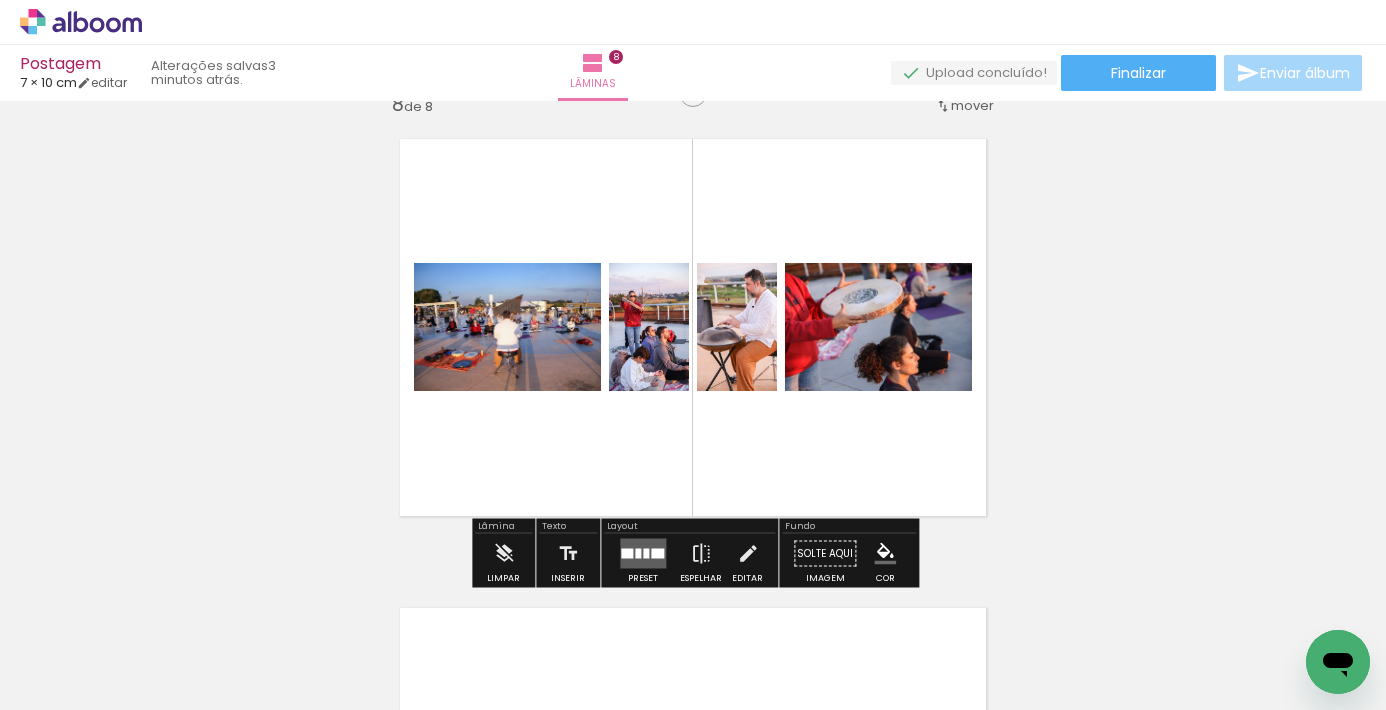 scroll, scrollTop: 3325, scrollLeft: 0, axis: vertical 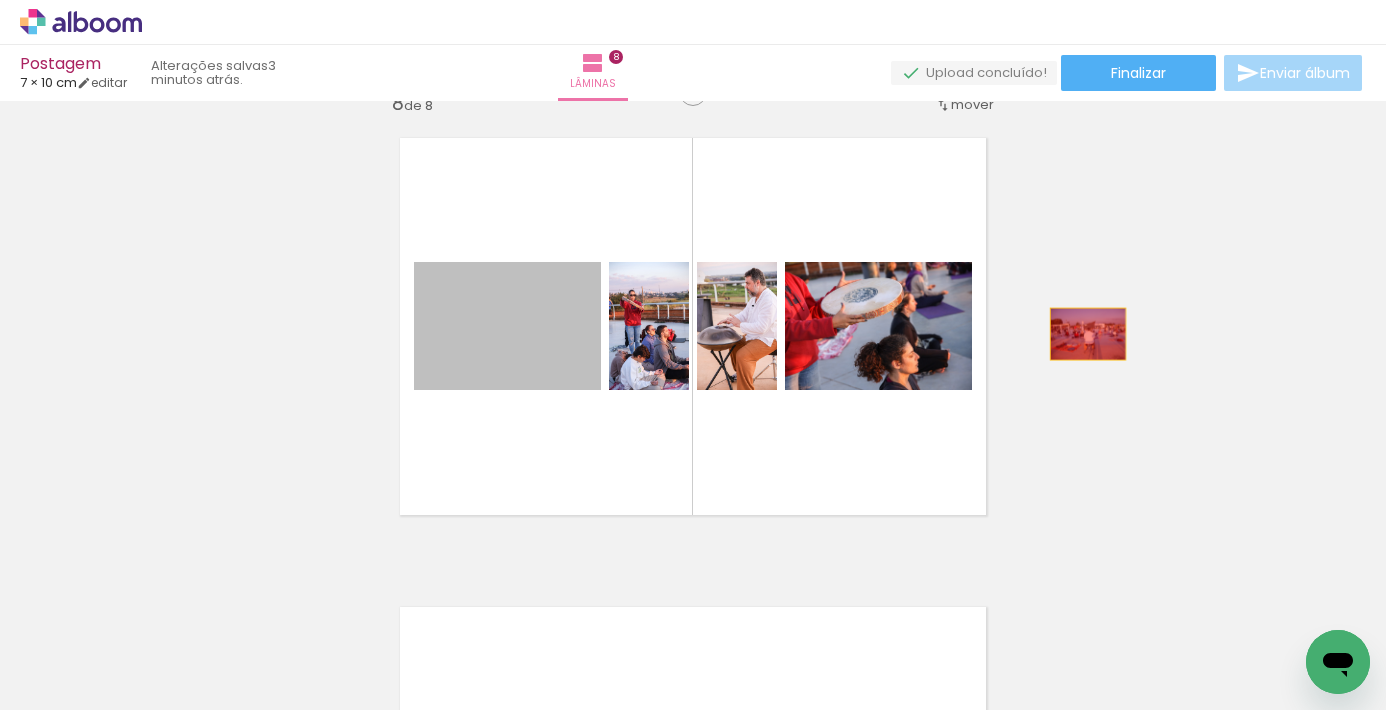 drag, startPoint x: 489, startPoint y: 346, endPoint x: 1088, endPoint y: 334, distance: 599.1202 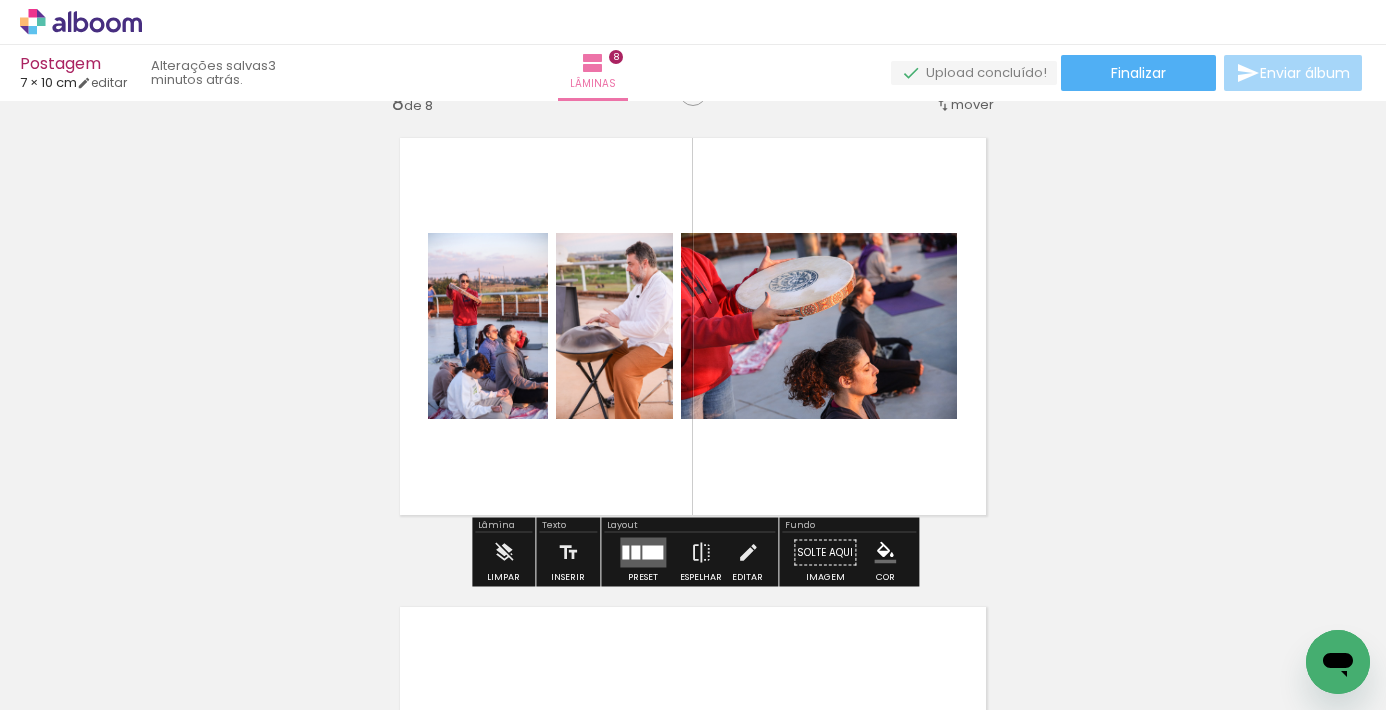 scroll, scrollTop: 0, scrollLeft: 0, axis: both 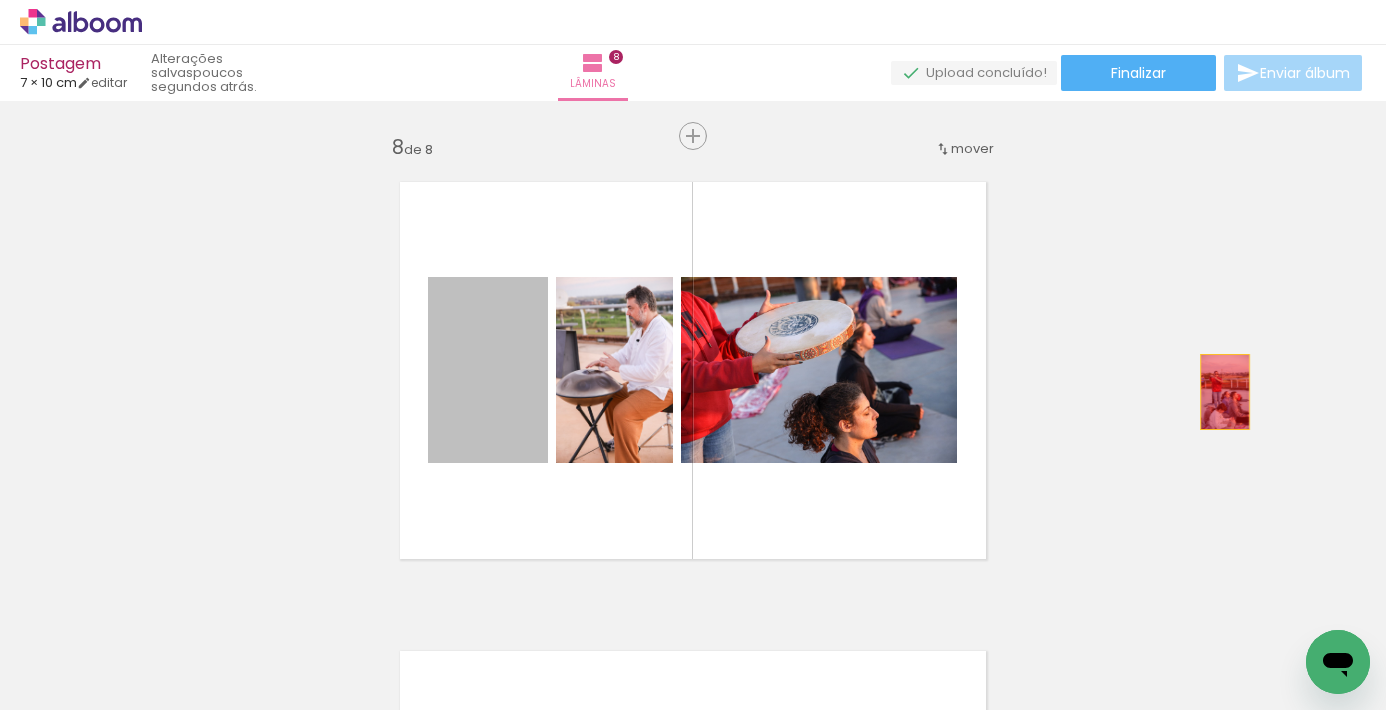 drag, startPoint x: 502, startPoint y: 399, endPoint x: 1225, endPoint y: 392, distance: 723.0339 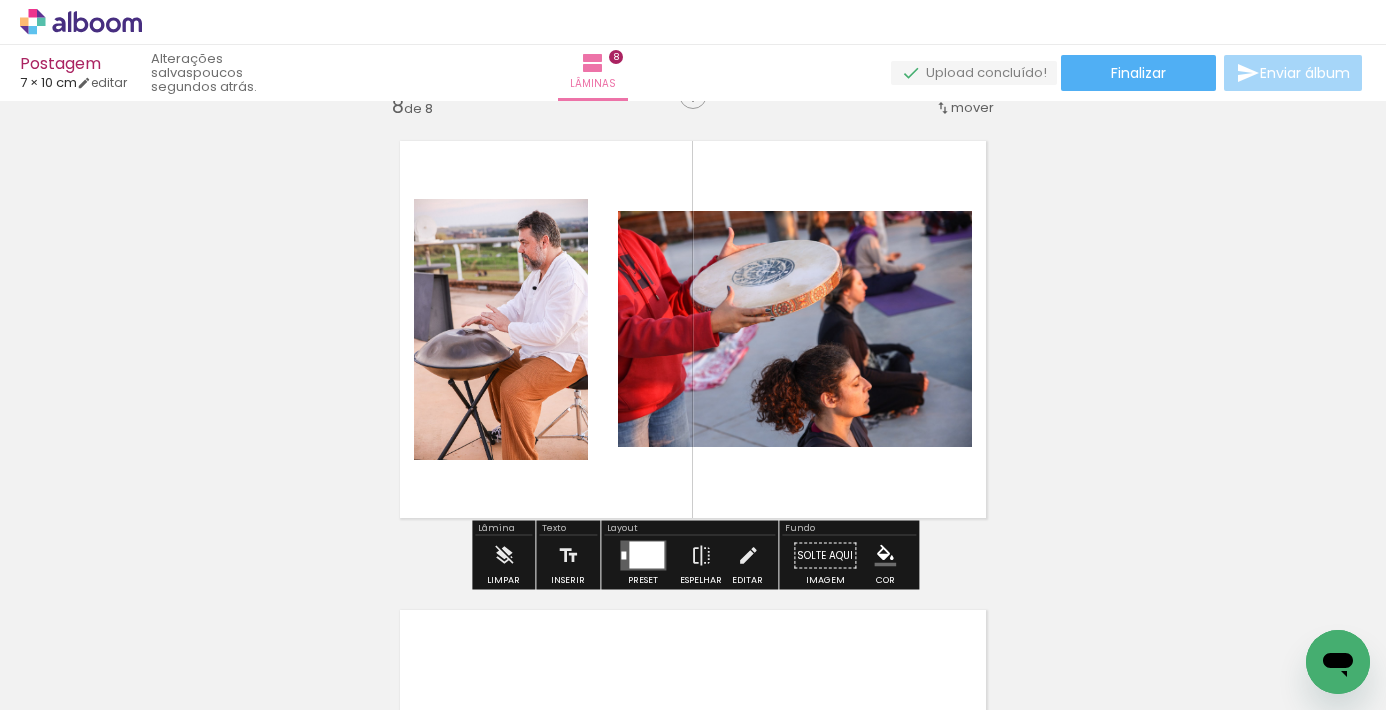 scroll, scrollTop: 3324, scrollLeft: 0, axis: vertical 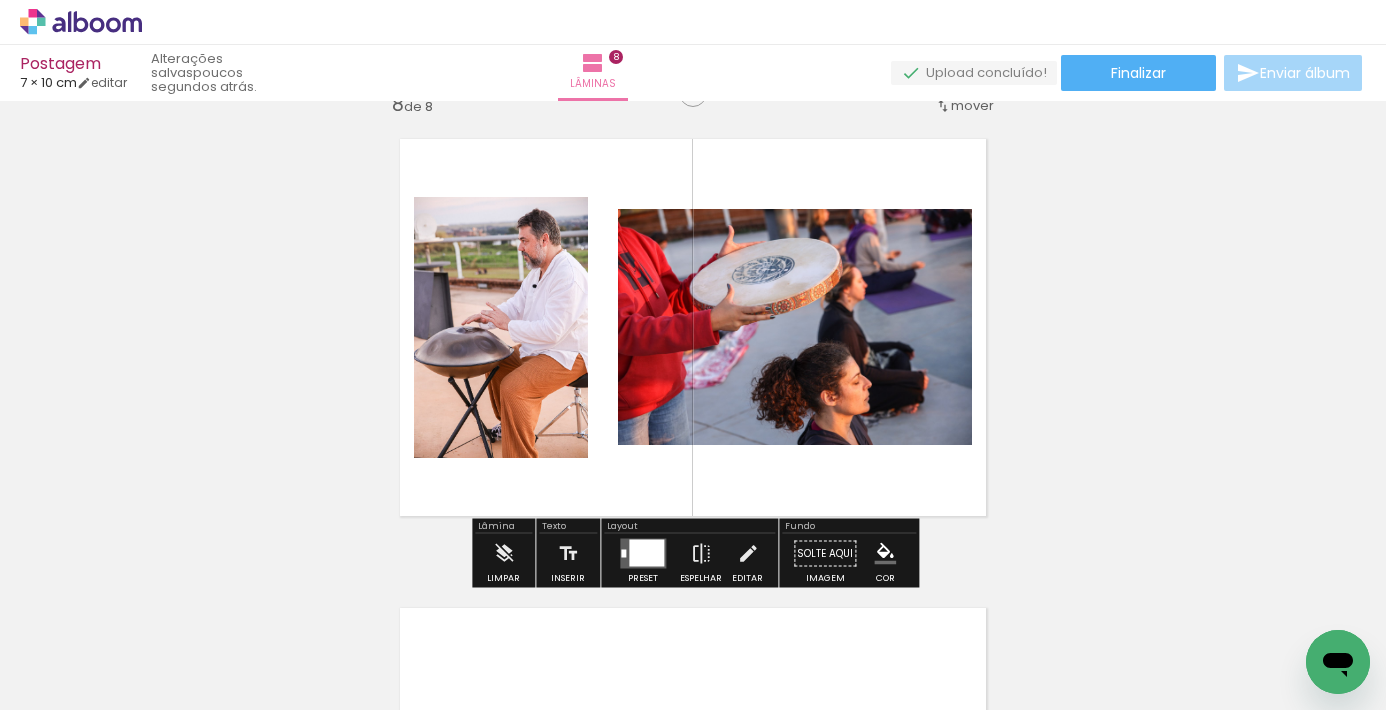 click at bounding box center (646, 553) 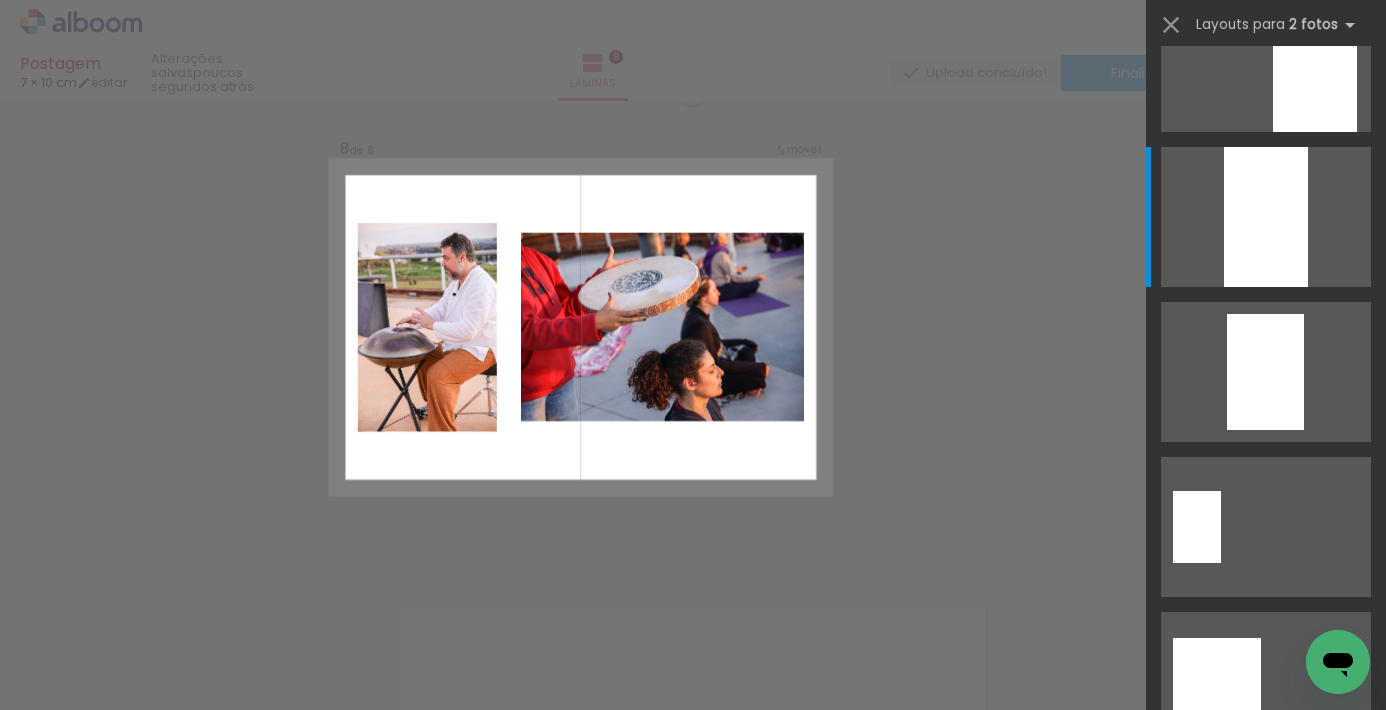 scroll, scrollTop: 0, scrollLeft: 0, axis: both 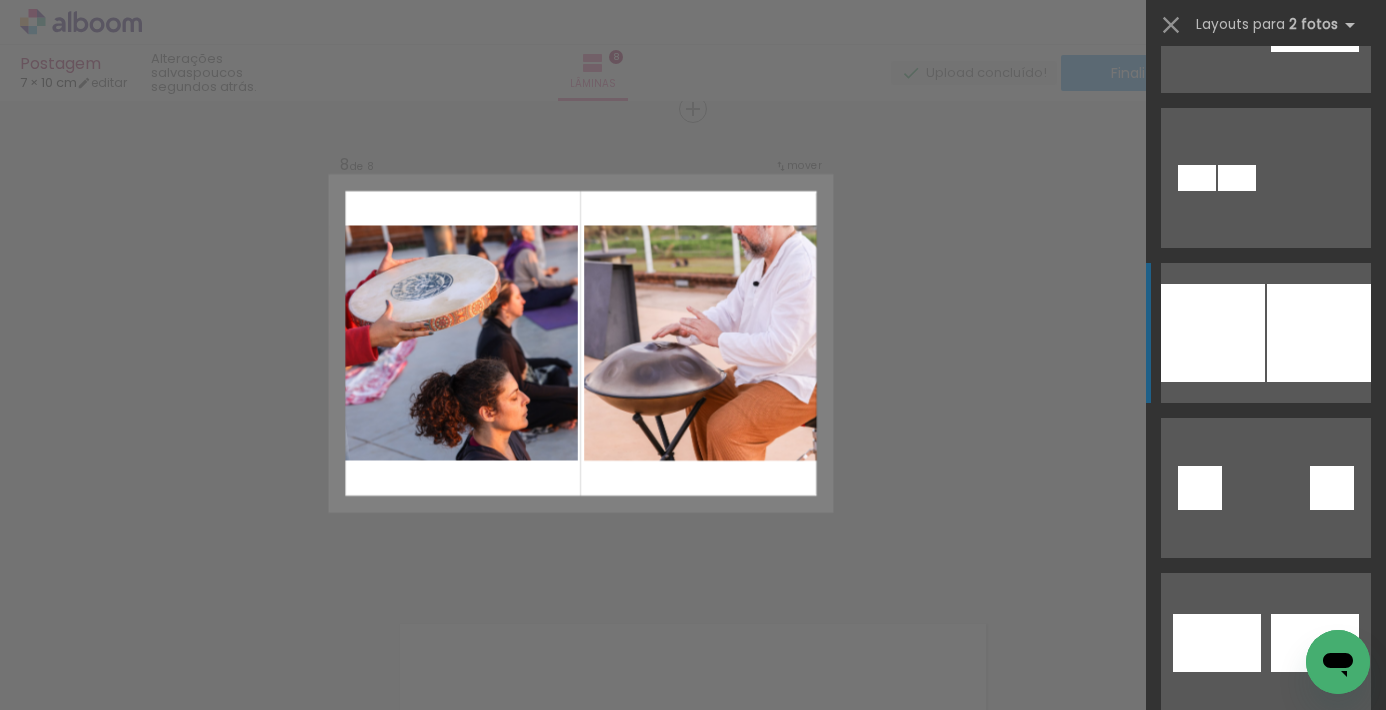 click at bounding box center (1319, 333) 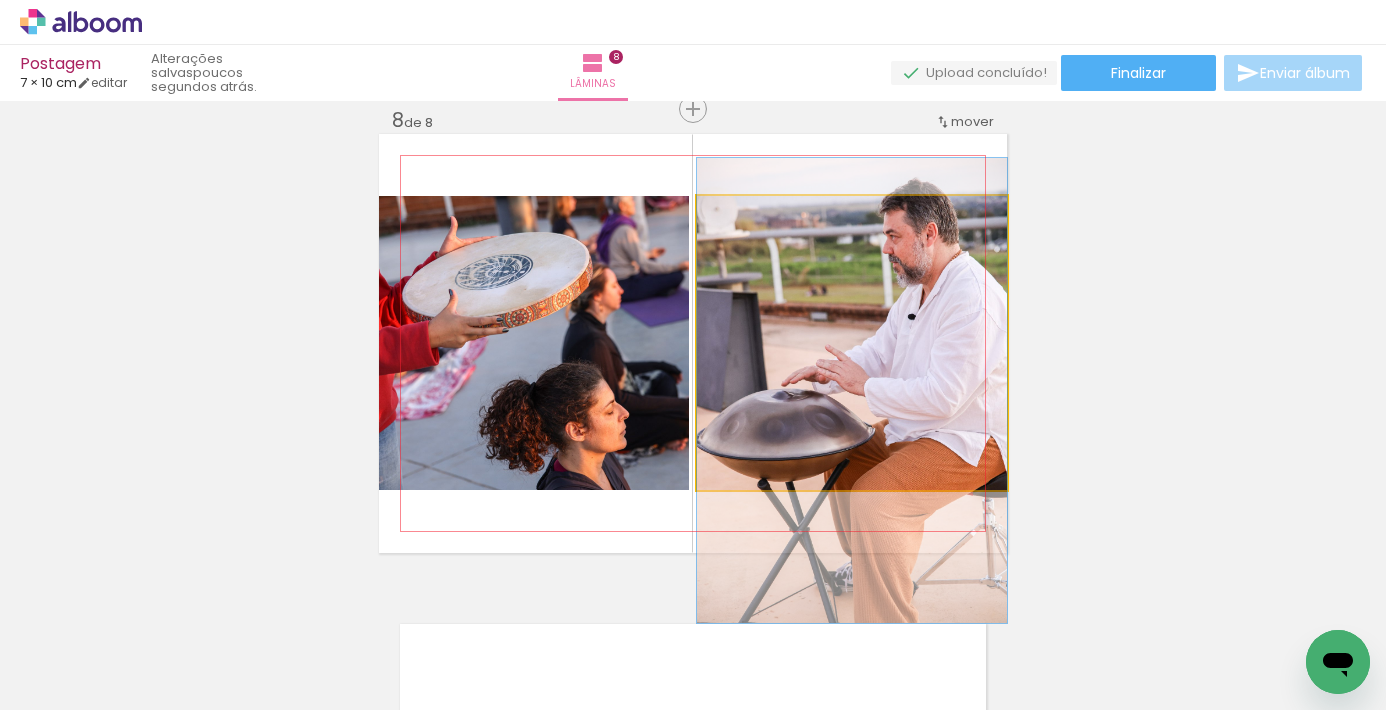 drag, startPoint x: 829, startPoint y: 286, endPoint x: 829, endPoint y: 328, distance: 42 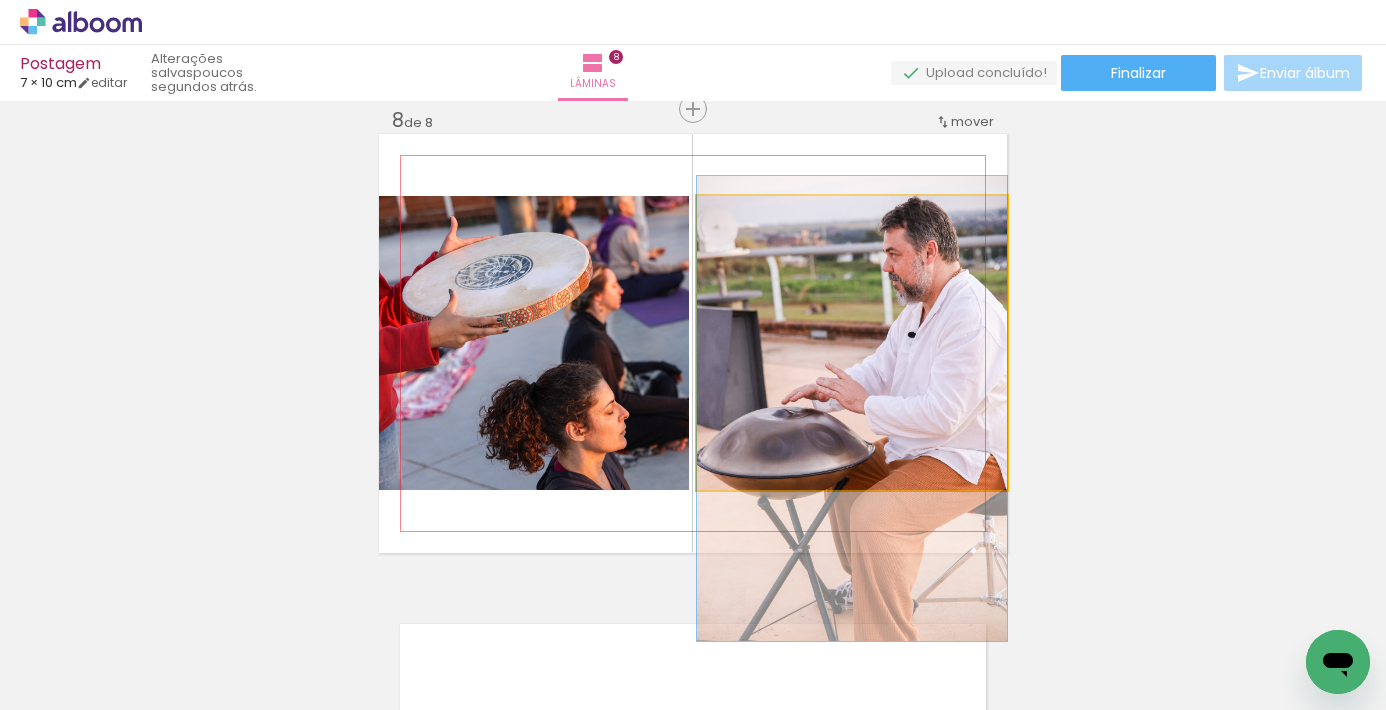 drag, startPoint x: 860, startPoint y: 306, endPoint x: 859, endPoint y: 319, distance: 13.038404 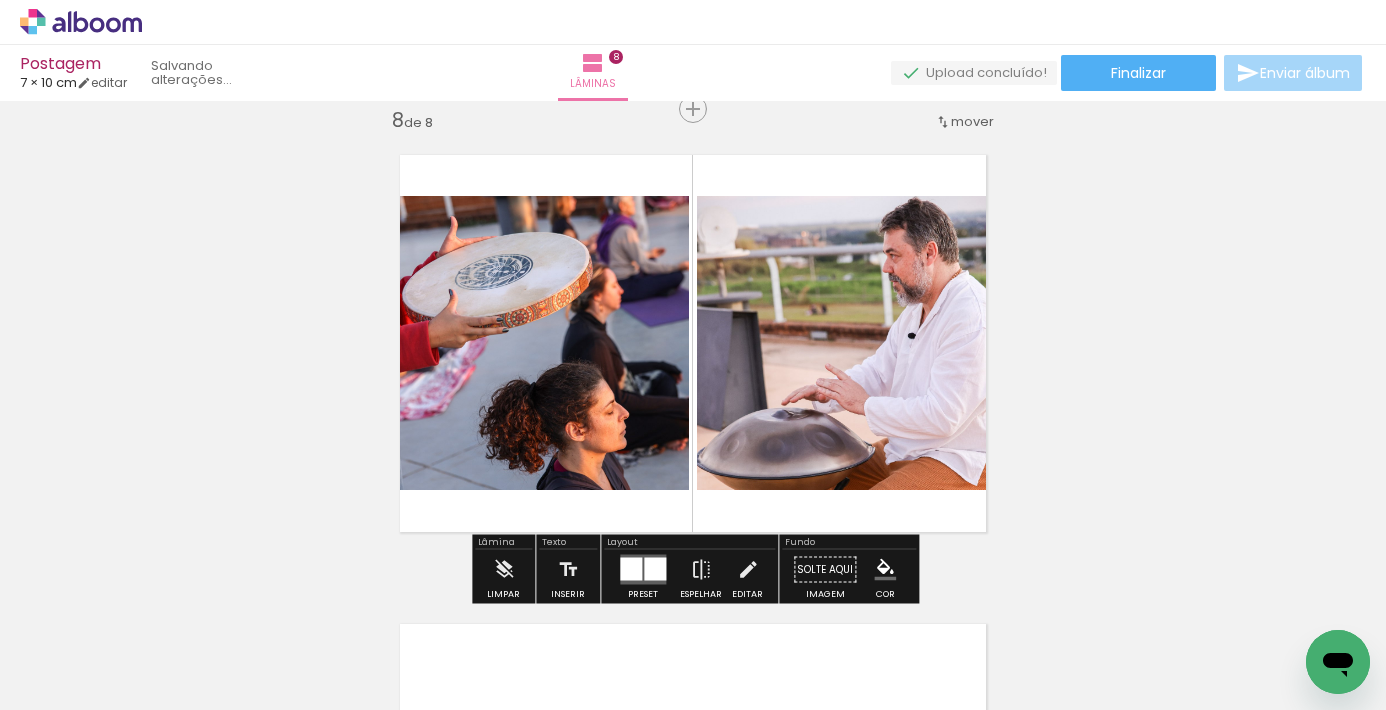 click on "Inserir lâmina 1  de 8  Inserir lâmina 2  de 8  Inserir lâmina 3  de 8  Inserir lâmina 4  de 8  Inserir lâmina 5  de 8  Inserir lâmina 6  de 8  Inserir lâmina 7  de 8  Inserir lâmina 8  de 8" at bounding box center (693, -1089) 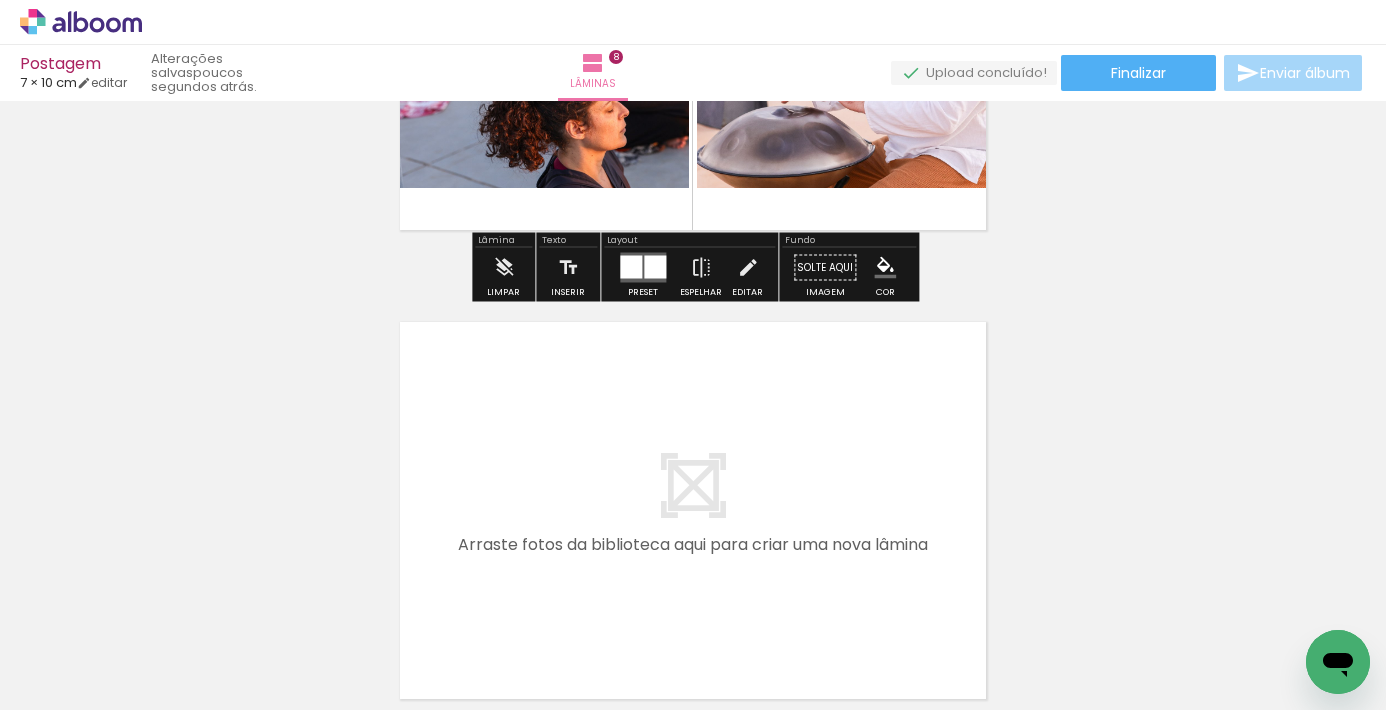 scroll, scrollTop: 3651, scrollLeft: 0, axis: vertical 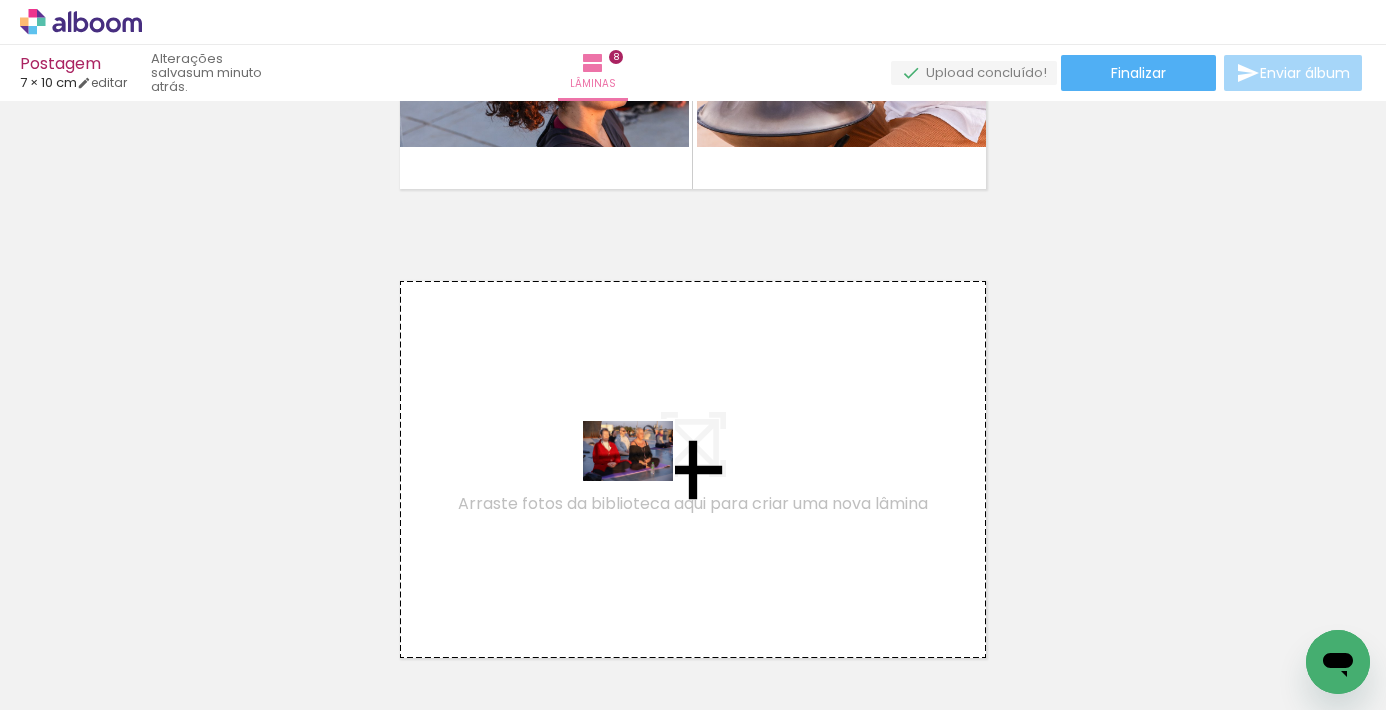 drag, startPoint x: 560, startPoint y: 640, endPoint x: 643, endPoint y: 481, distance: 179.35997 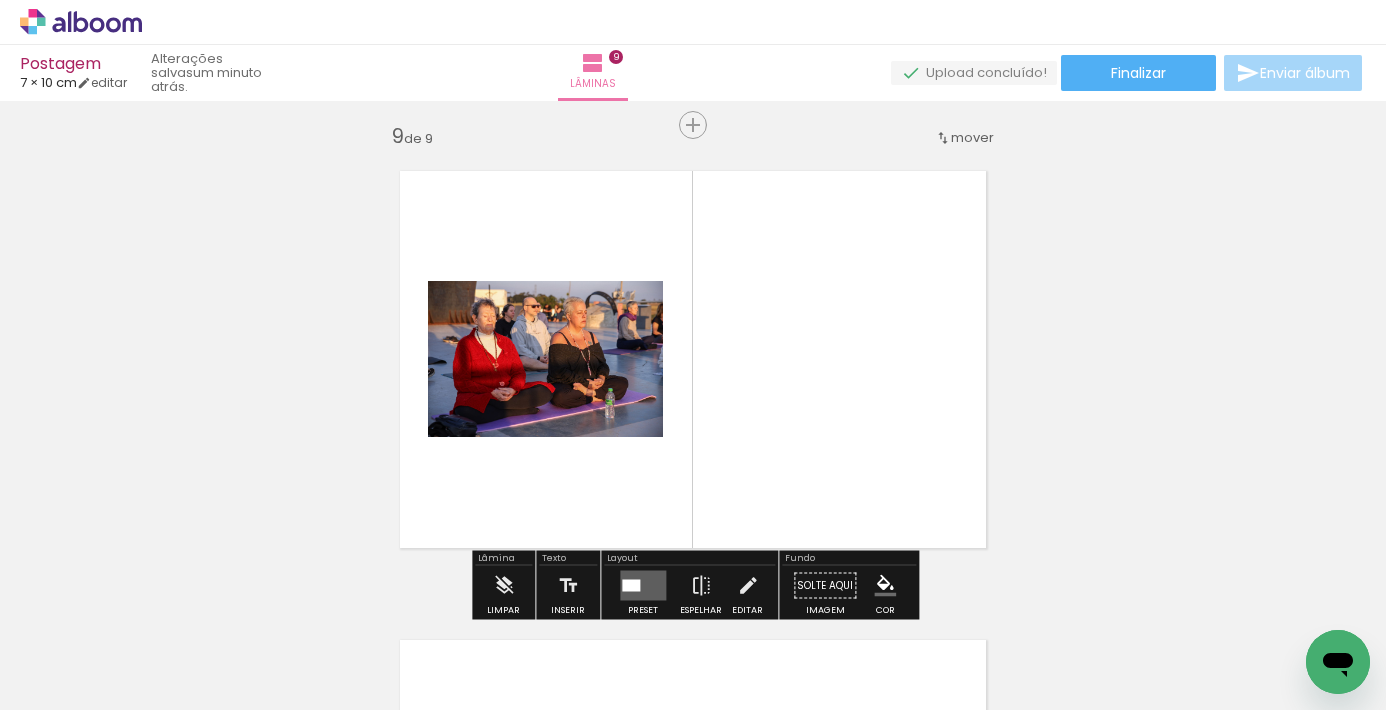 scroll, scrollTop: 3777, scrollLeft: 0, axis: vertical 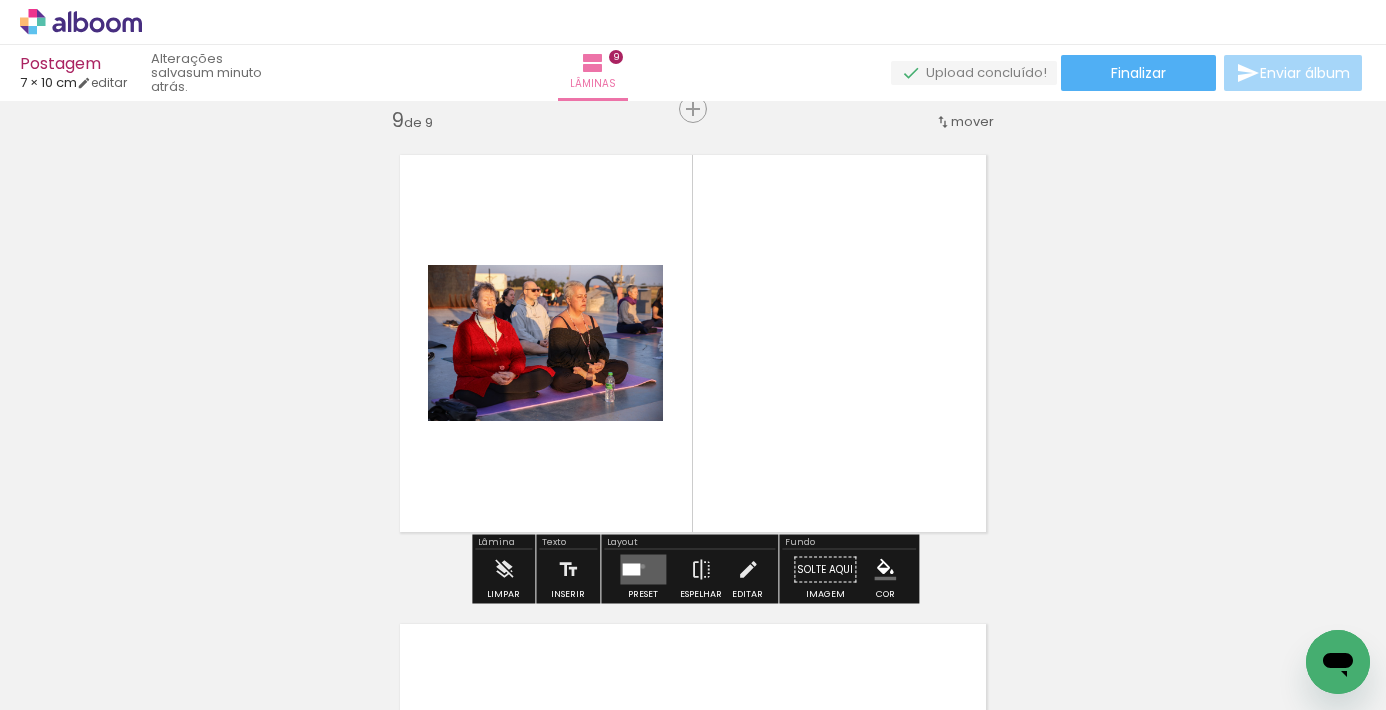 click at bounding box center (643, 570) 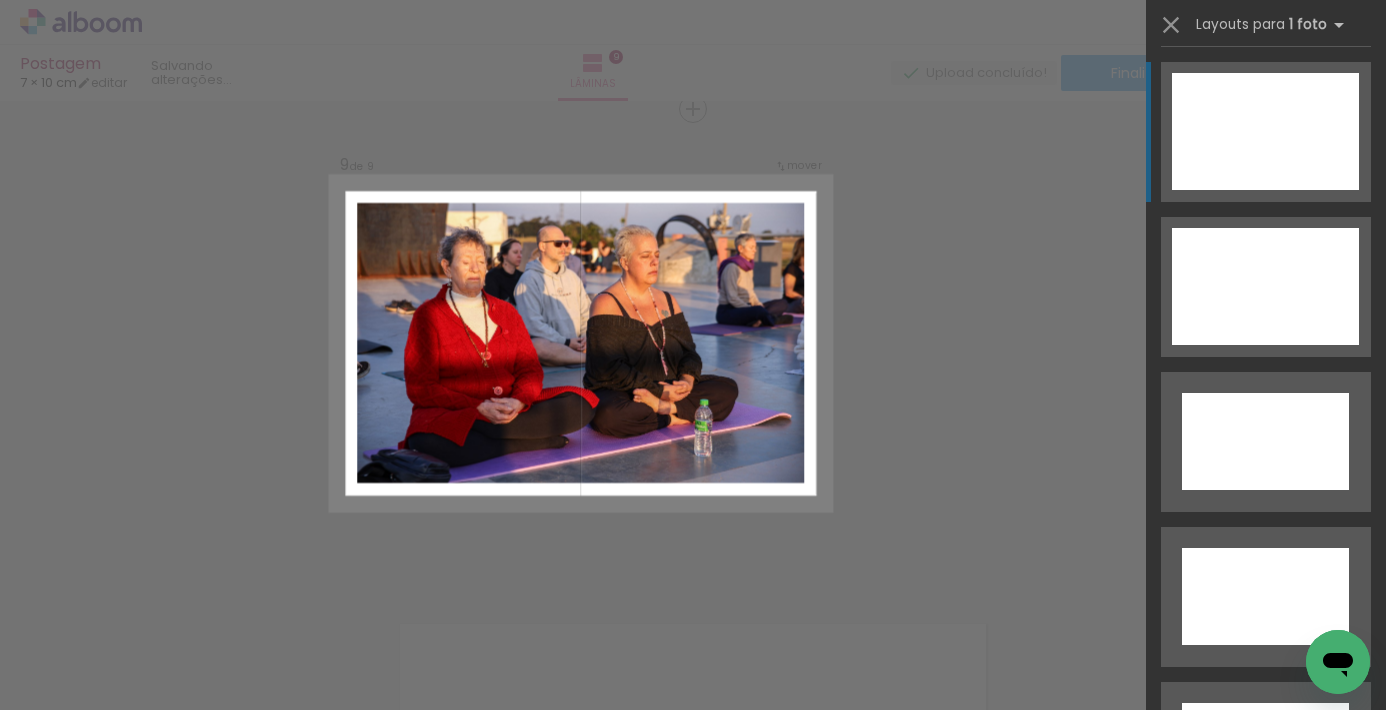 scroll, scrollTop: 8351, scrollLeft: 0, axis: vertical 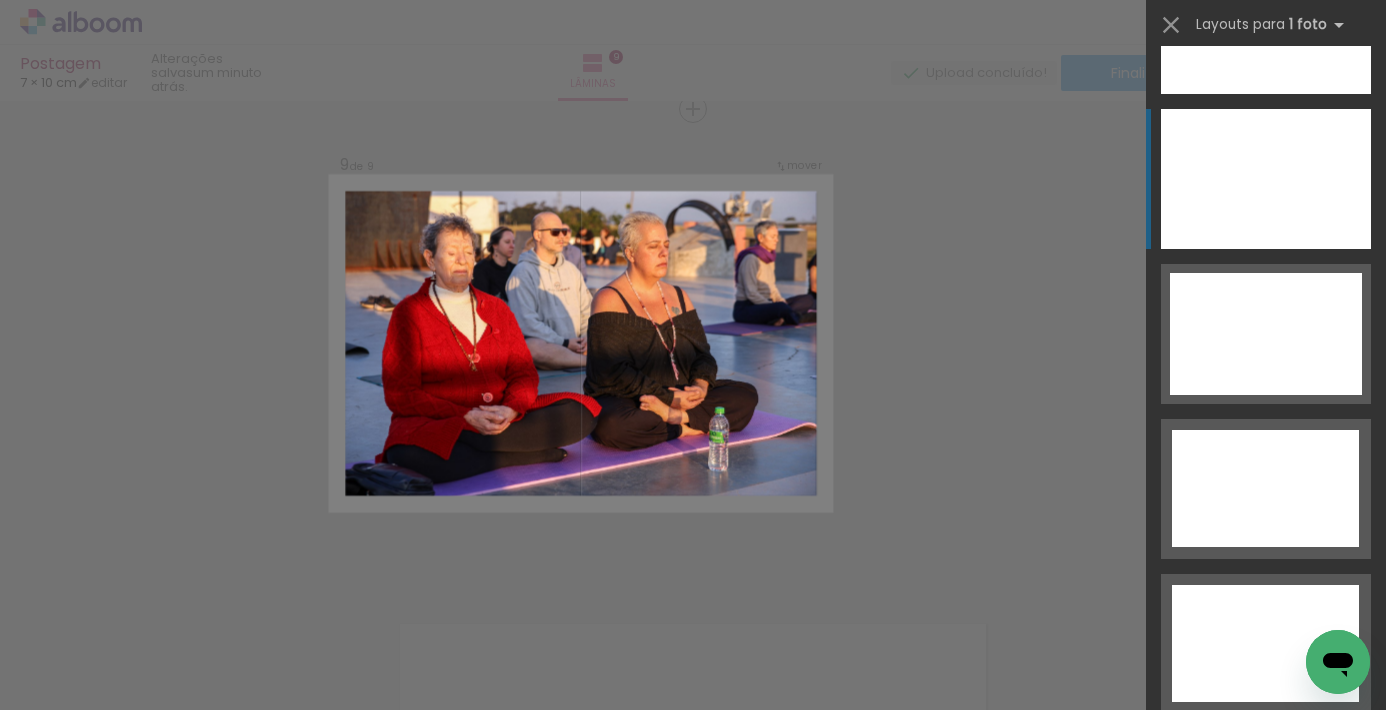 click at bounding box center [1266, -286] 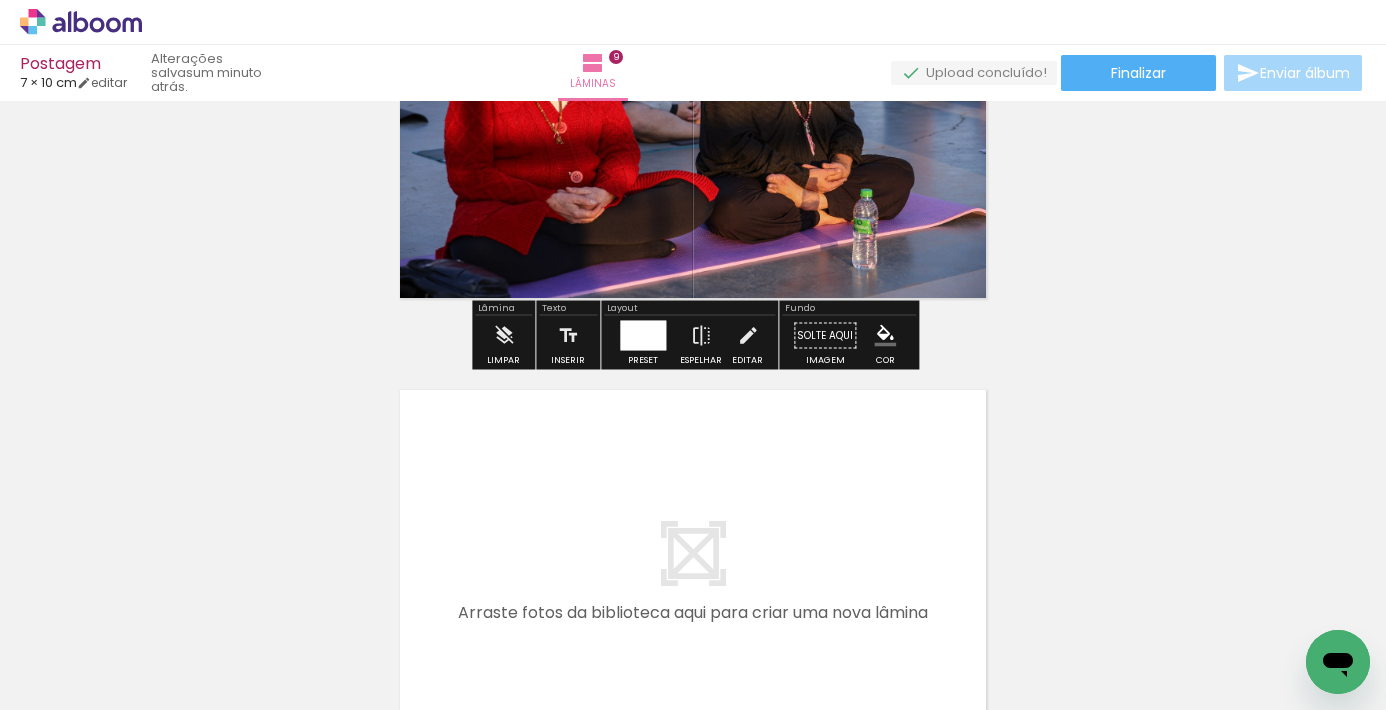 scroll, scrollTop: 4009, scrollLeft: 0, axis: vertical 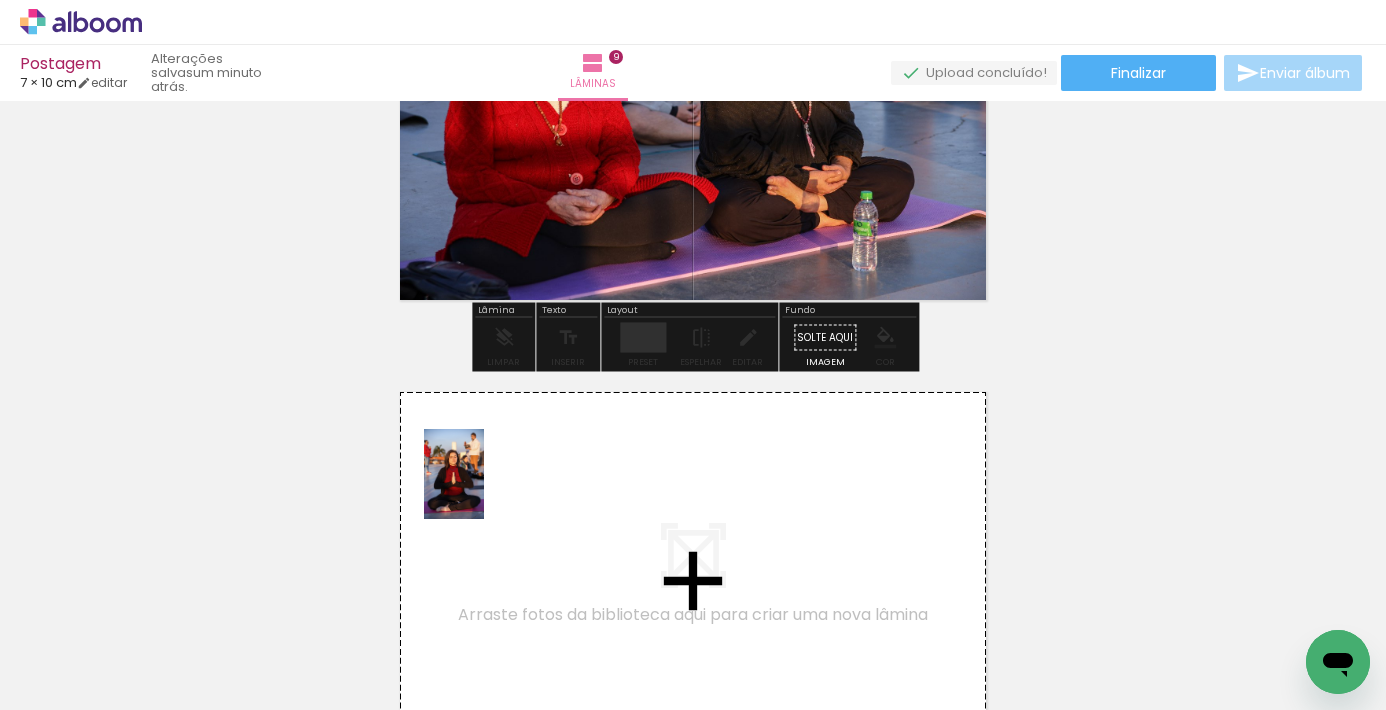 drag, startPoint x: 765, startPoint y: 627, endPoint x: 484, endPoint y: 489, distance: 313.0575 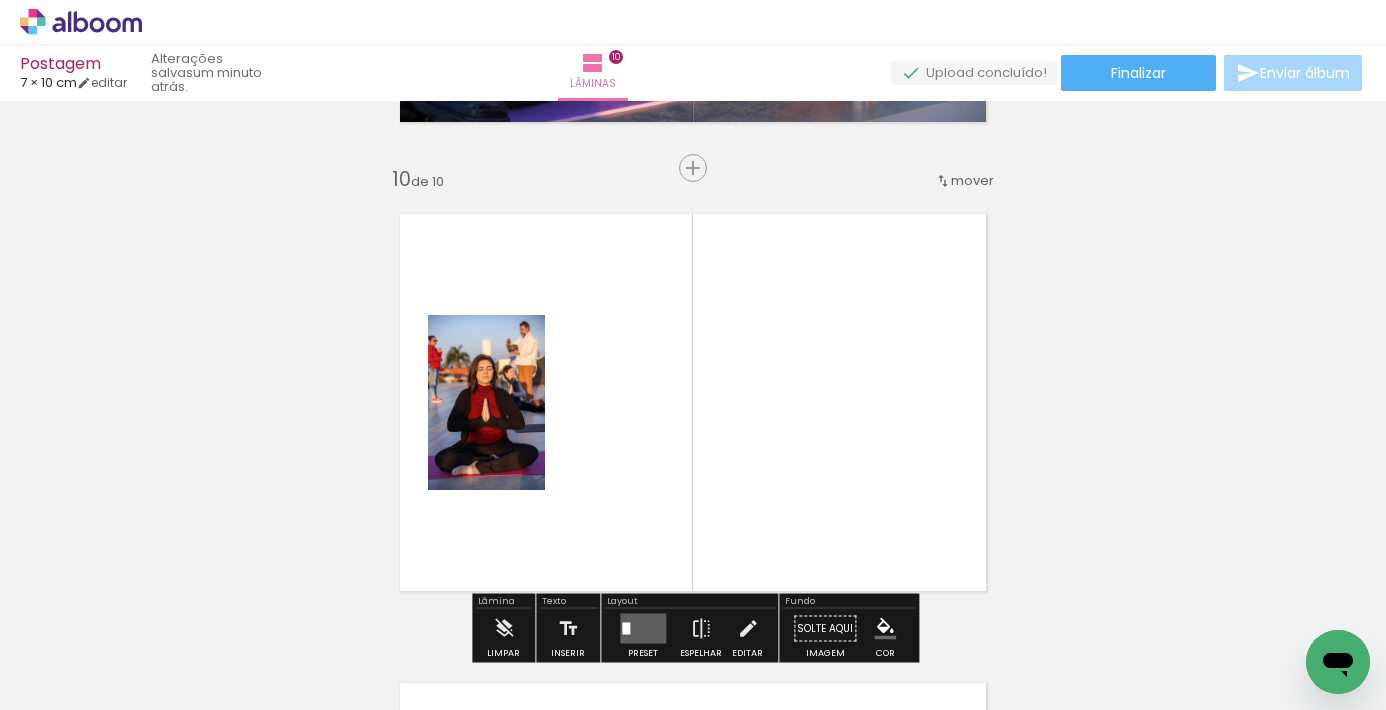 scroll, scrollTop: 4246, scrollLeft: 0, axis: vertical 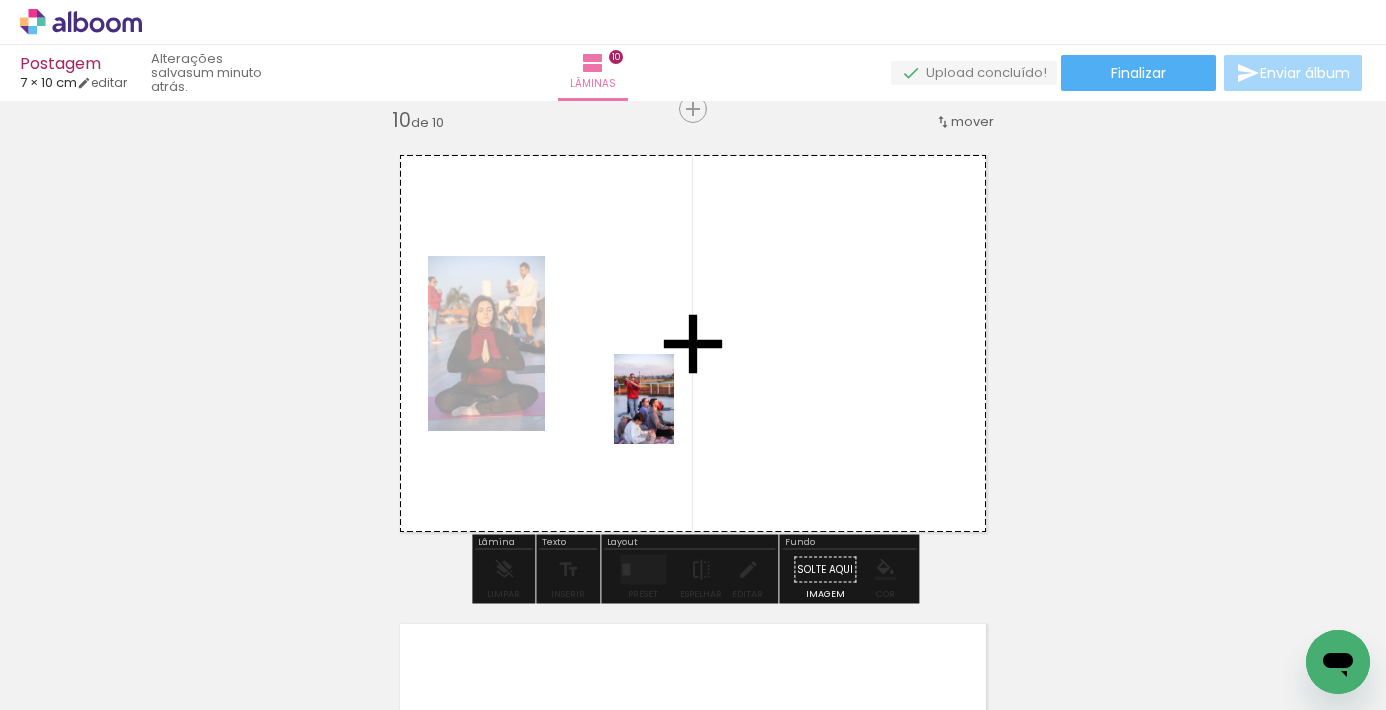 drag, startPoint x: 706, startPoint y: 640, endPoint x: 674, endPoint y: 414, distance: 228.25424 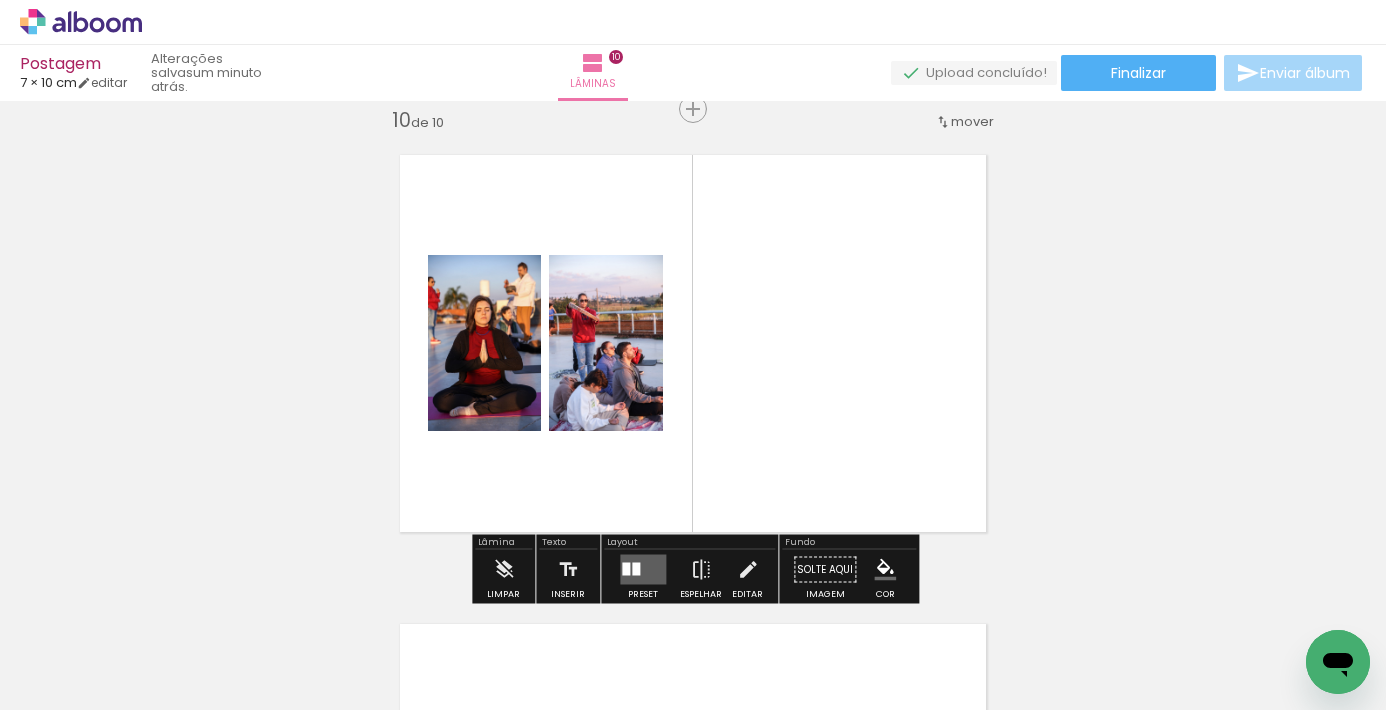 scroll, scrollTop: 0, scrollLeft: 0, axis: both 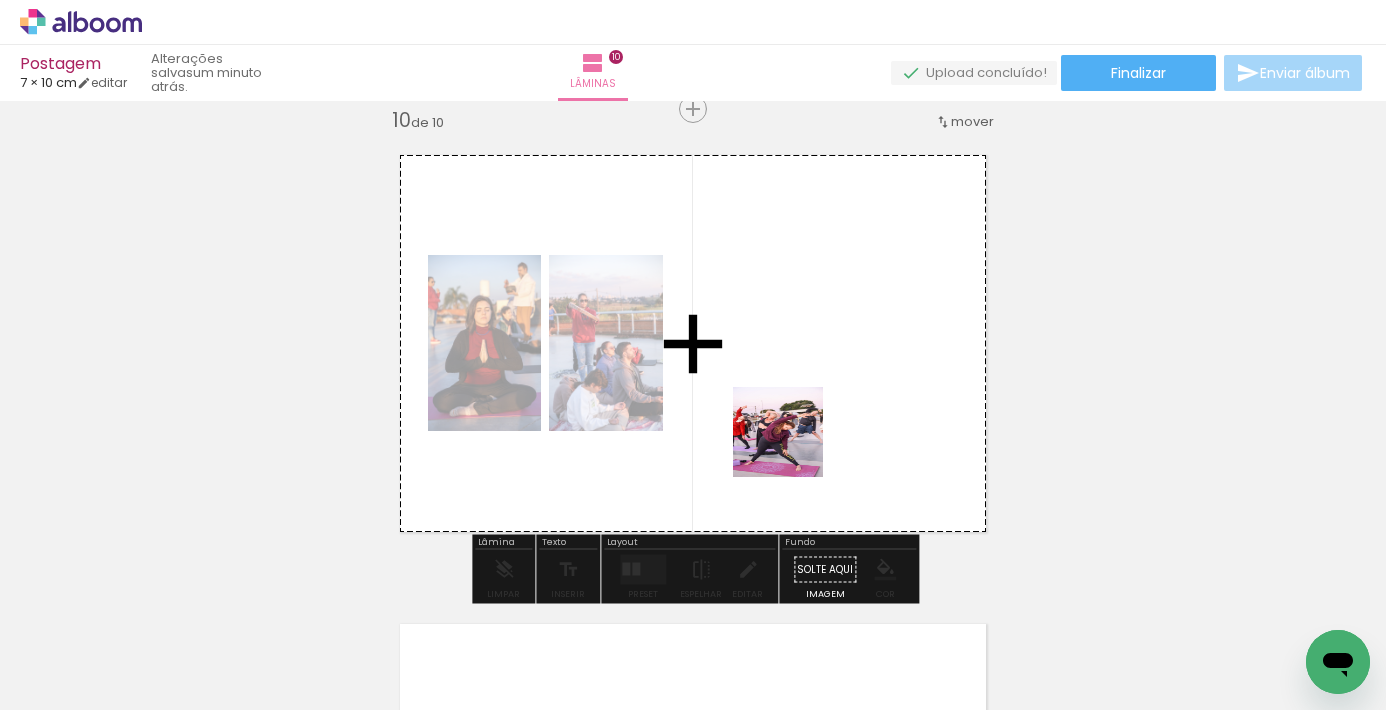 drag, startPoint x: 818, startPoint y: 656, endPoint x: 786, endPoint y: 416, distance: 242.12393 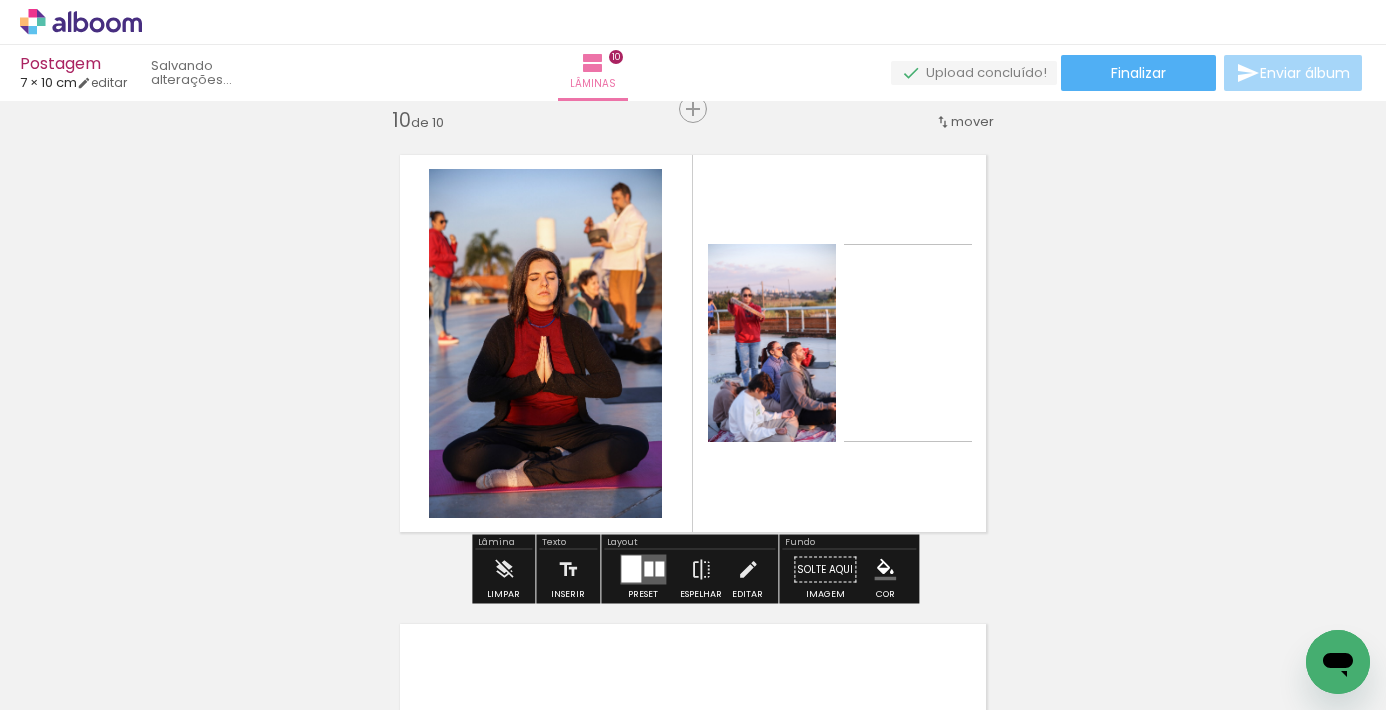 scroll, scrollTop: 4246, scrollLeft: 0, axis: vertical 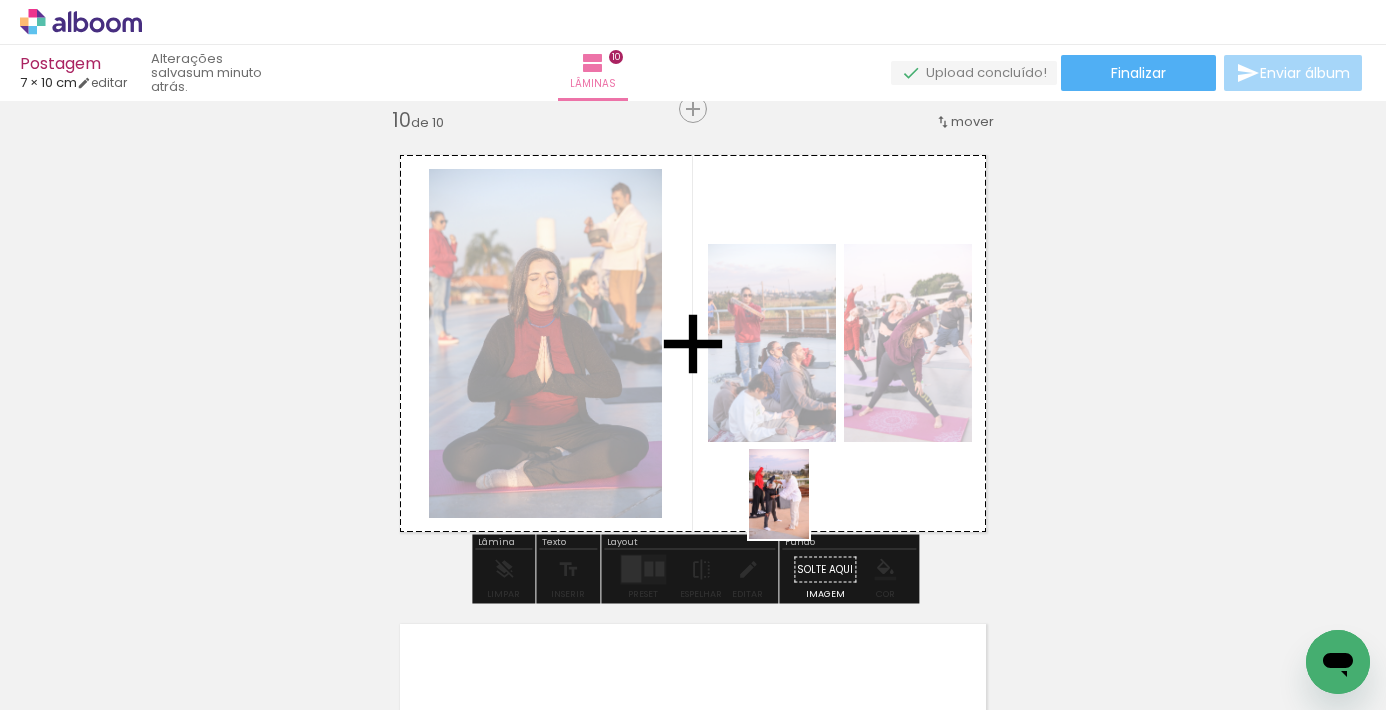 drag, startPoint x: 693, startPoint y: 652, endPoint x: 809, endPoint y: 509, distance: 184.1331 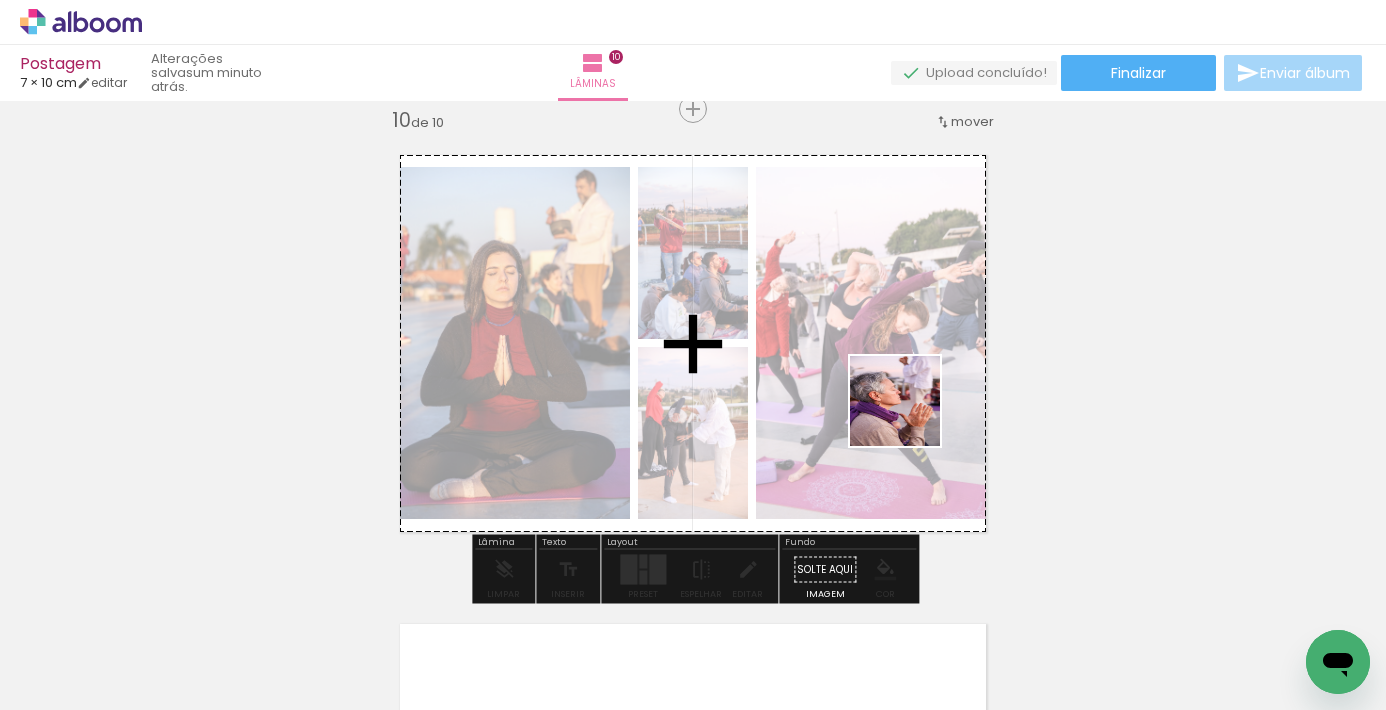 drag, startPoint x: 932, startPoint y: 616, endPoint x: 910, endPoint y: 409, distance: 208.1658 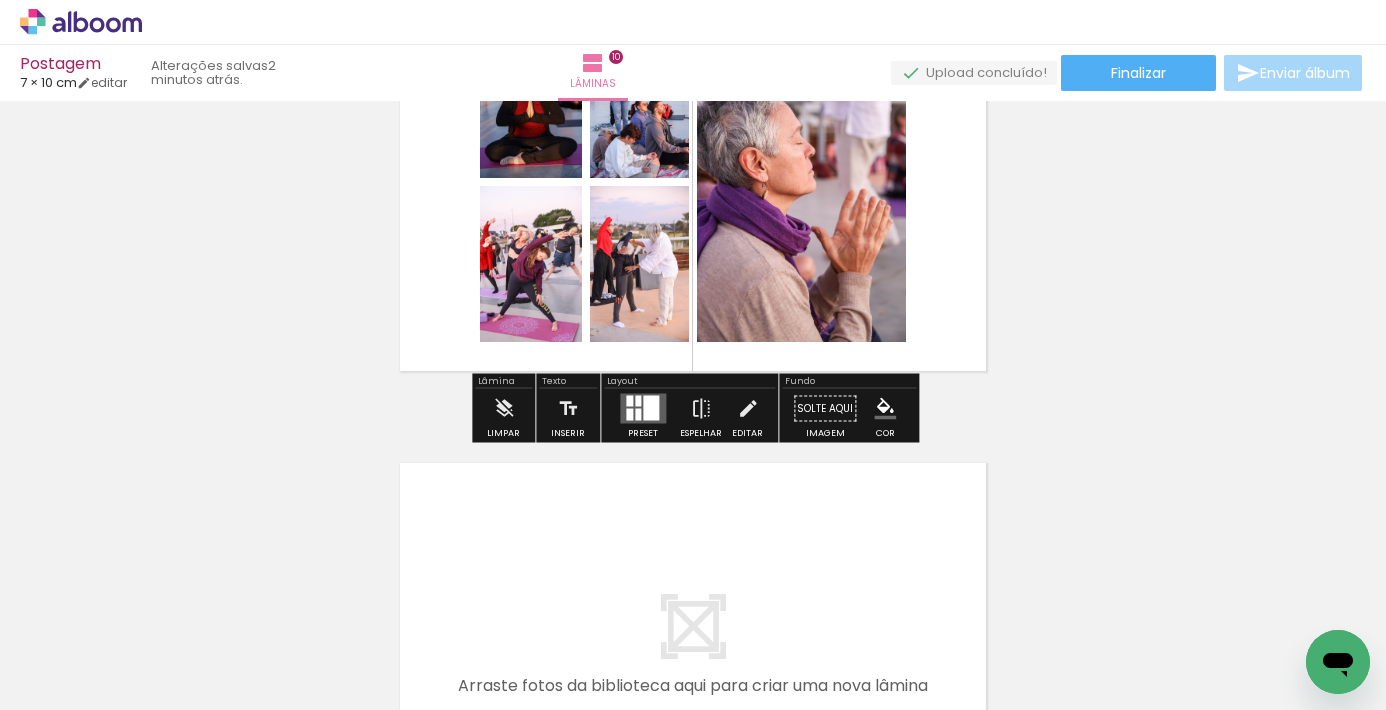 scroll, scrollTop: 4423, scrollLeft: 0, axis: vertical 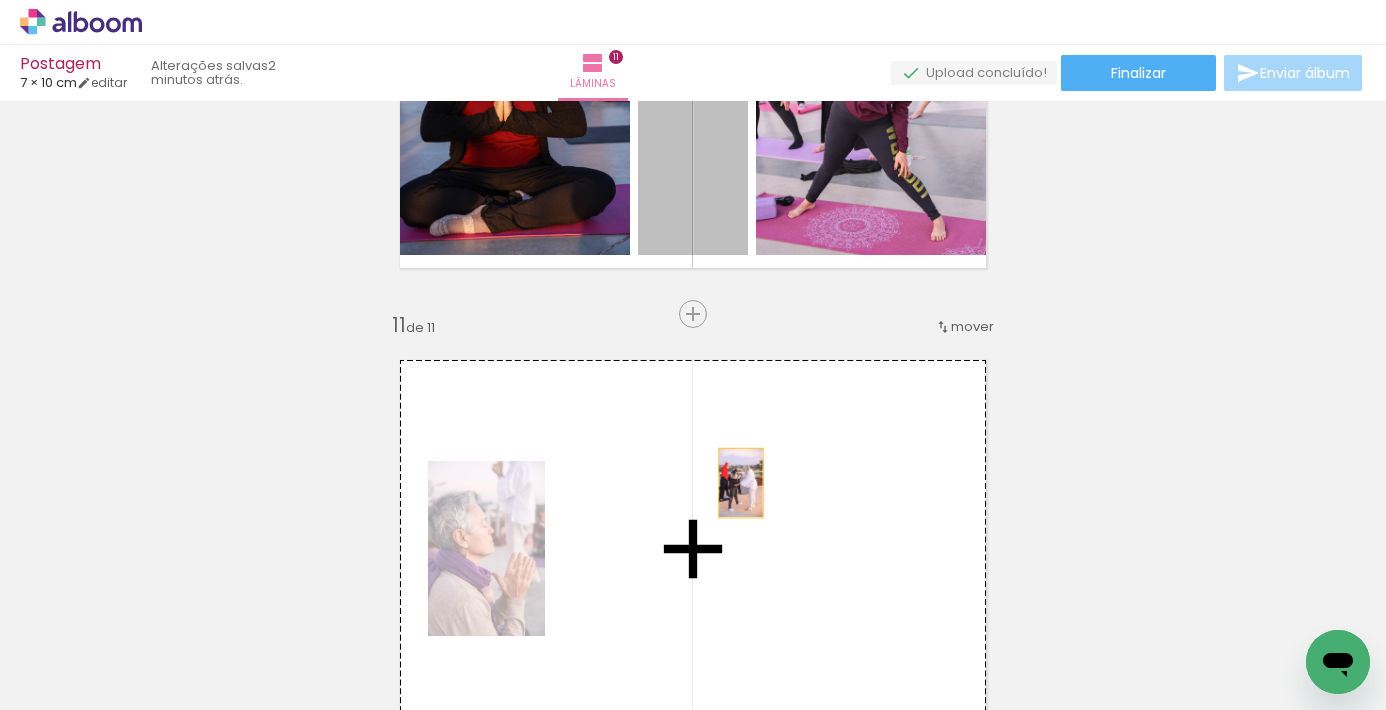 drag, startPoint x: 711, startPoint y: 204, endPoint x: 741, endPoint y: 484, distance: 281.60257 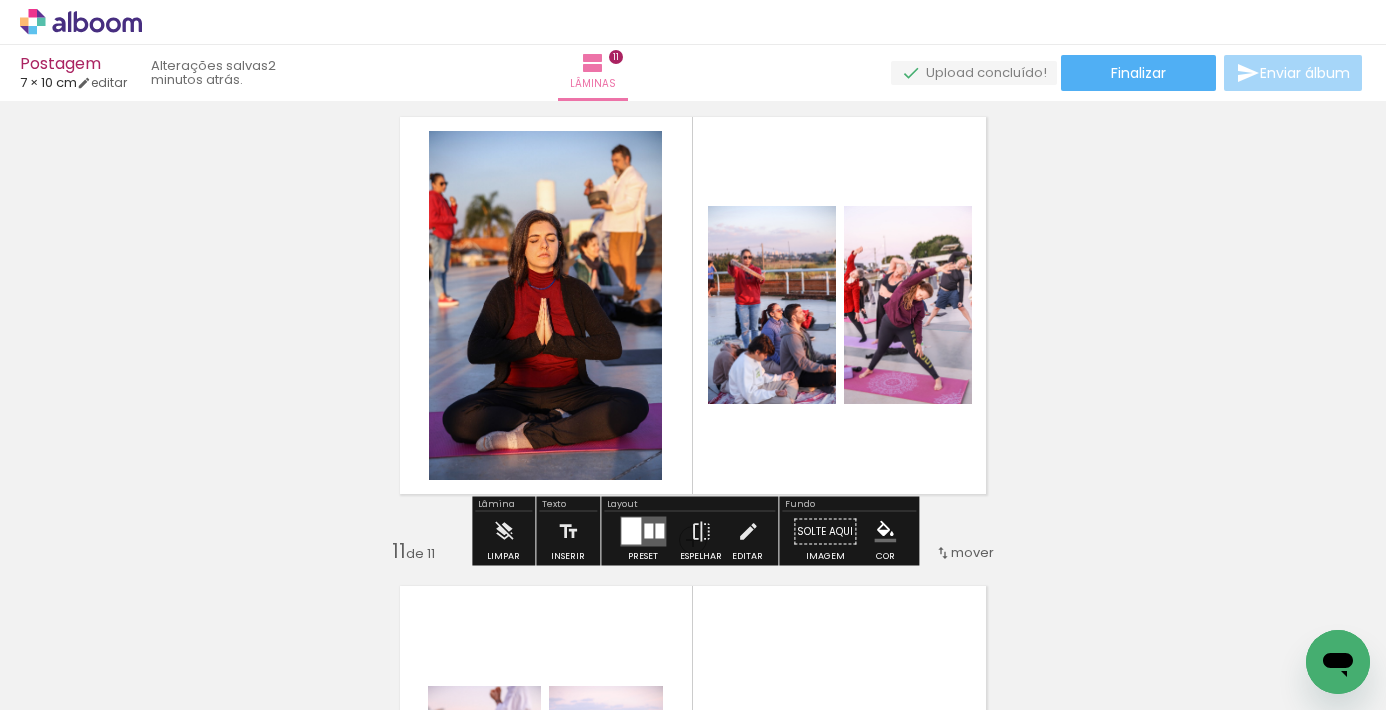 scroll, scrollTop: 4283, scrollLeft: 0, axis: vertical 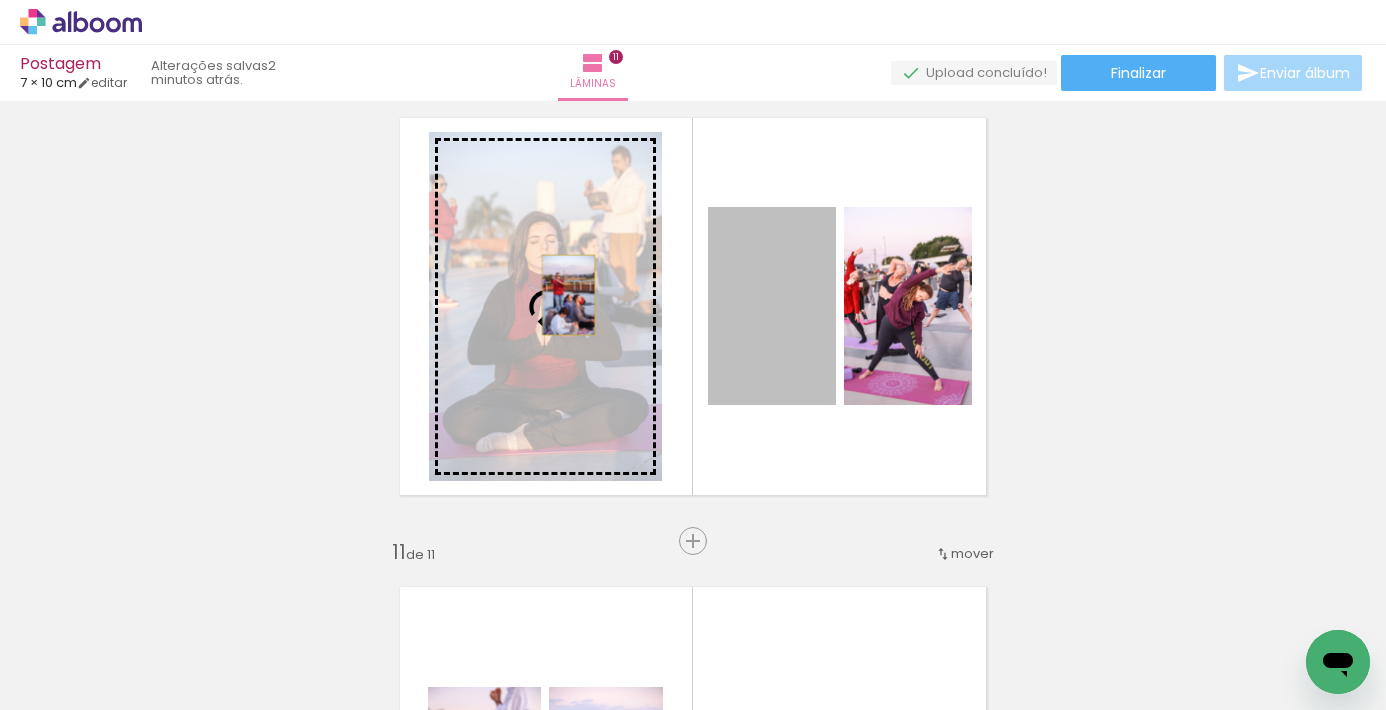 drag, startPoint x: 756, startPoint y: 307, endPoint x: 569, endPoint y: 295, distance: 187.38463 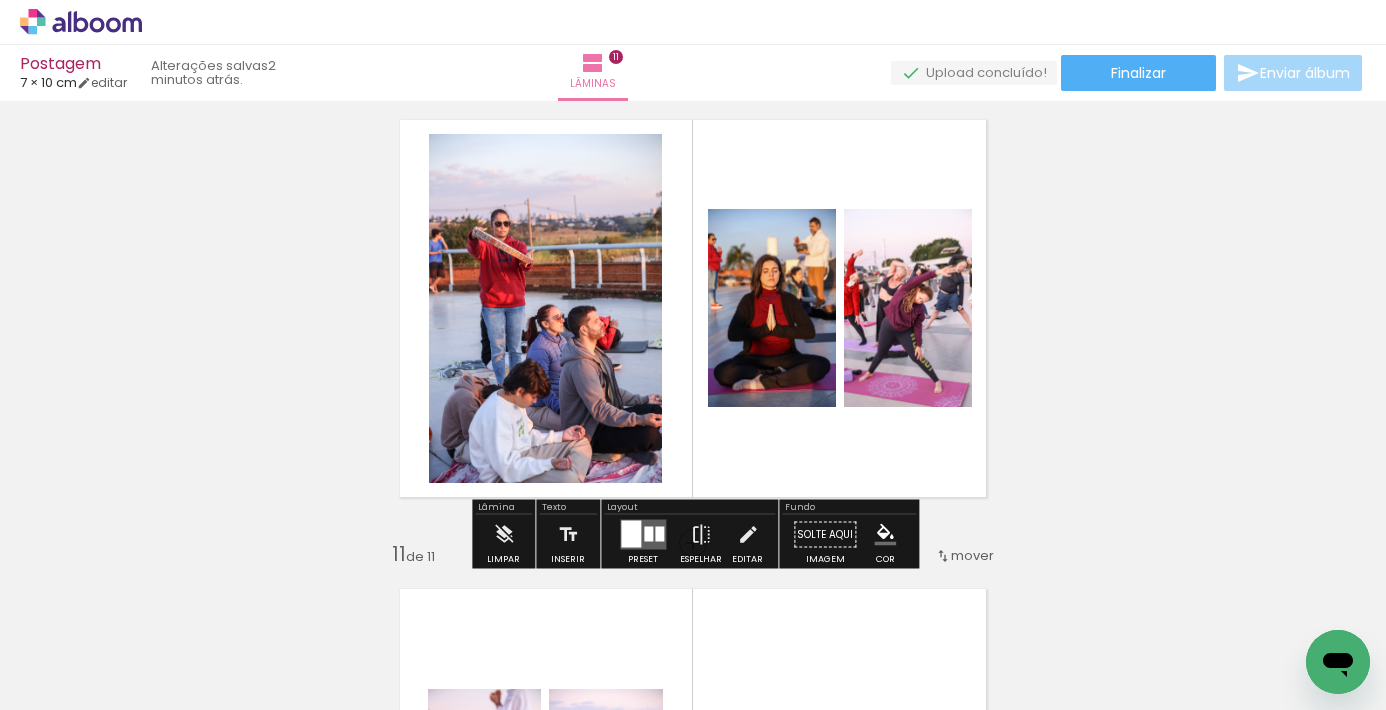 scroll, scrollTop: 4279, scrollLeft: 0, axis: vertical 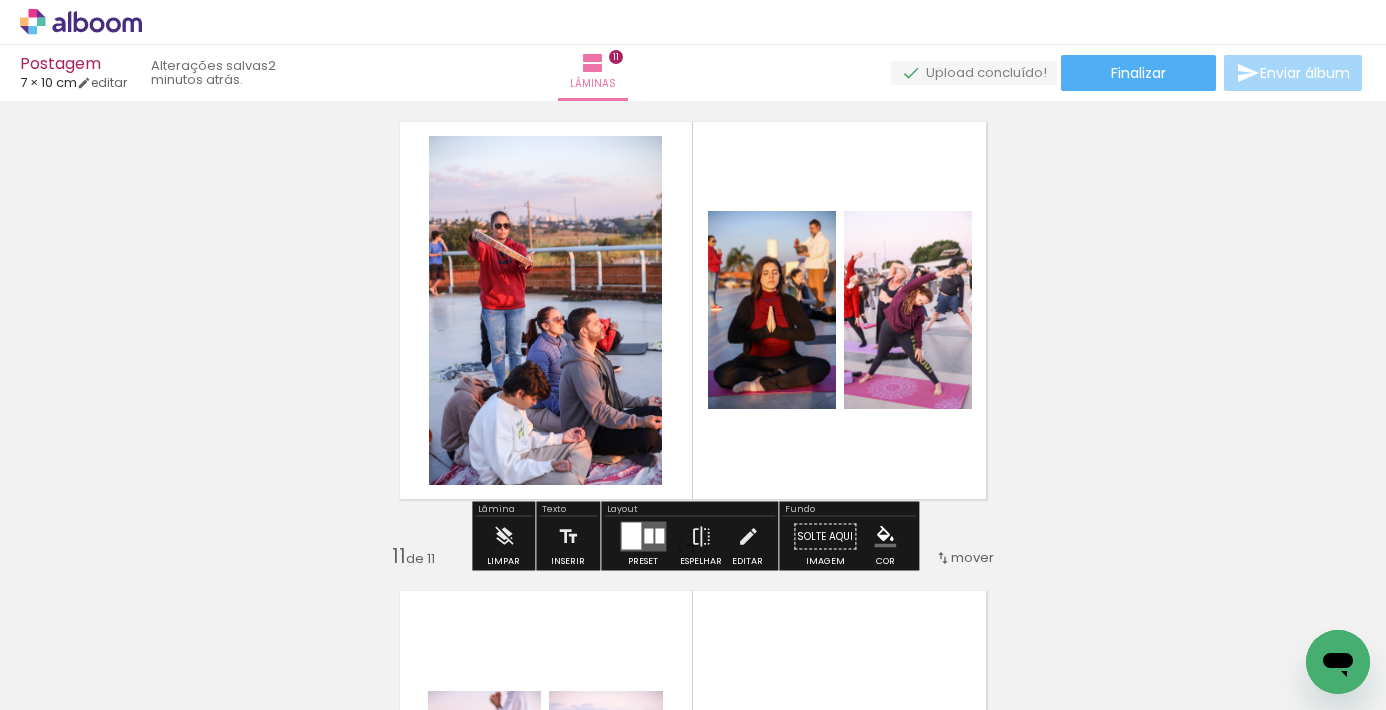 click at bounding box center [659, 536] 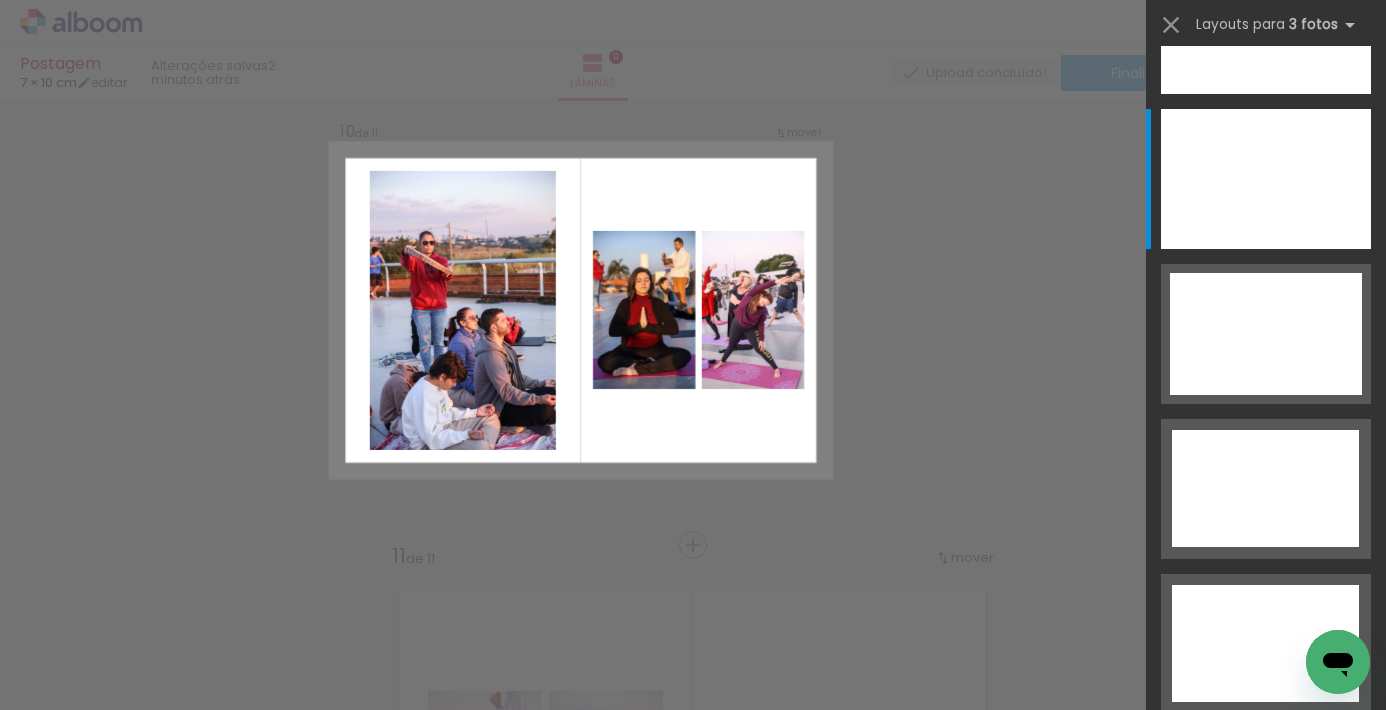 scroll, scrollTop: 0, scrollLeft: 0, axis: both 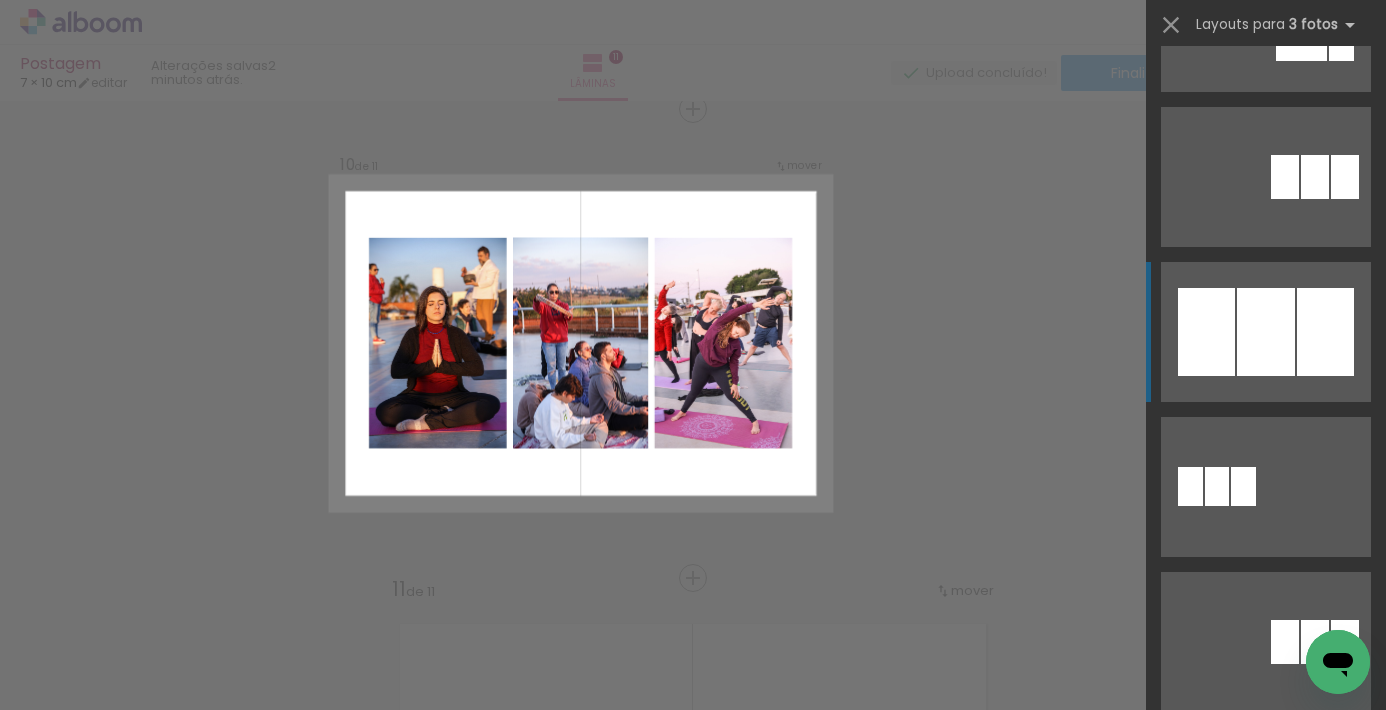 click at bounding box center [1266, 1106] 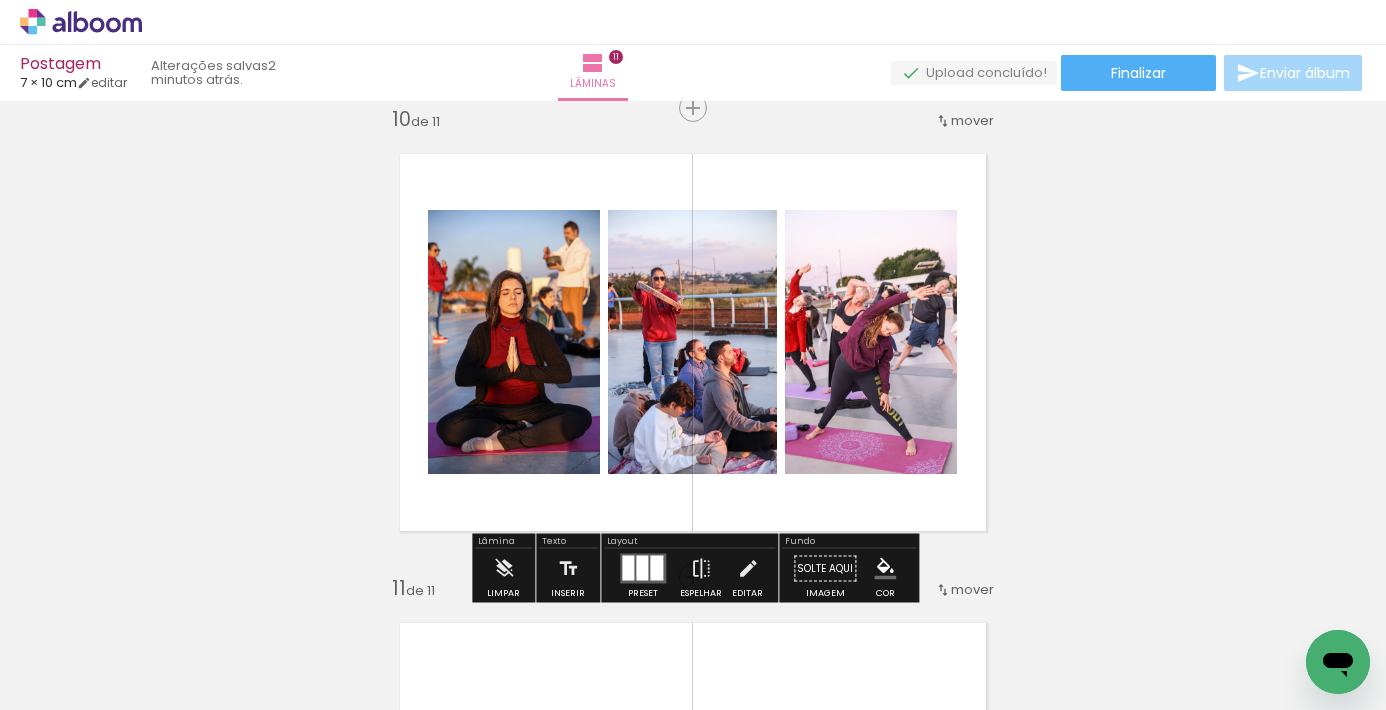 scroll, scrollTop: 4248, scrollLeft: 0, axis: vertical 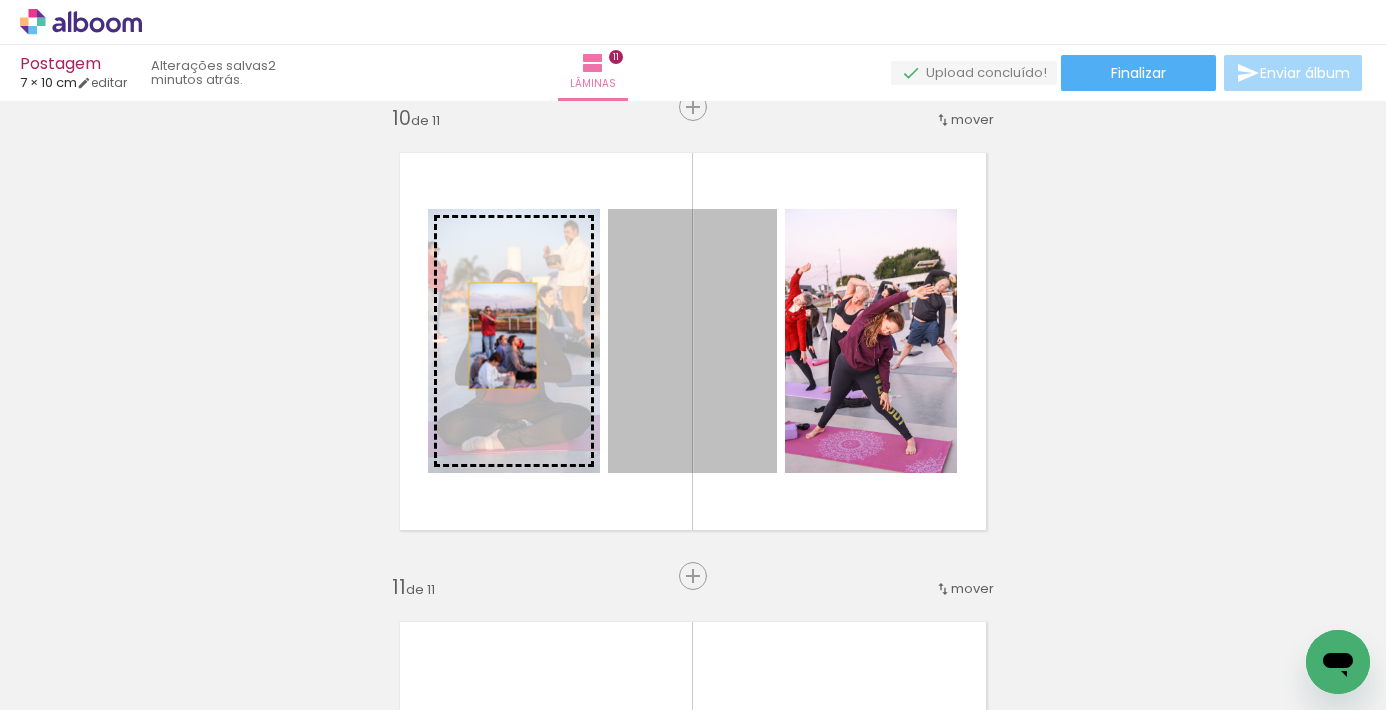 drag, startPoint x: 664, startPoint y: 340, endPoint x: 503, endPoint y: 336, distance: 161.04968 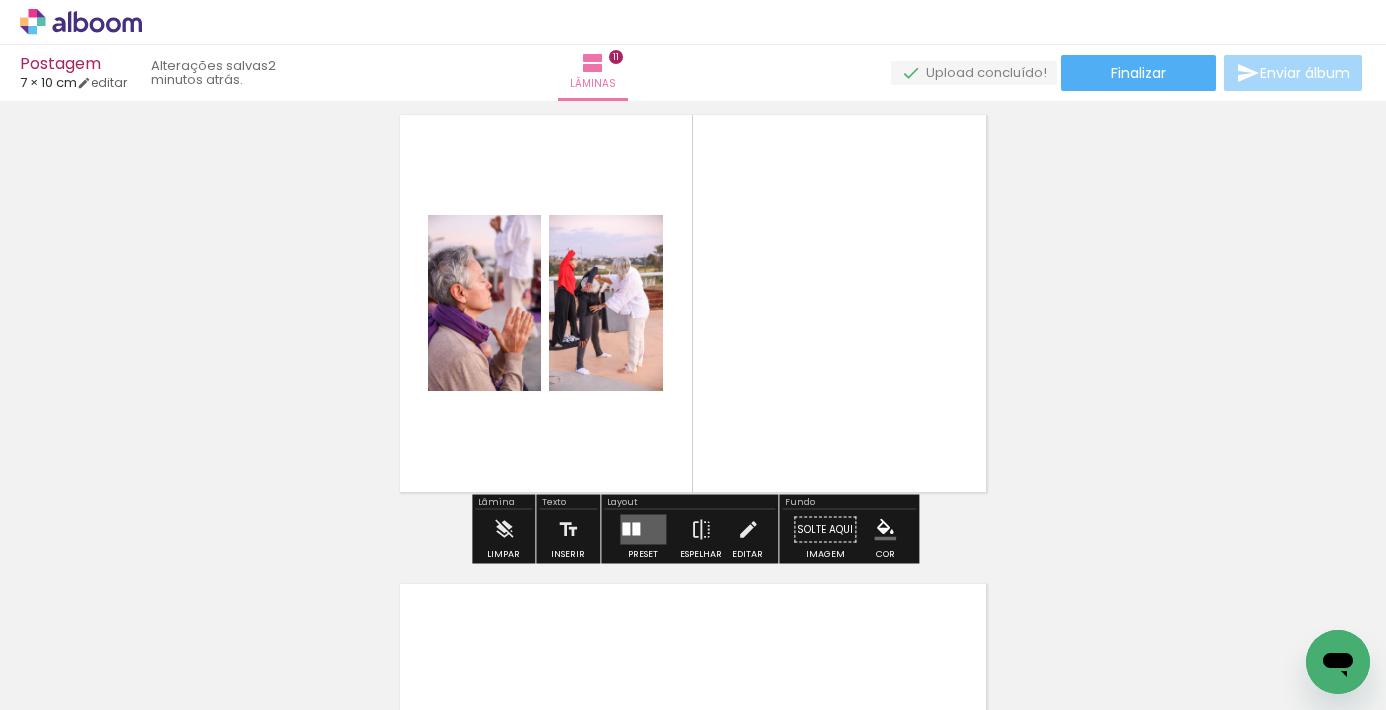 scroll, scrollTop: 4751, scrollLeft: 0, axis: vertical 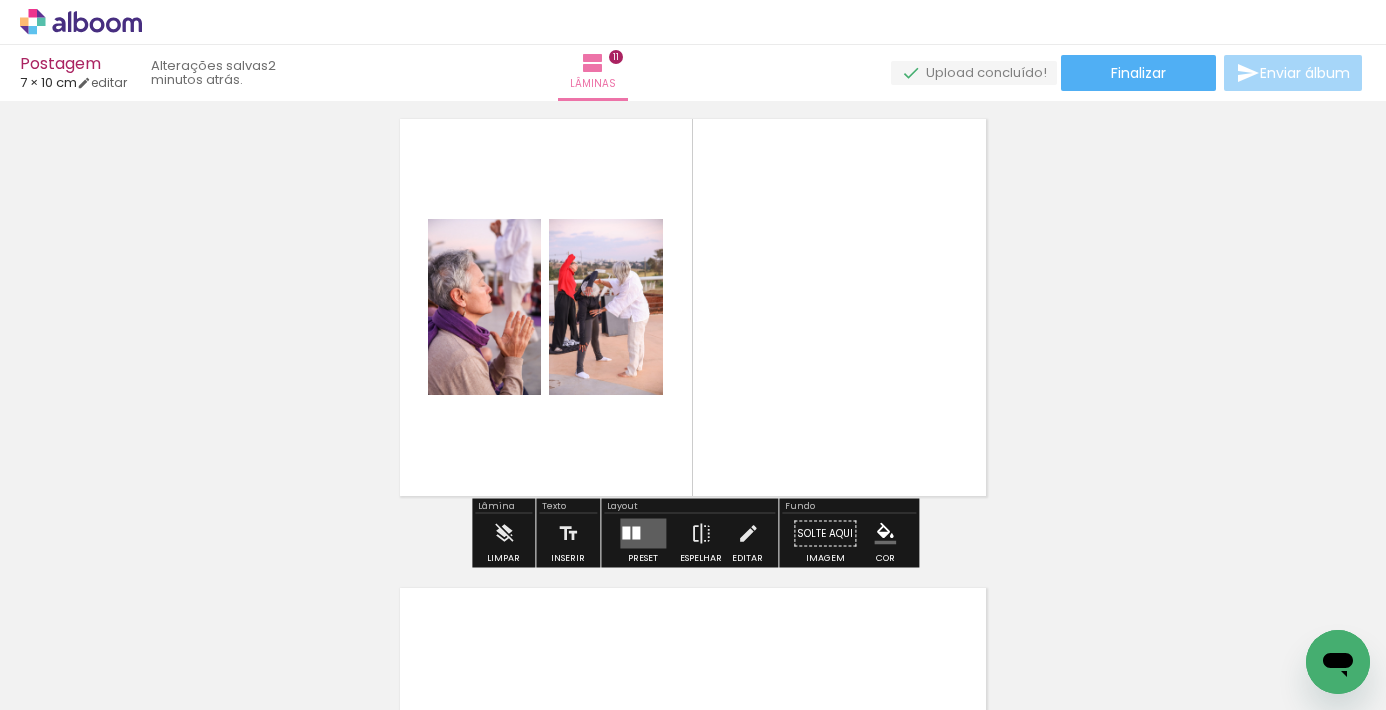 click at bounding box center (643, 534) 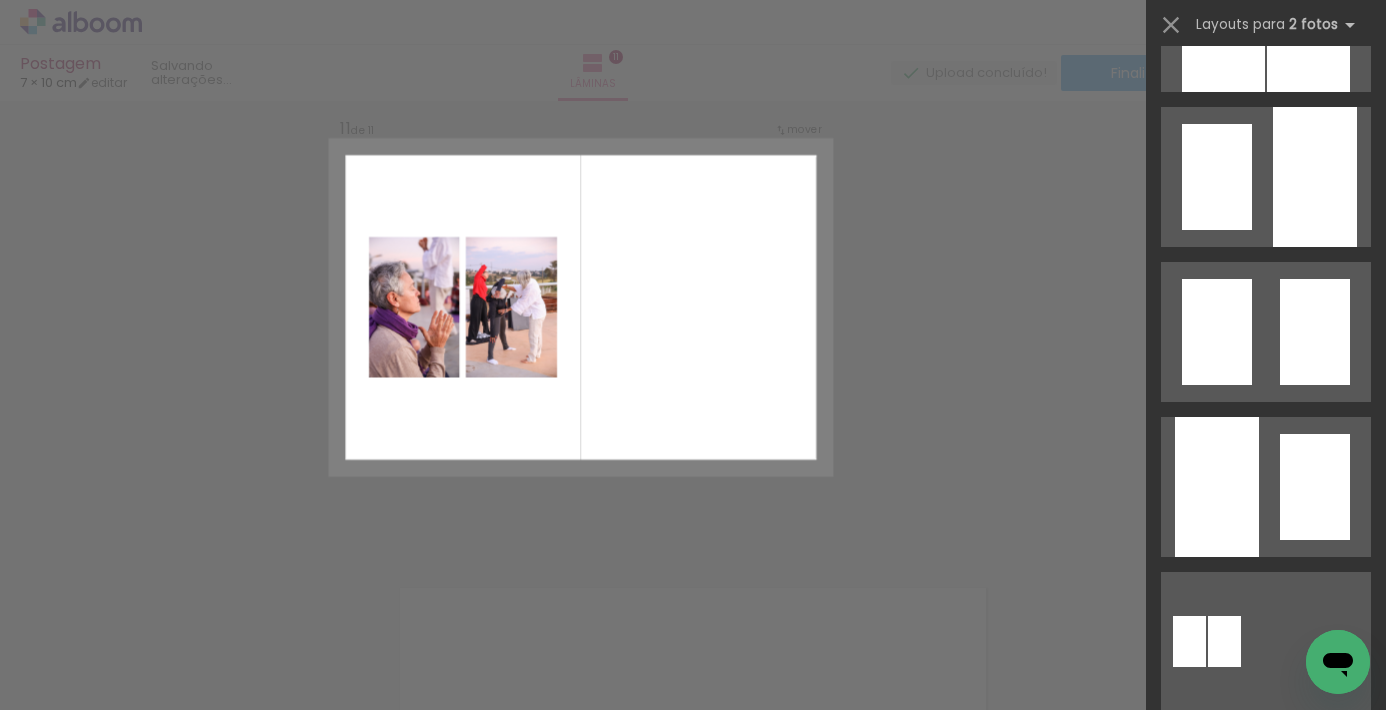 scroll, scrollTop: 0, scrollLeft: 0, axis: both 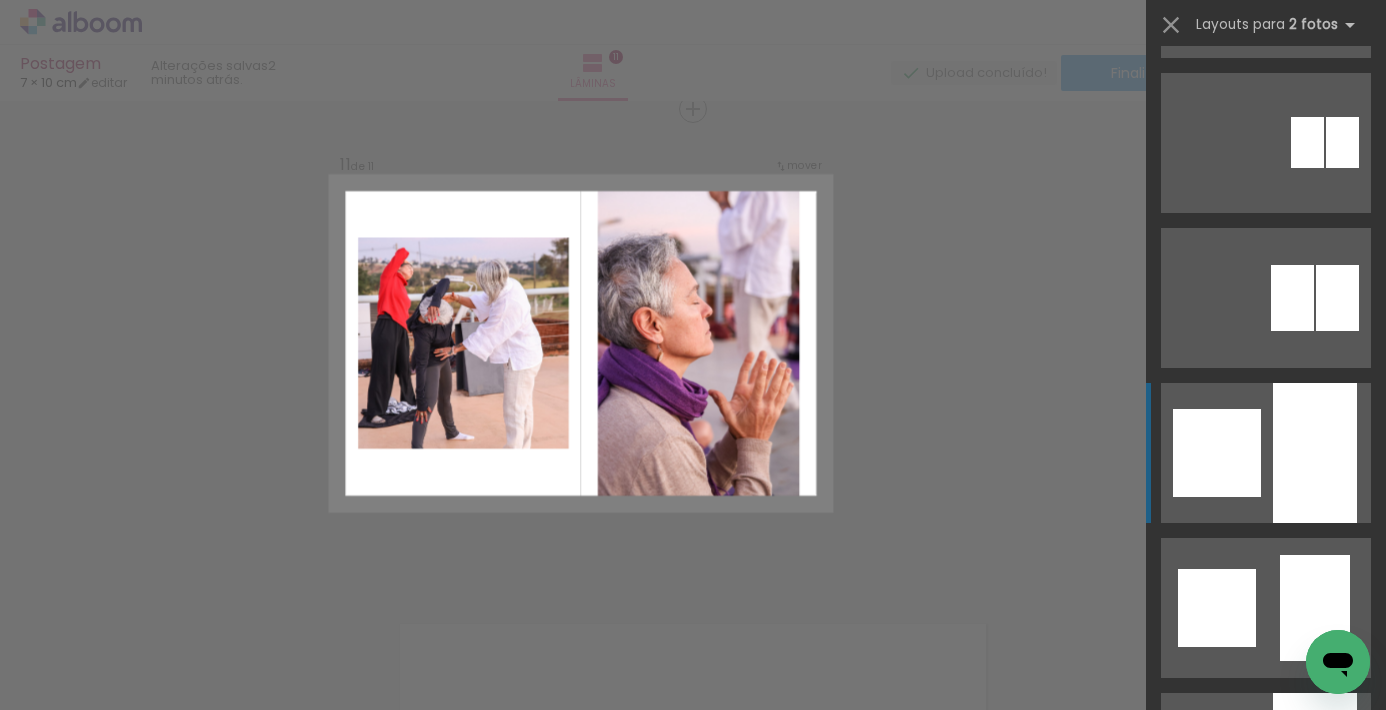 click at bounding box center [1315, 453] 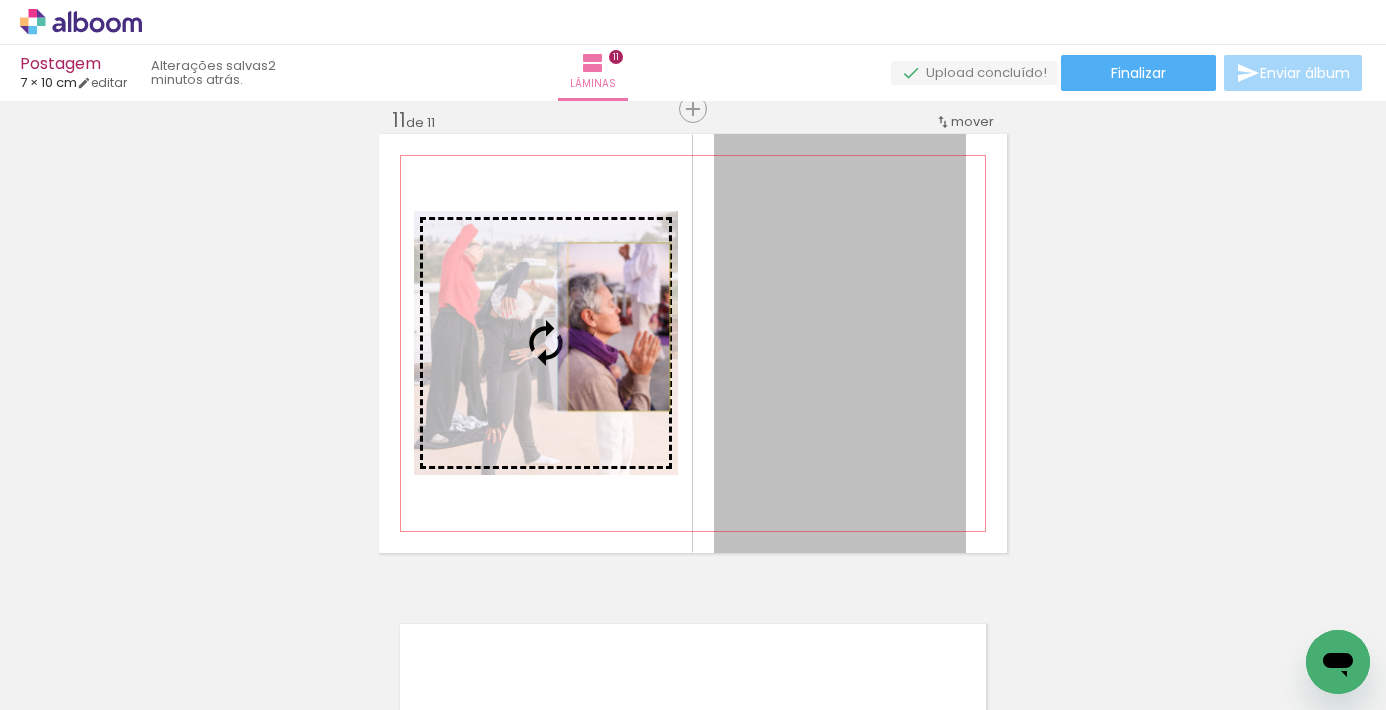 drag, startPoint x: 809, startPoint y: 344, endPoint x: 619, endPoint y: 327, distance: 190.759 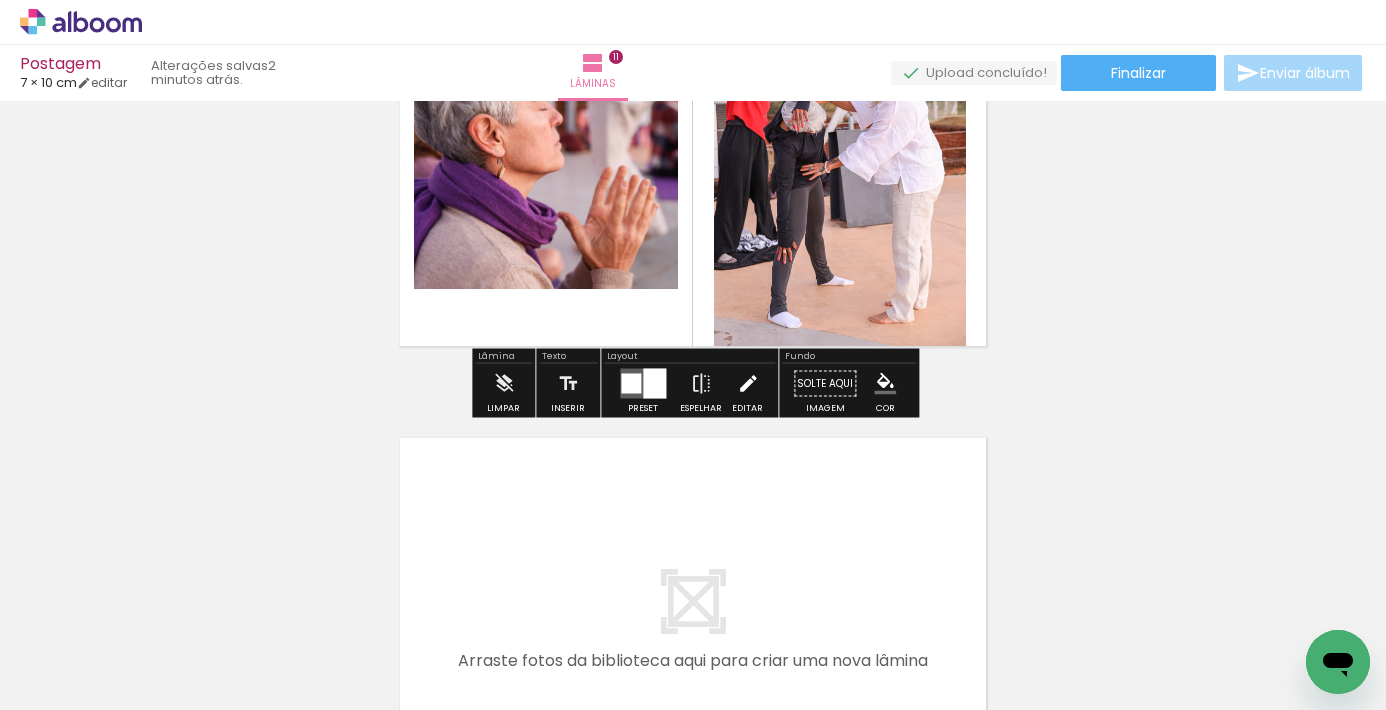 scroll, scrollTop: 4894, scrollLeft: 0, axis: vertical 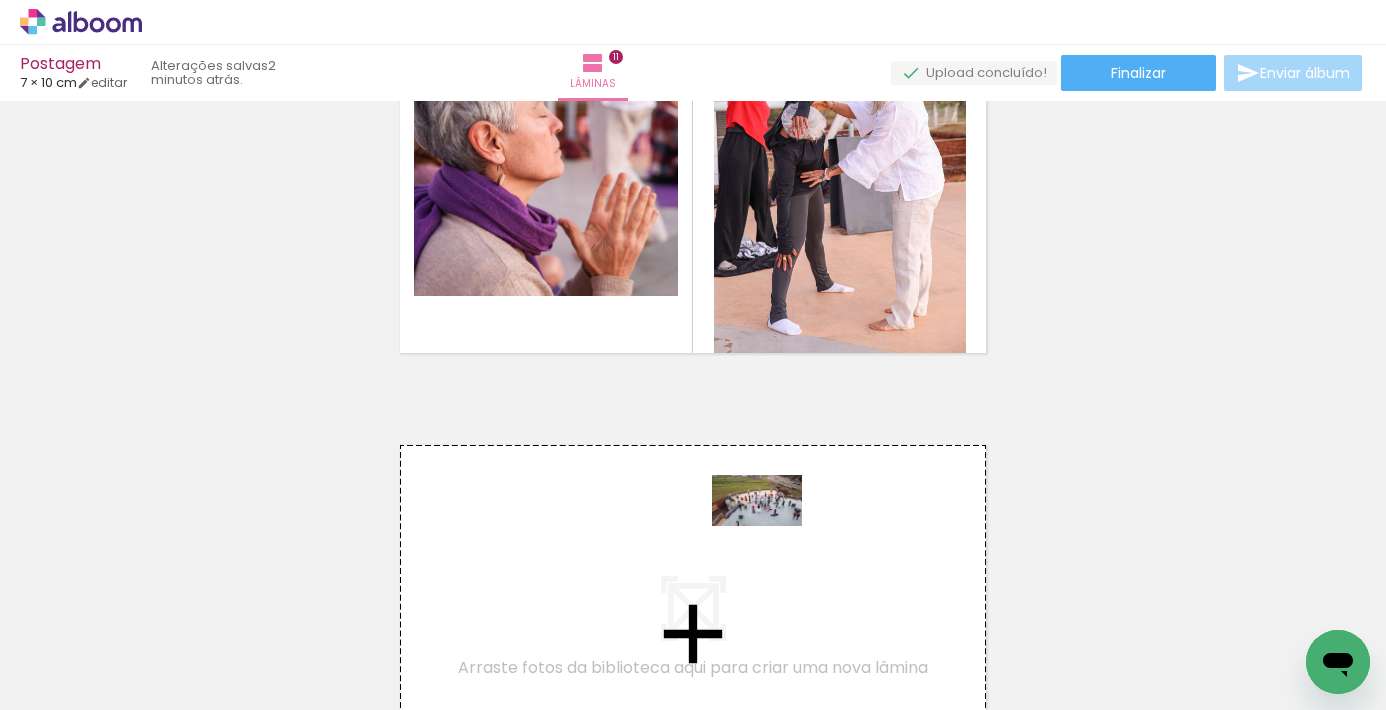 click at bounding box center [693, 355] 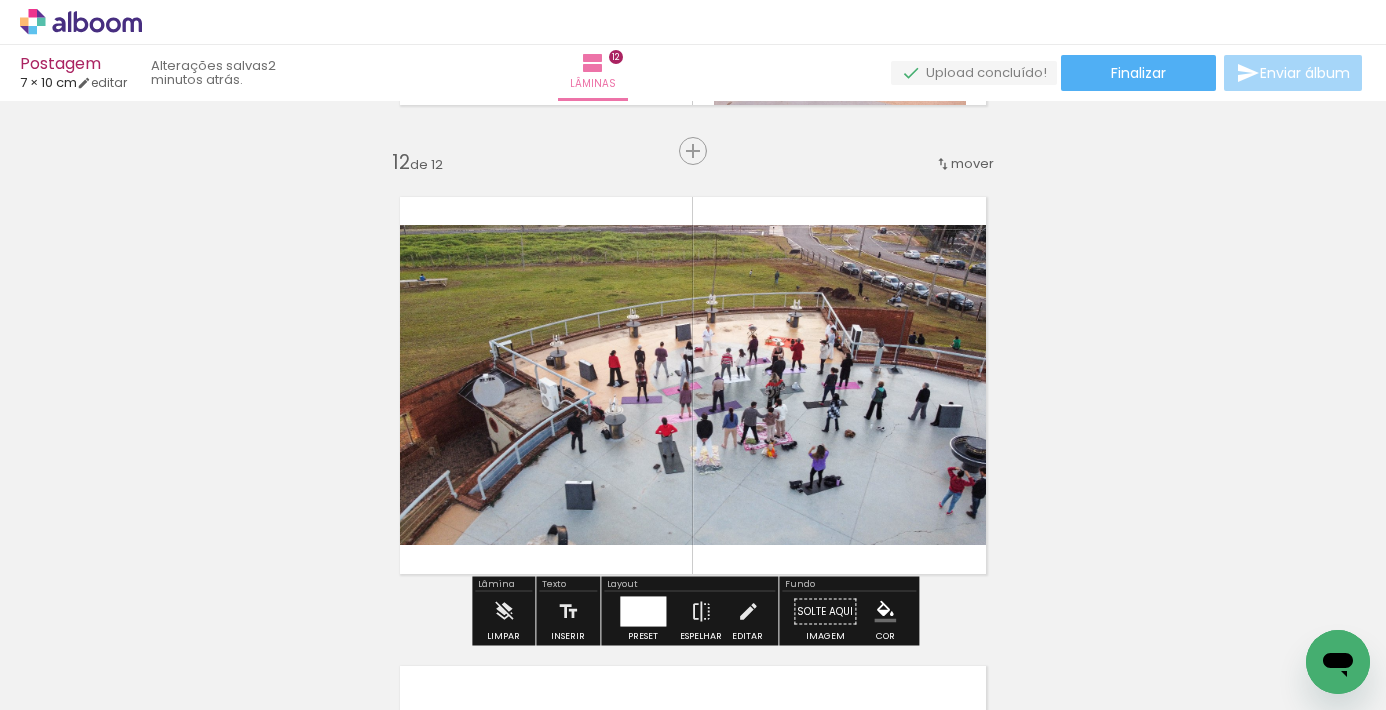 scroll, scrollTop: 5184, scrollLeft: 0, axis: vertical 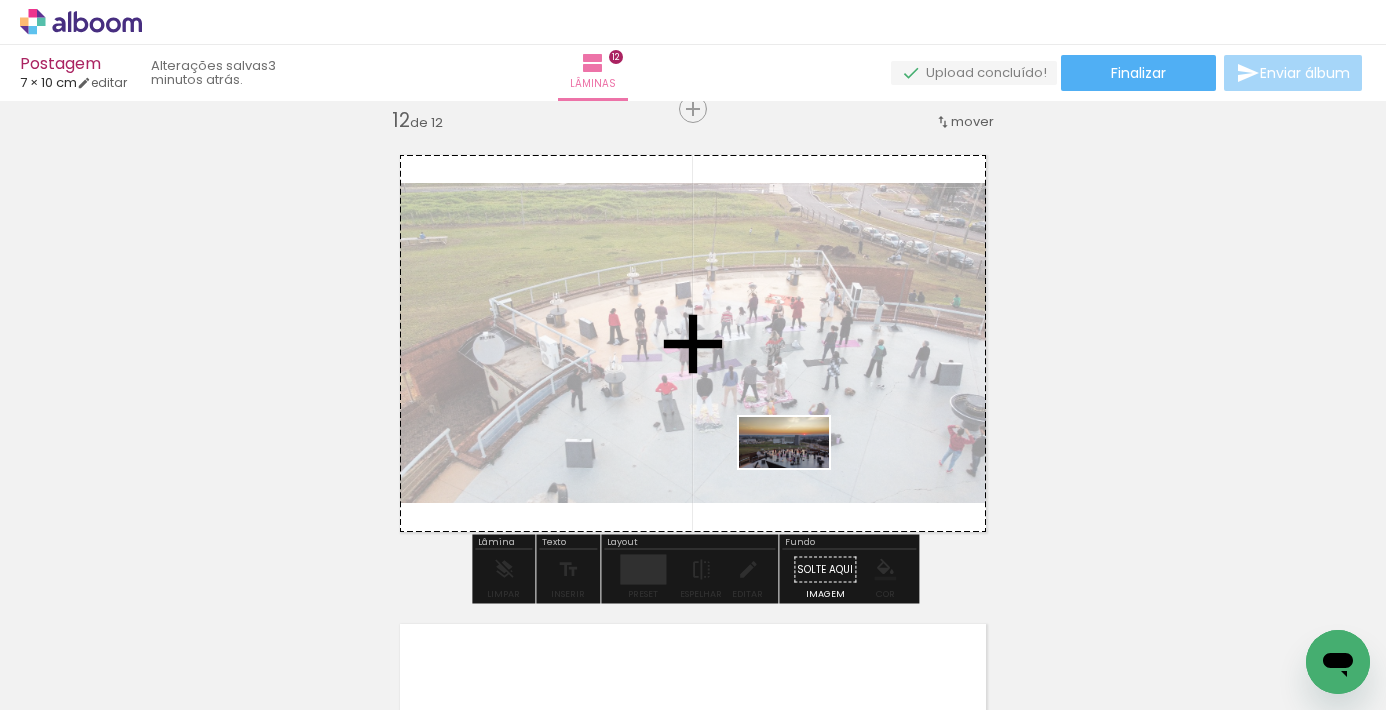 drag, startPoint x: 1100, startPoint y: 654, endPoint x: 799, endPoint y: 477, distance: 349.18475 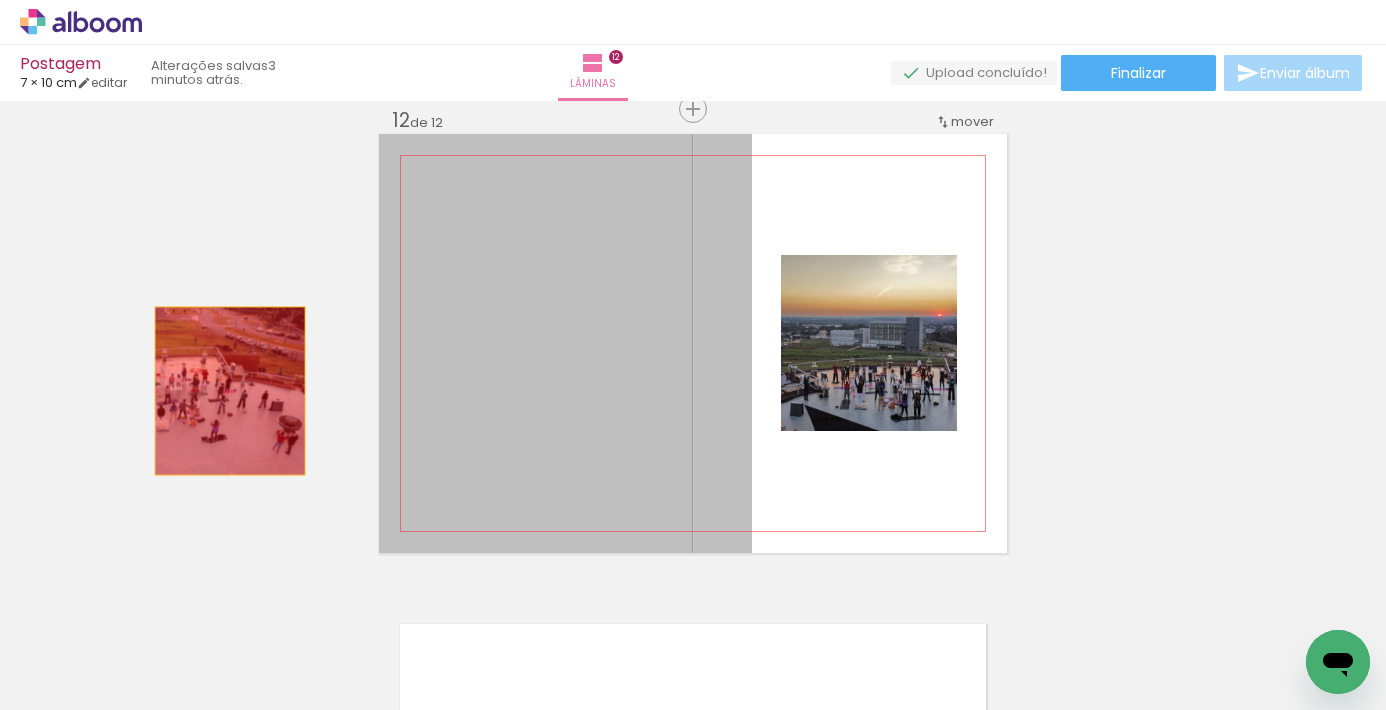 drag, startPoint x: 699, startPoint y: 408, endPoint x: 112, endPoint y: 386, distance: 587.4121 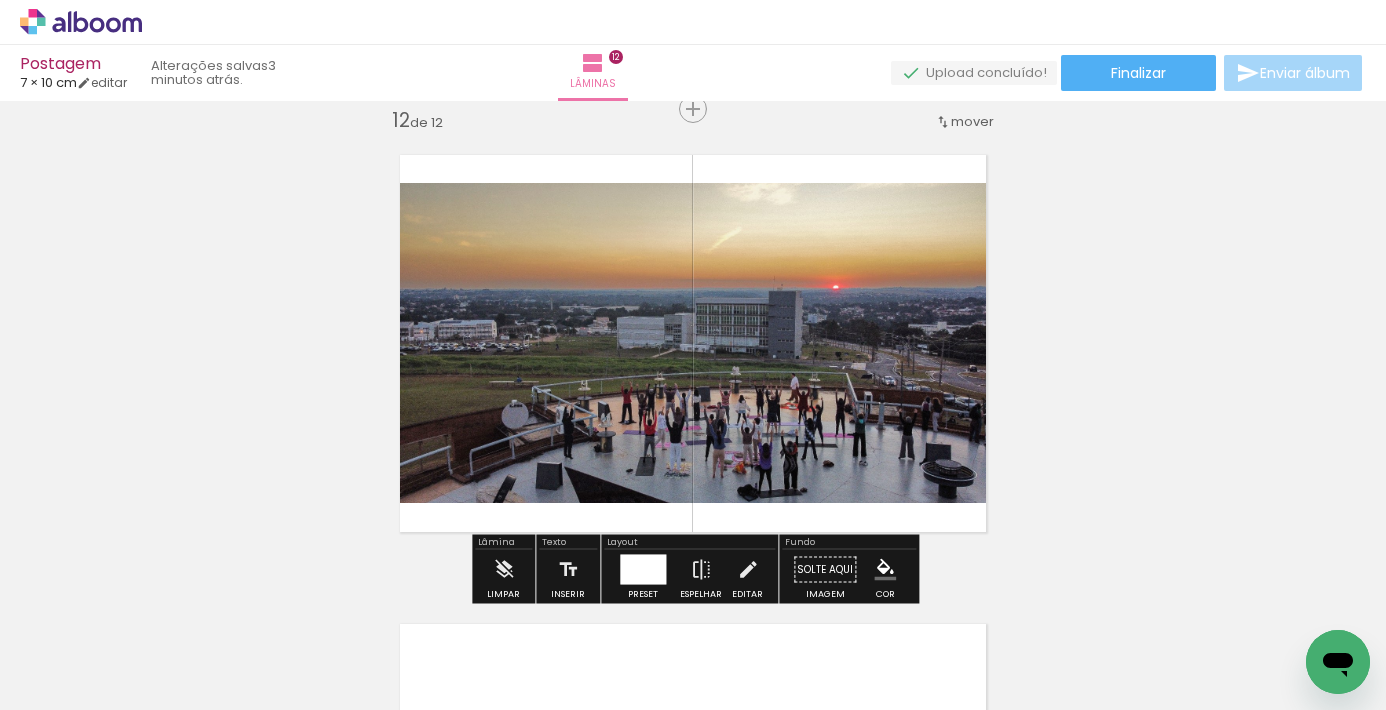 click at bounding box center (643, 570) 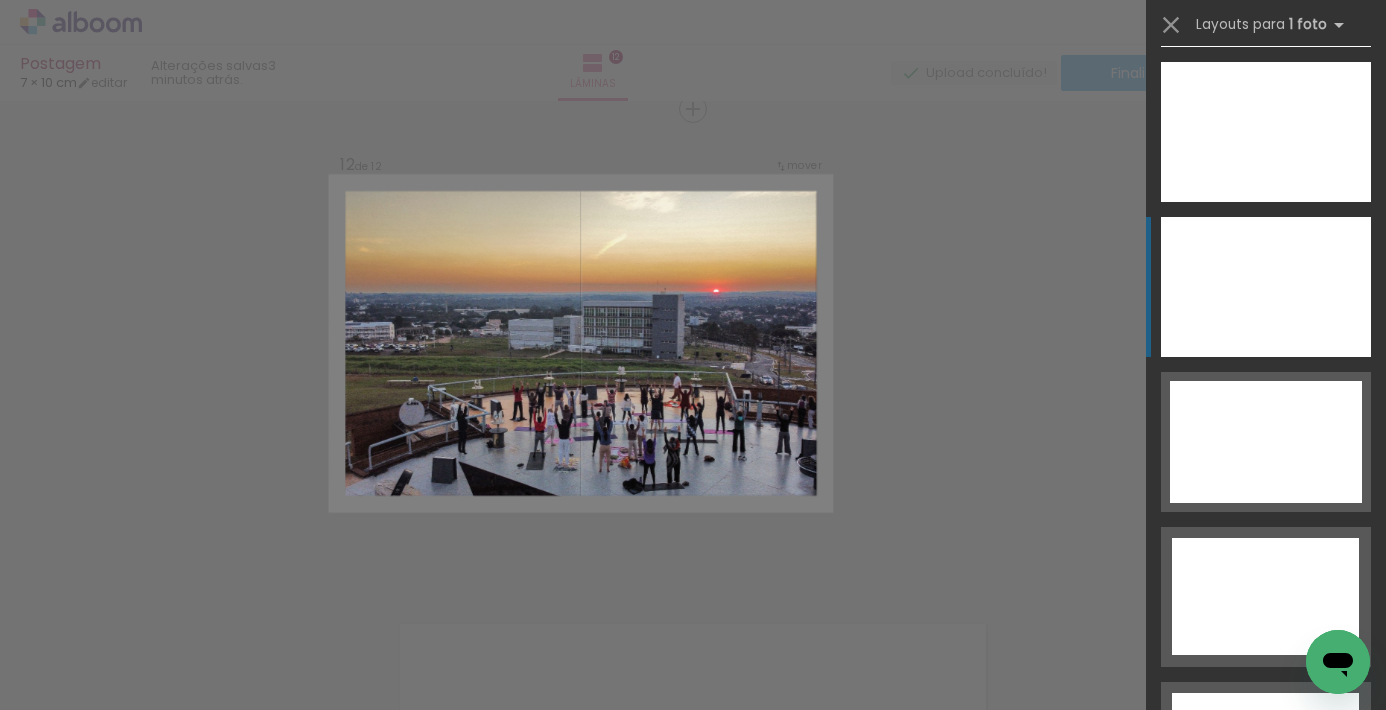 scroll, scrollTop: 7903, scrollLeft: 0, axis: vertical 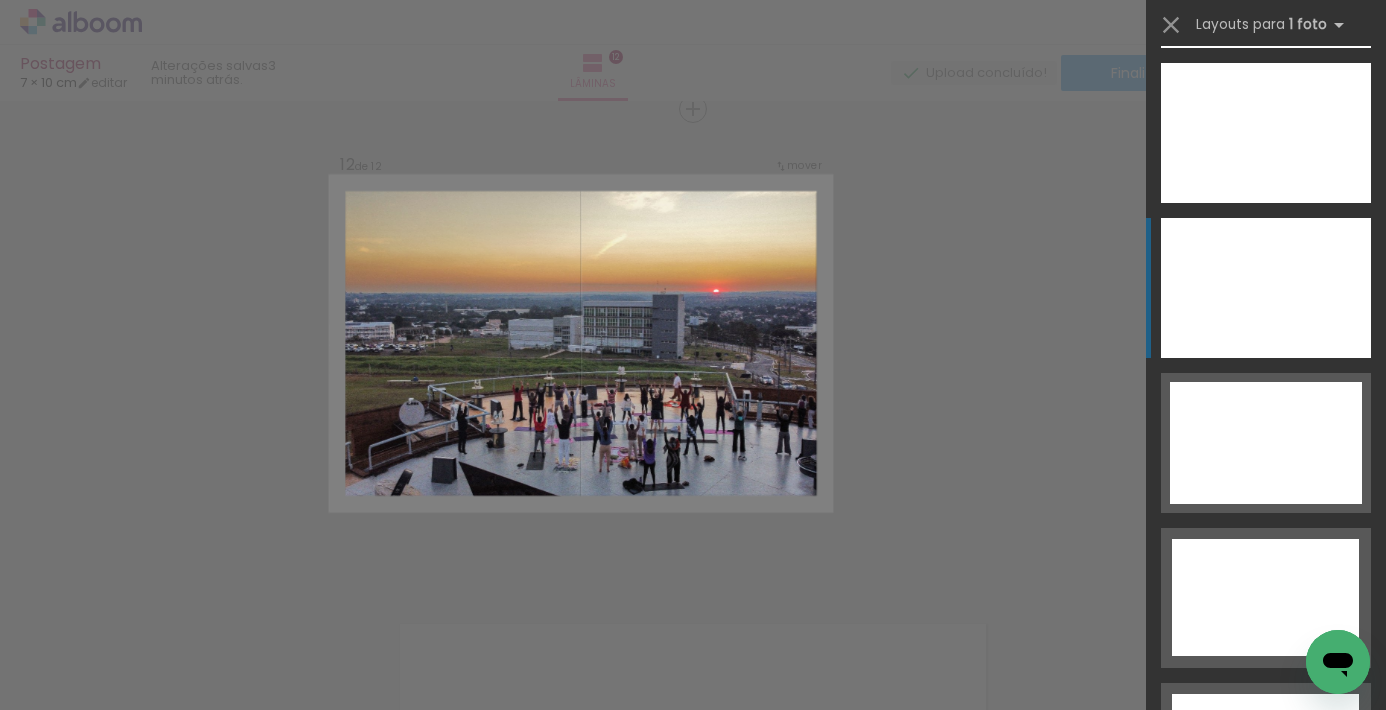 click at bounding box center (1266, -177) 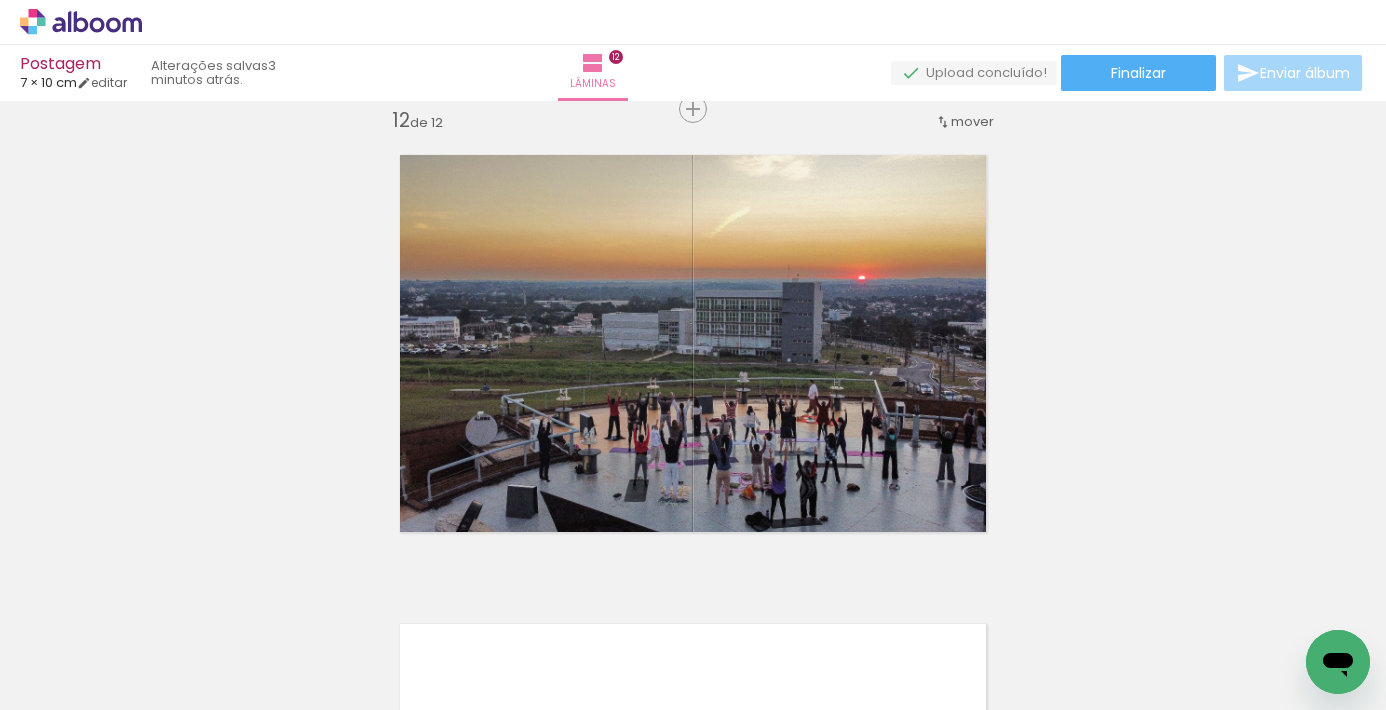 scroll, scrollTop: 0, scrollLeft: 0, axis: both 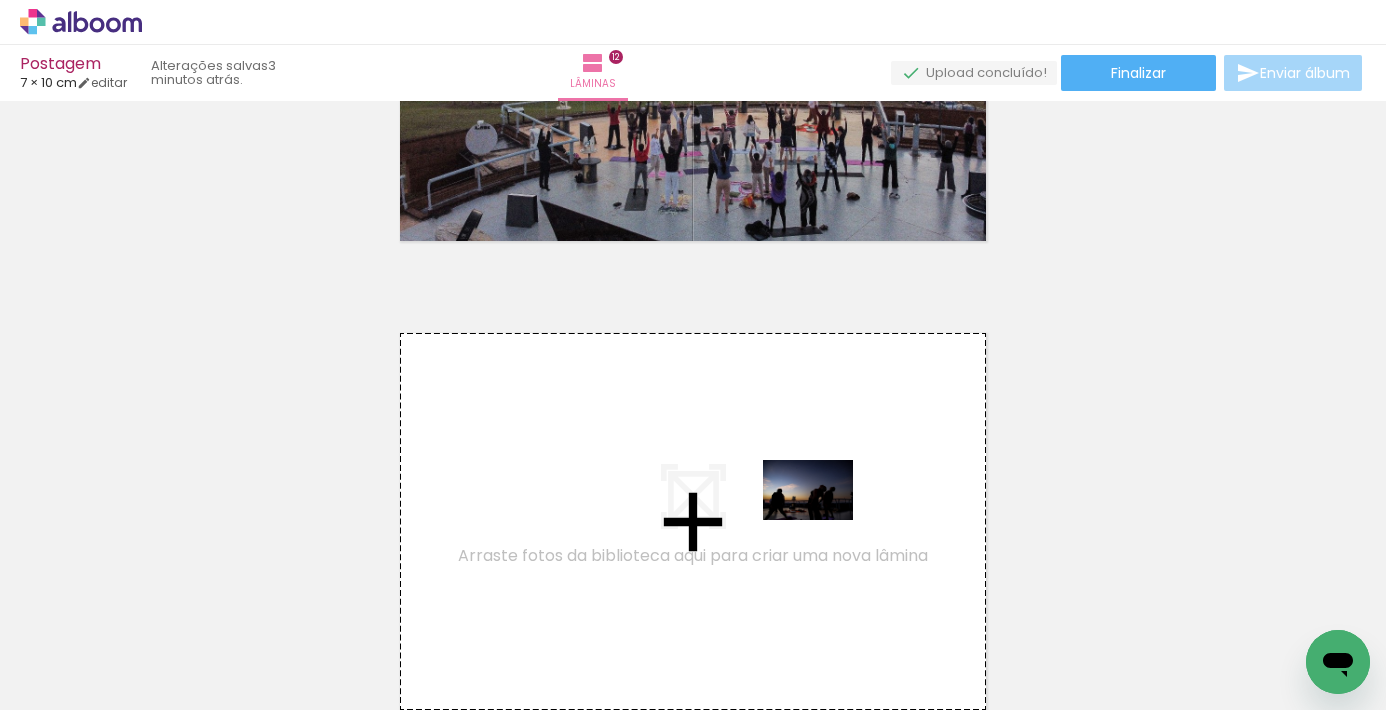drag, startPoint x: 894, startPoint y: 637, endPoint x: 823, endPoint y: 520, distance: 136.85759 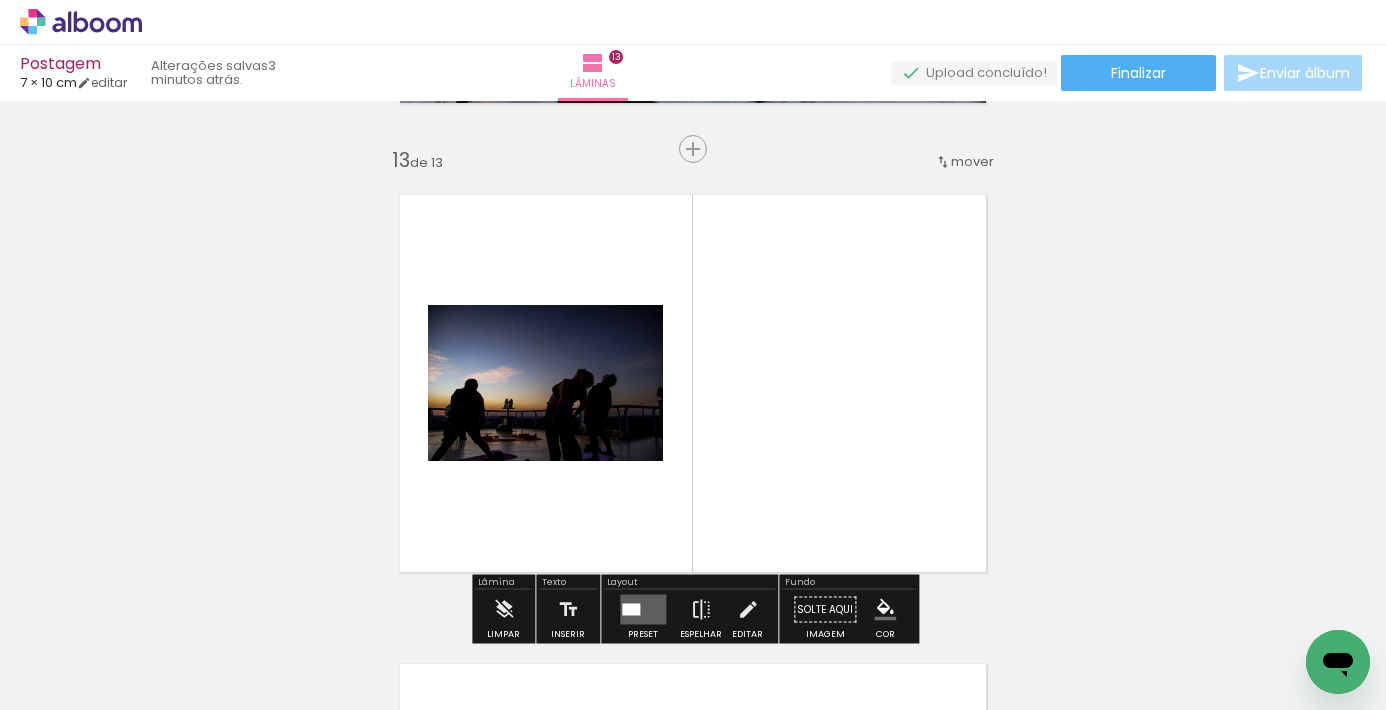 scroll, scrollTop: 5653, scrollLeft: 0, axis: vertical 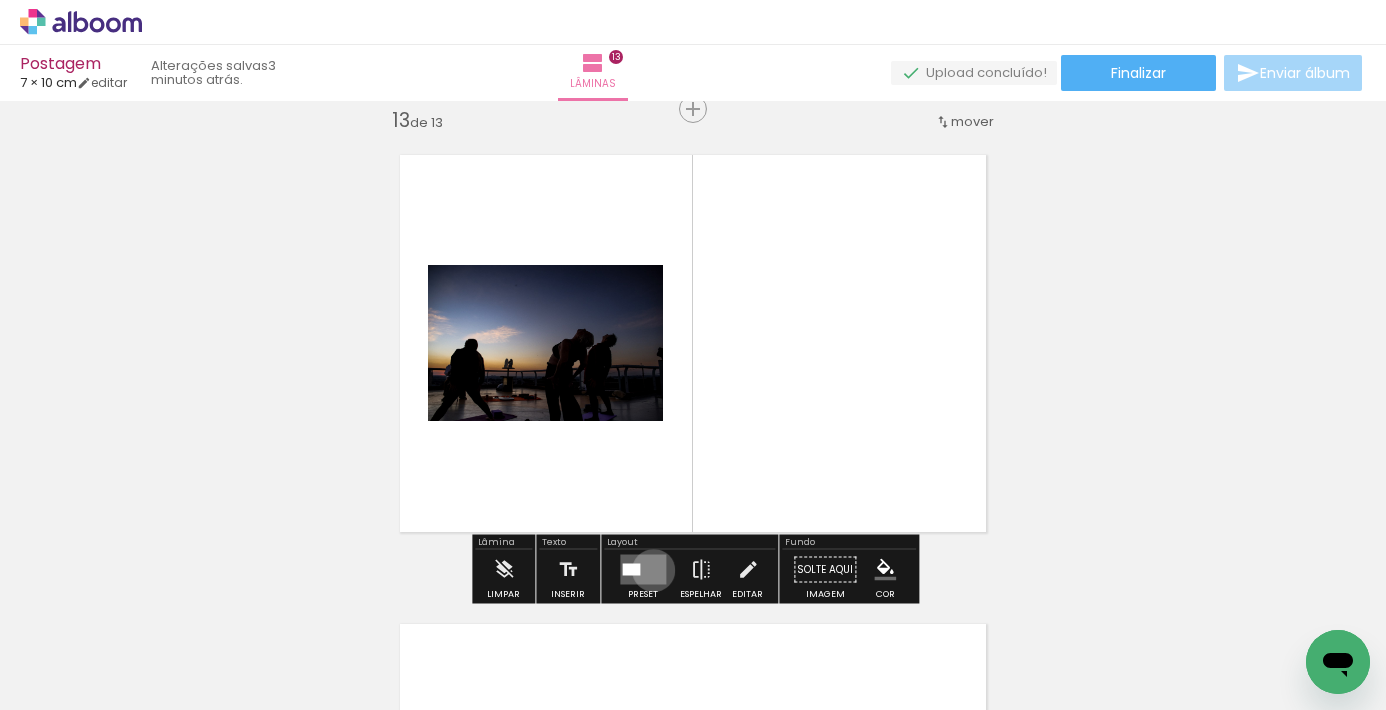 click at bounding box center [643, 570] 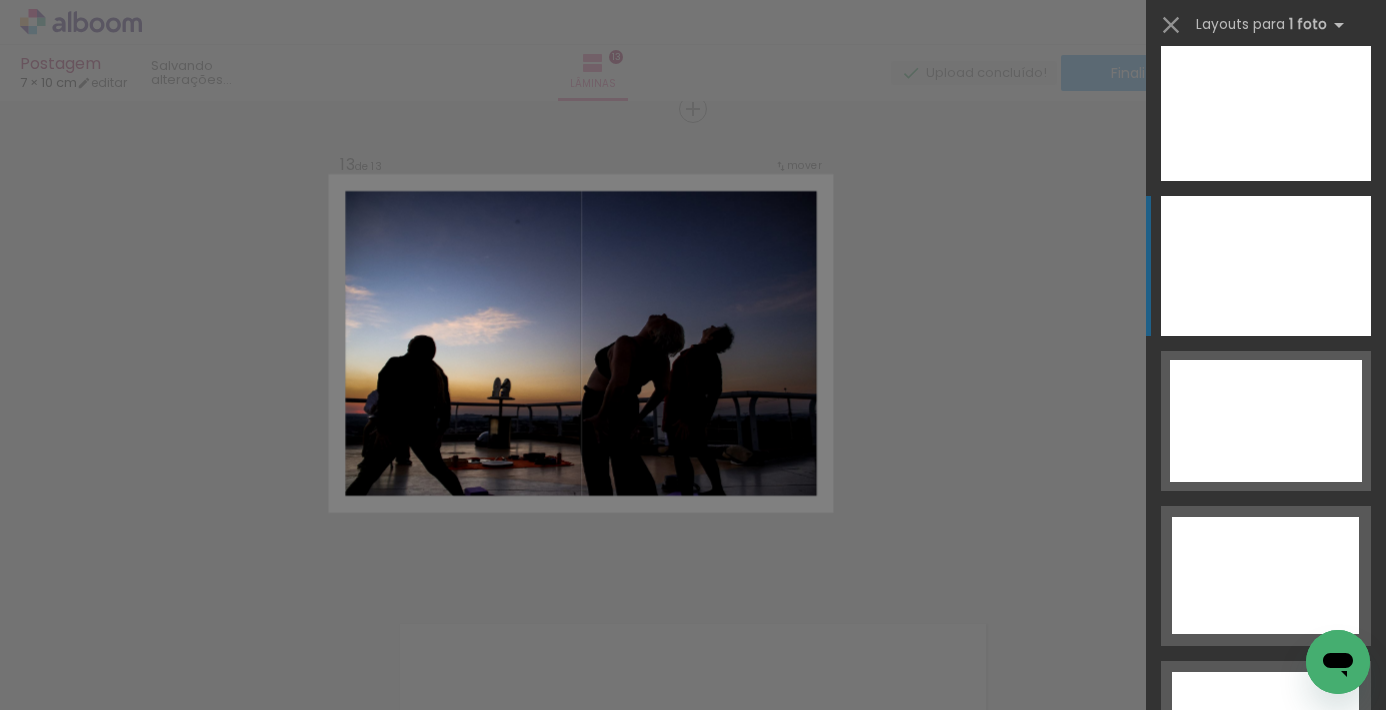 scroll, scrollTop: 7922, scrollLeft: 0, axis: vertical 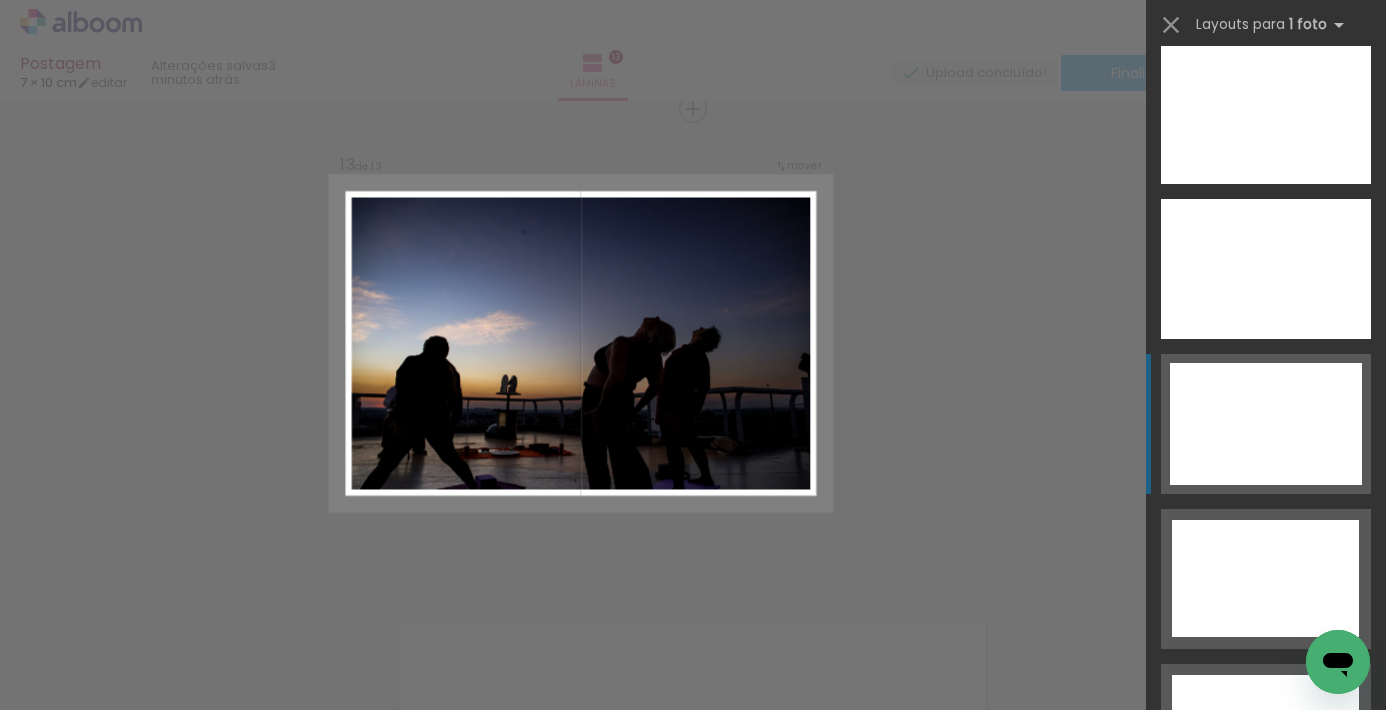 click at bounding box center [1266, -196] 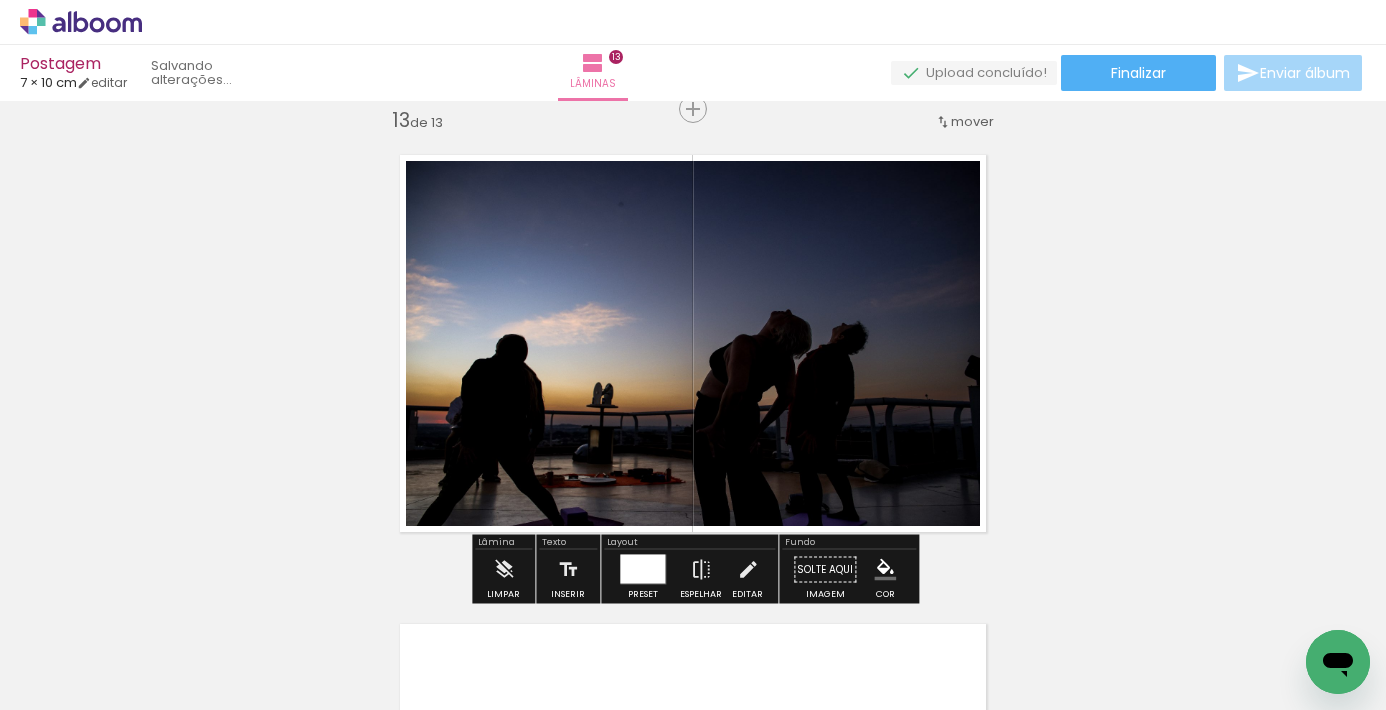 scroll, scrollTop: 7926, scrollLeft: 0, axis: vertical 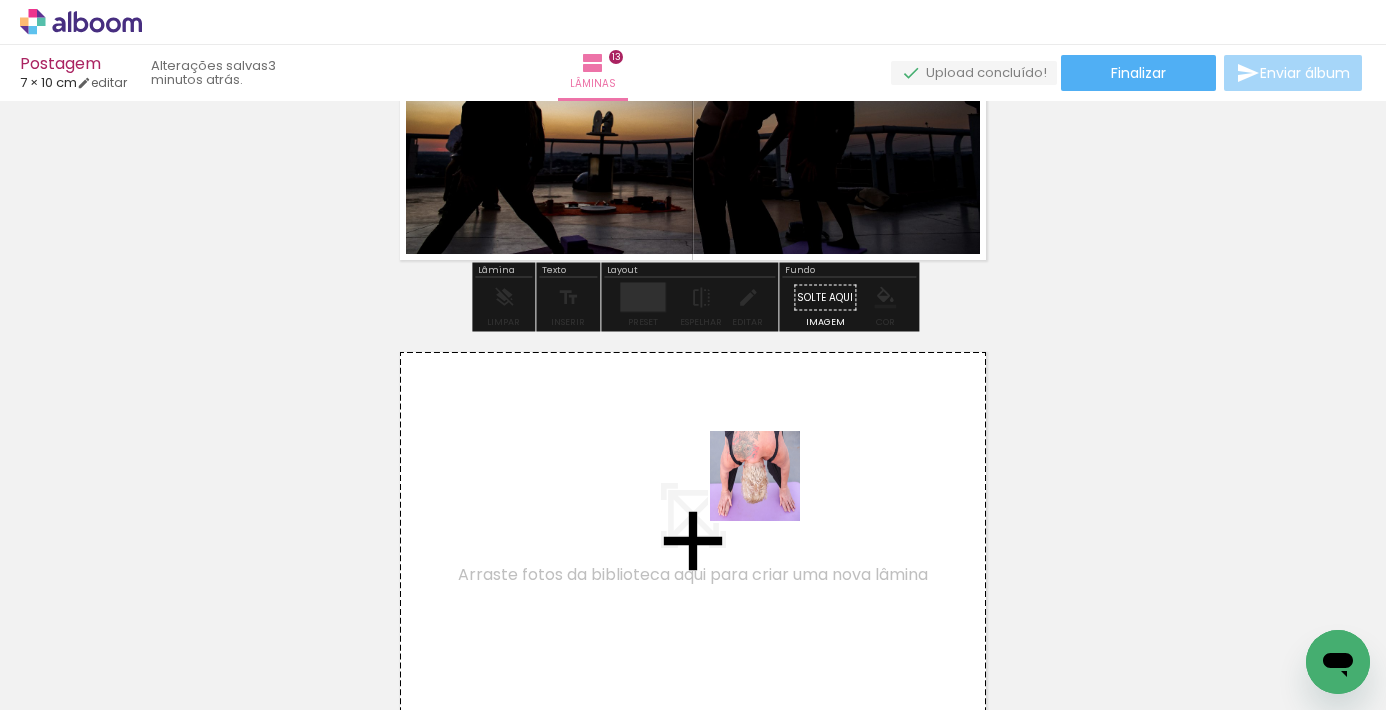 drag, startPoint x: 1122, startPoint y: 636, endPoint x: 759, endPoint y: 489, distance: 391.63504 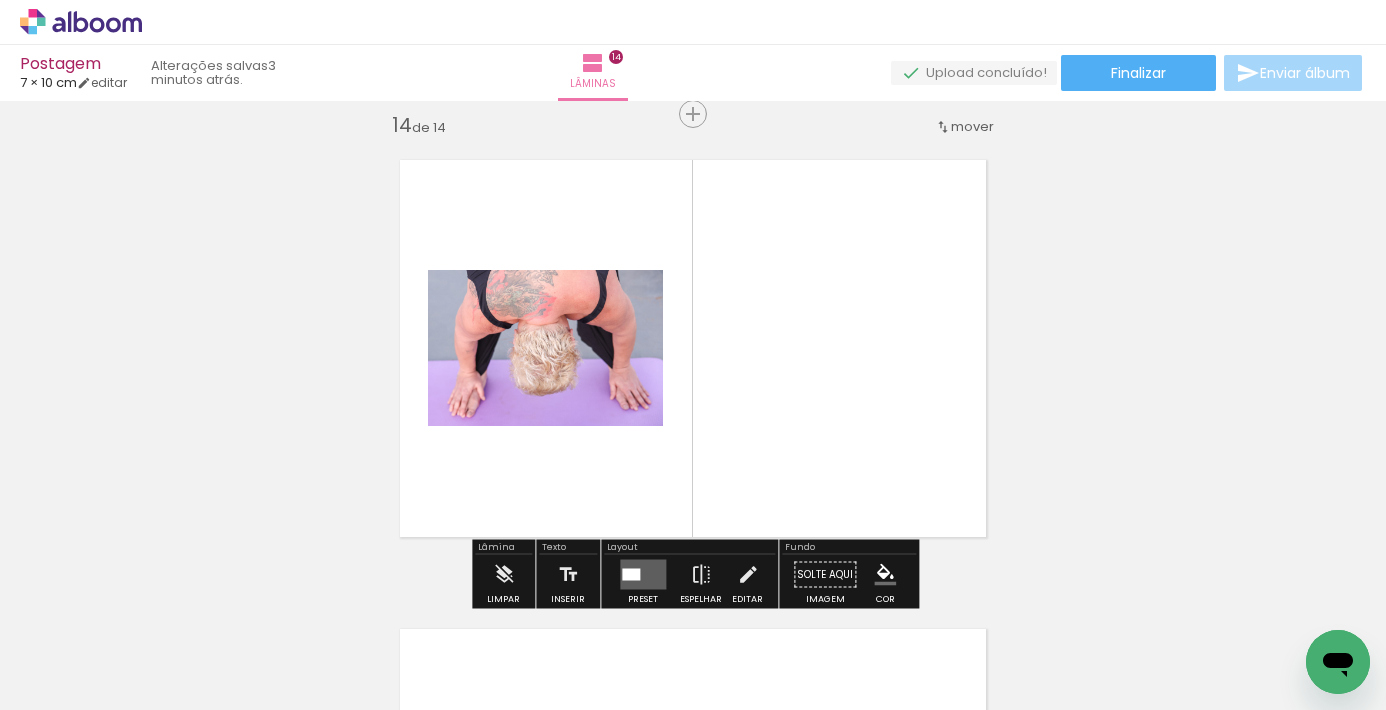 scroll, scrollTop: 6122, scrollLeft: 0, axis: vertical 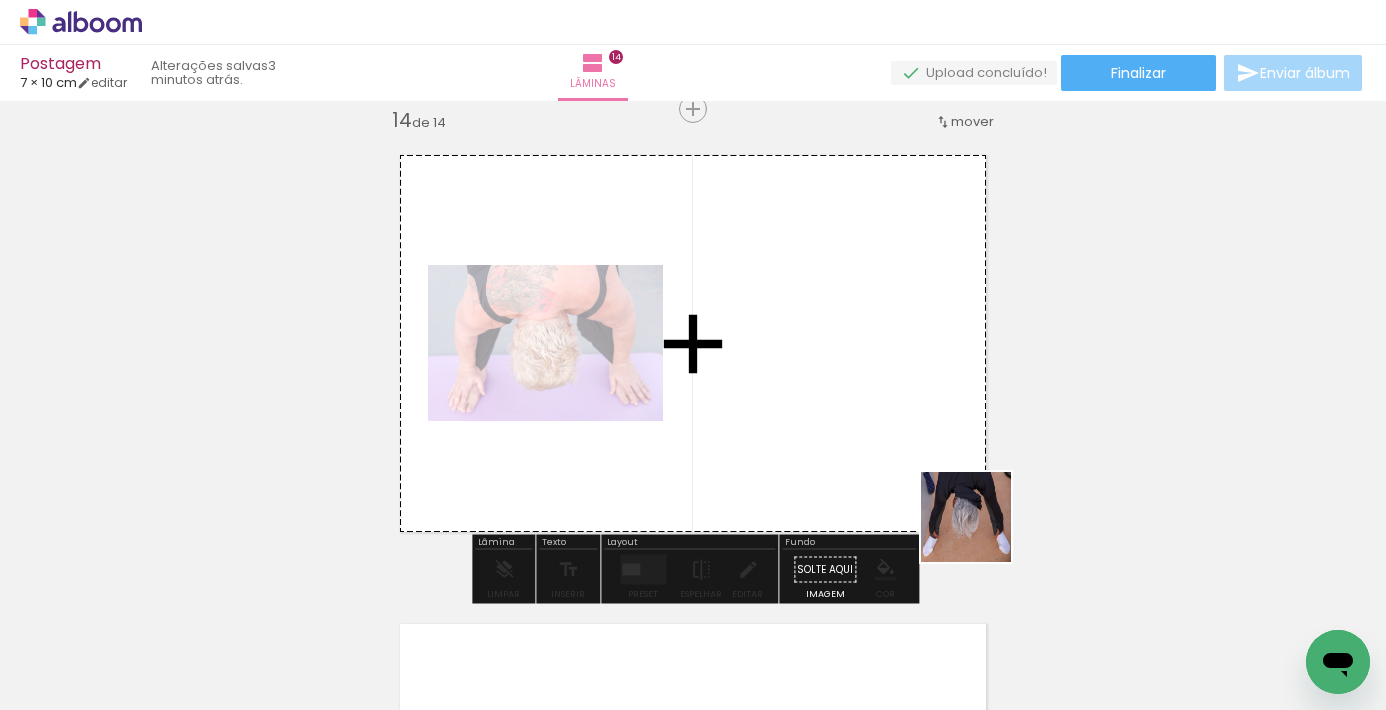 click at bounding box center (693, 355) 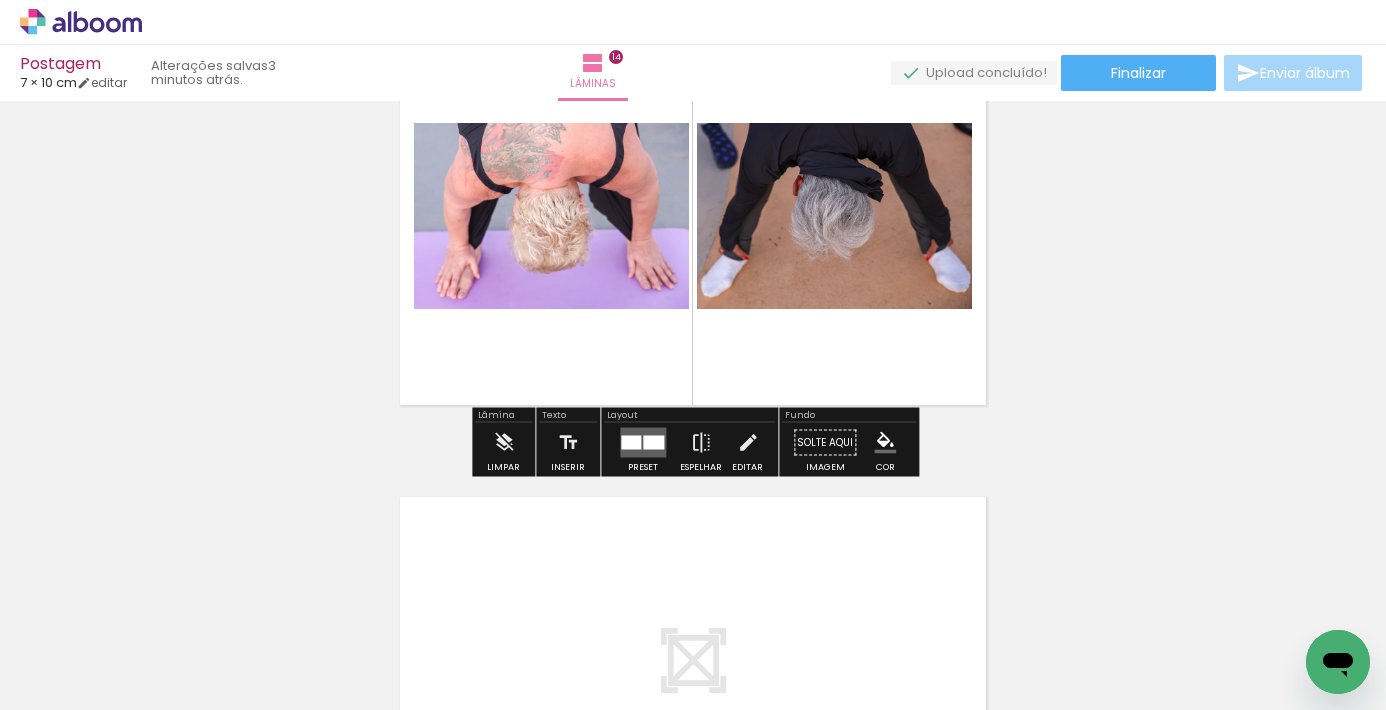 scroll, scrollTop: 6250, scrollLeft: 0, axis: vertical 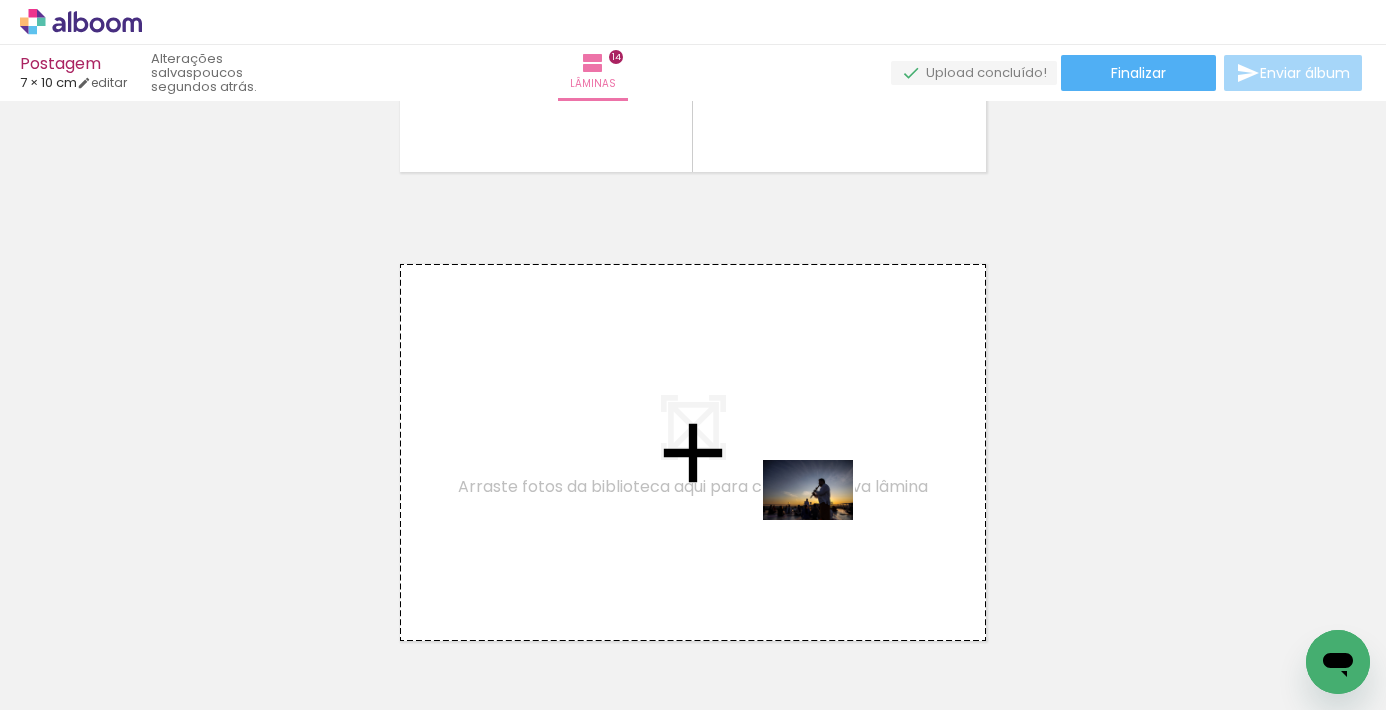 click at bounding box center (693, 355) 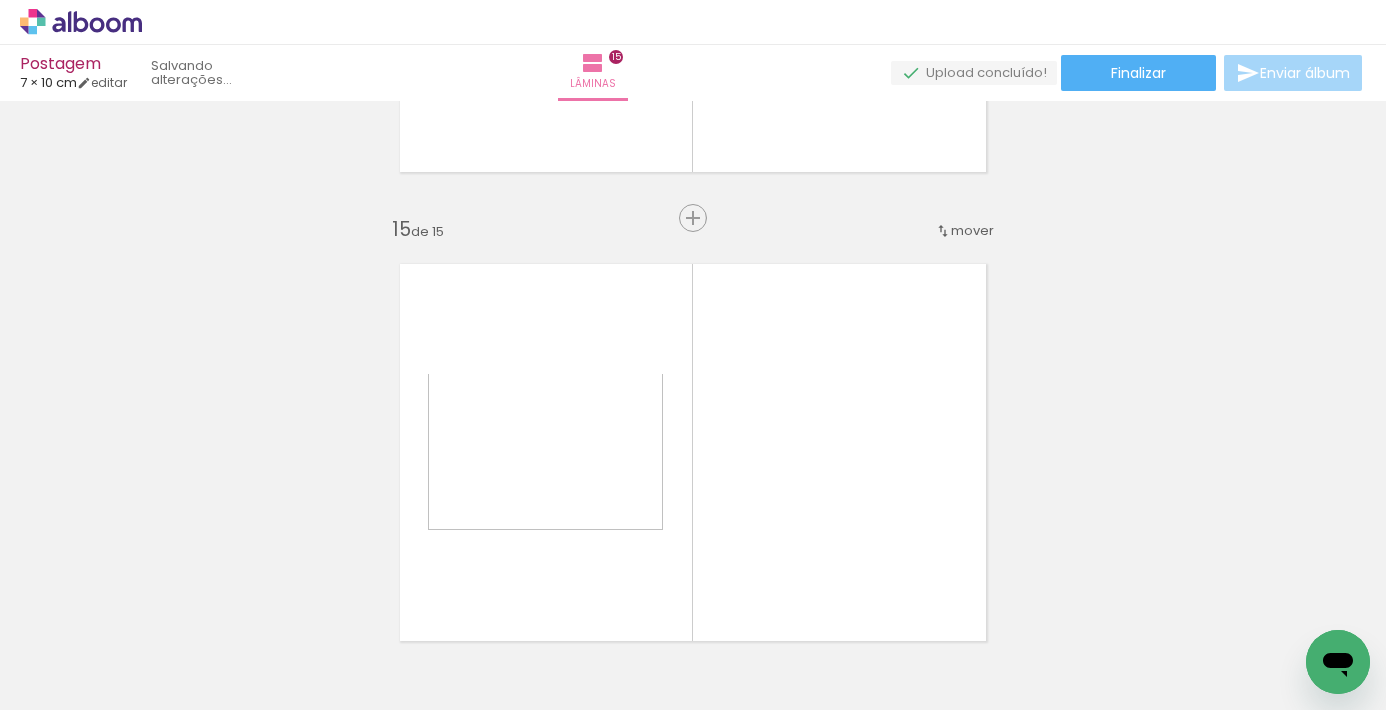 scroll, scrollTop: 0, scrollLeft: 0, axis: both 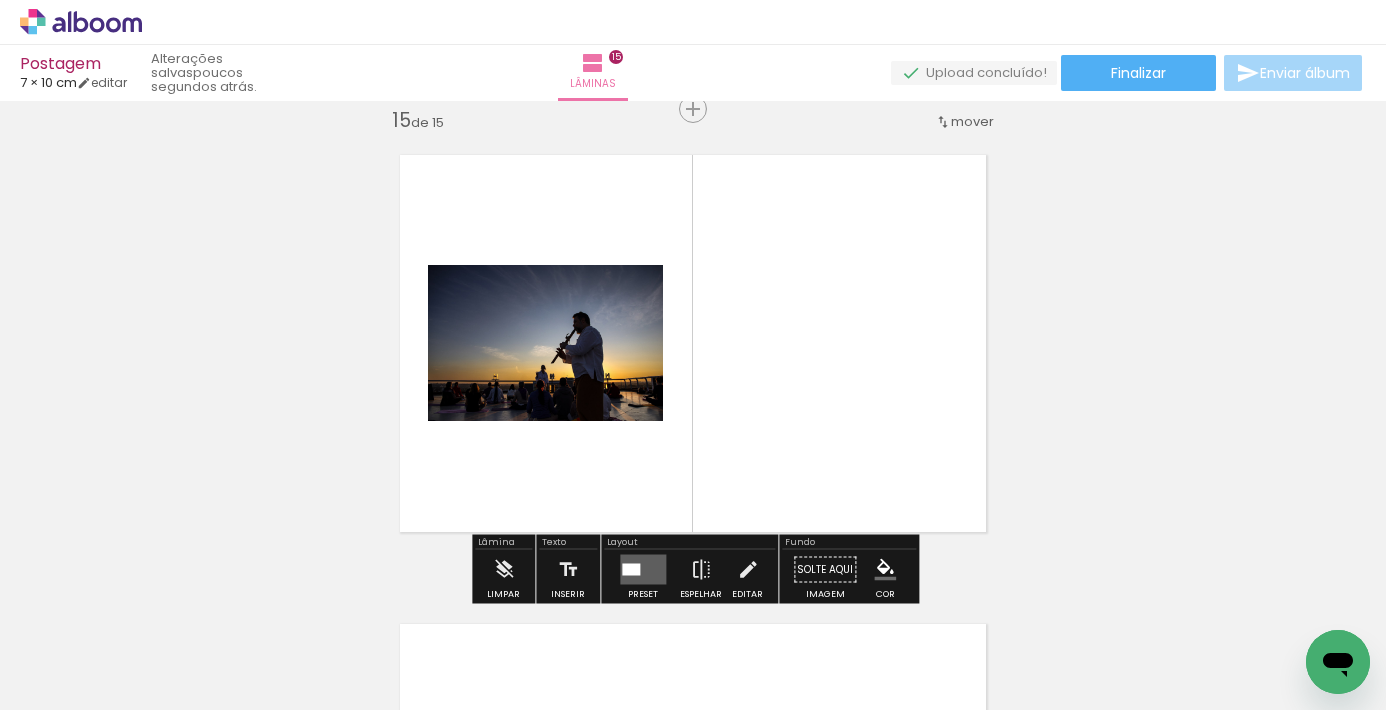 click at bounding box center (631, 570) 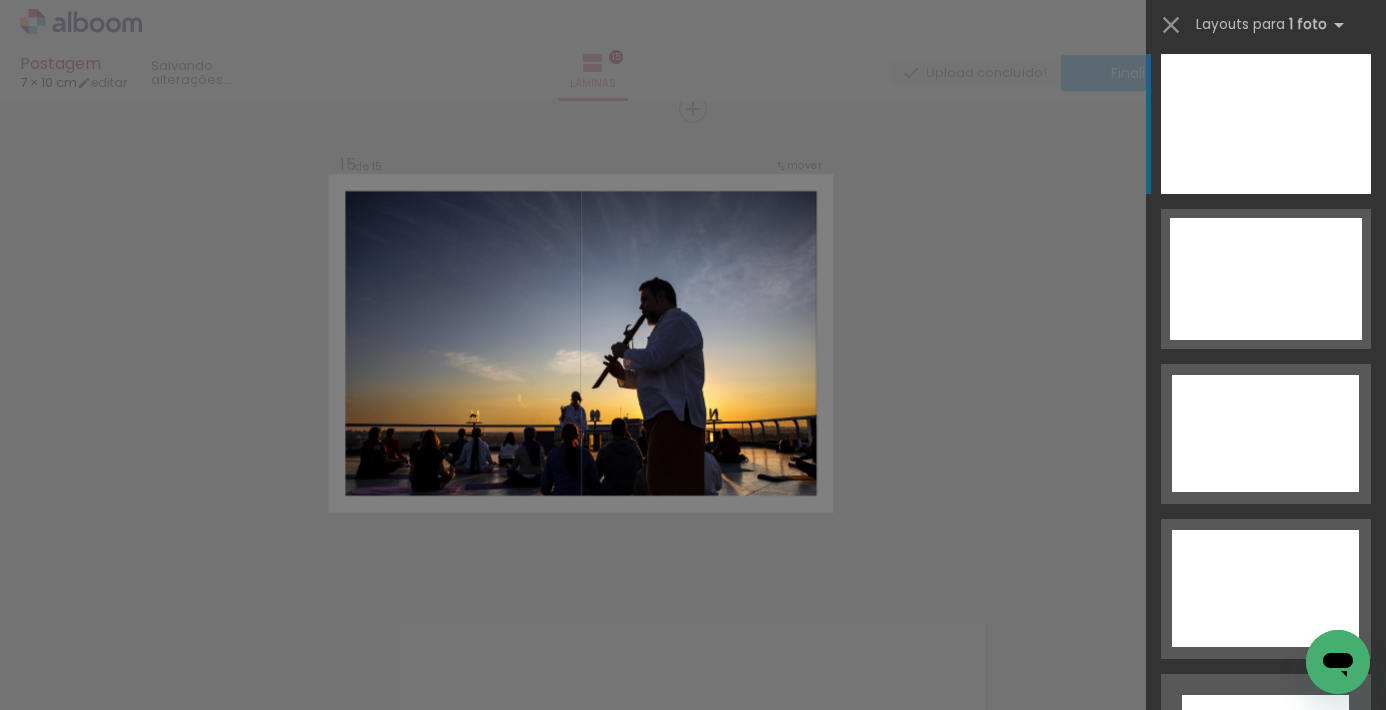 scroll, scrollTop: 8066, scrollLeft: 0, axis: vertical 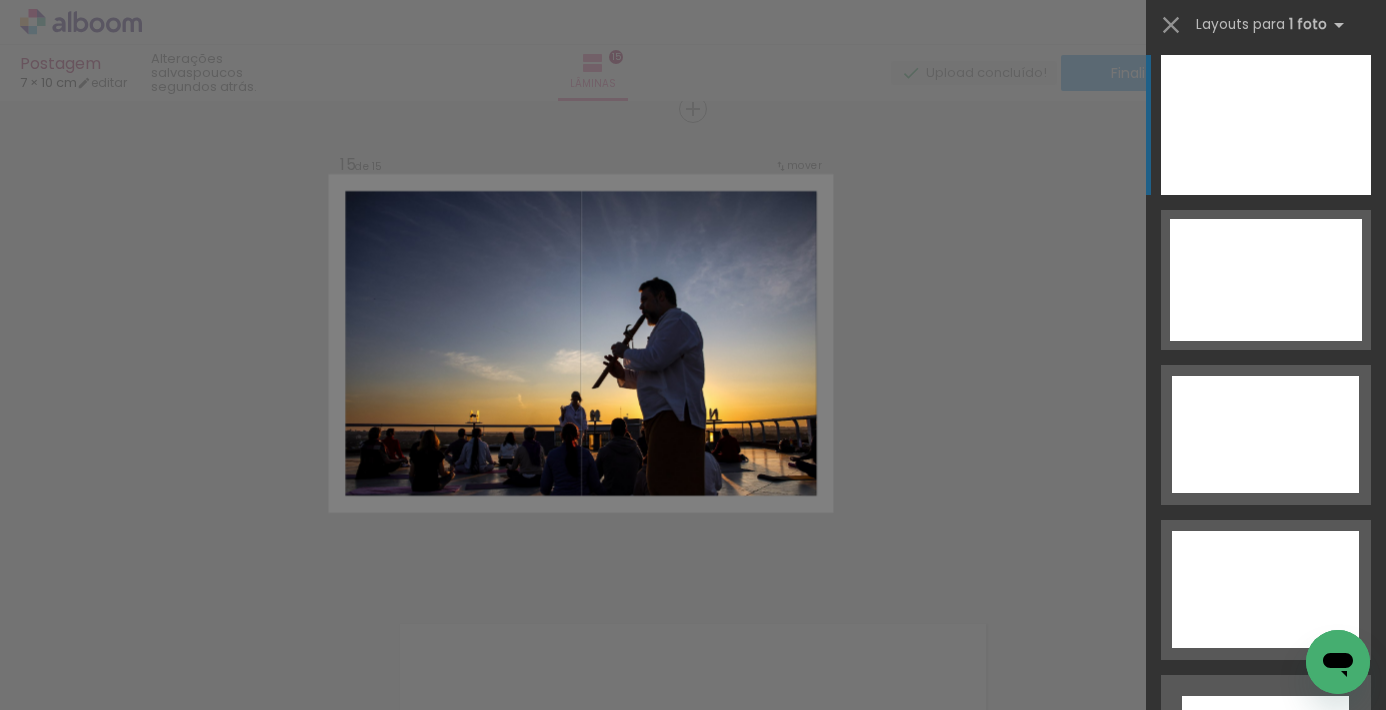click at bounding box center [1266, -340] 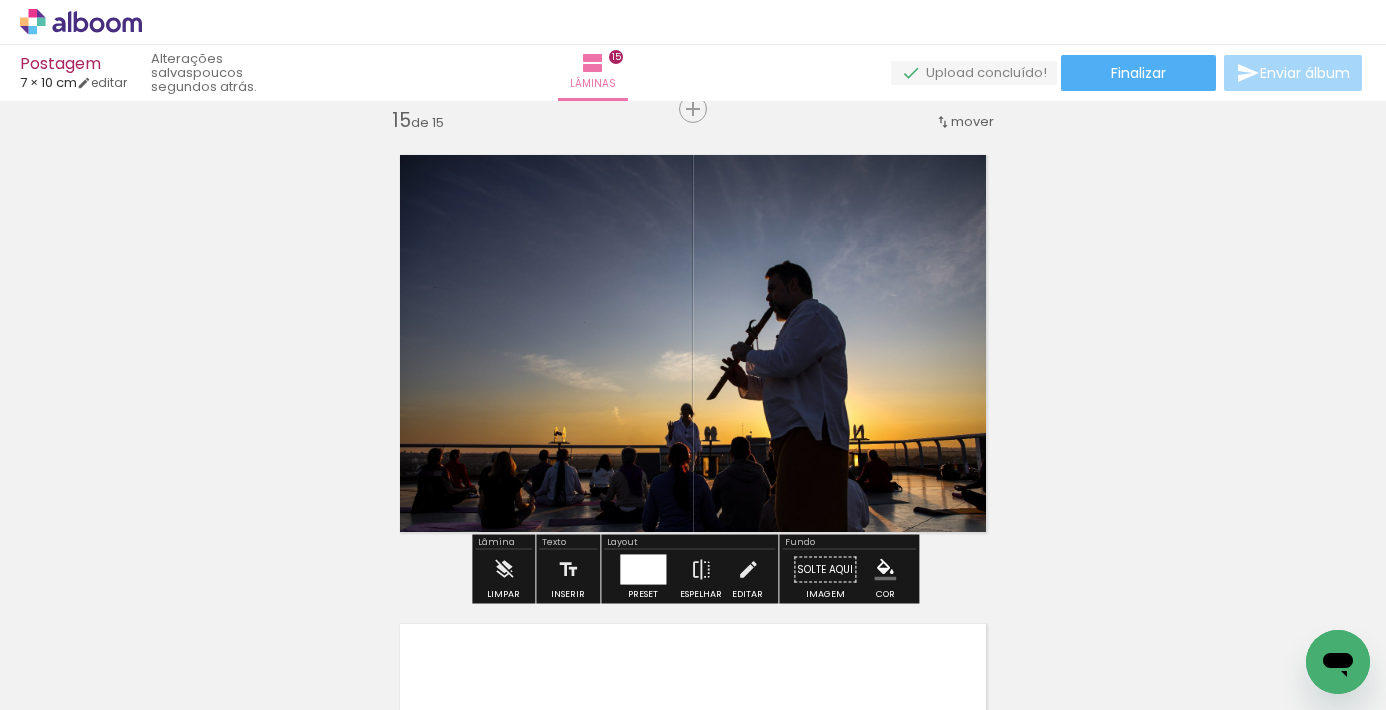 scroll, scrollTop: 6590, scrollLeft: 0, axis: vertical 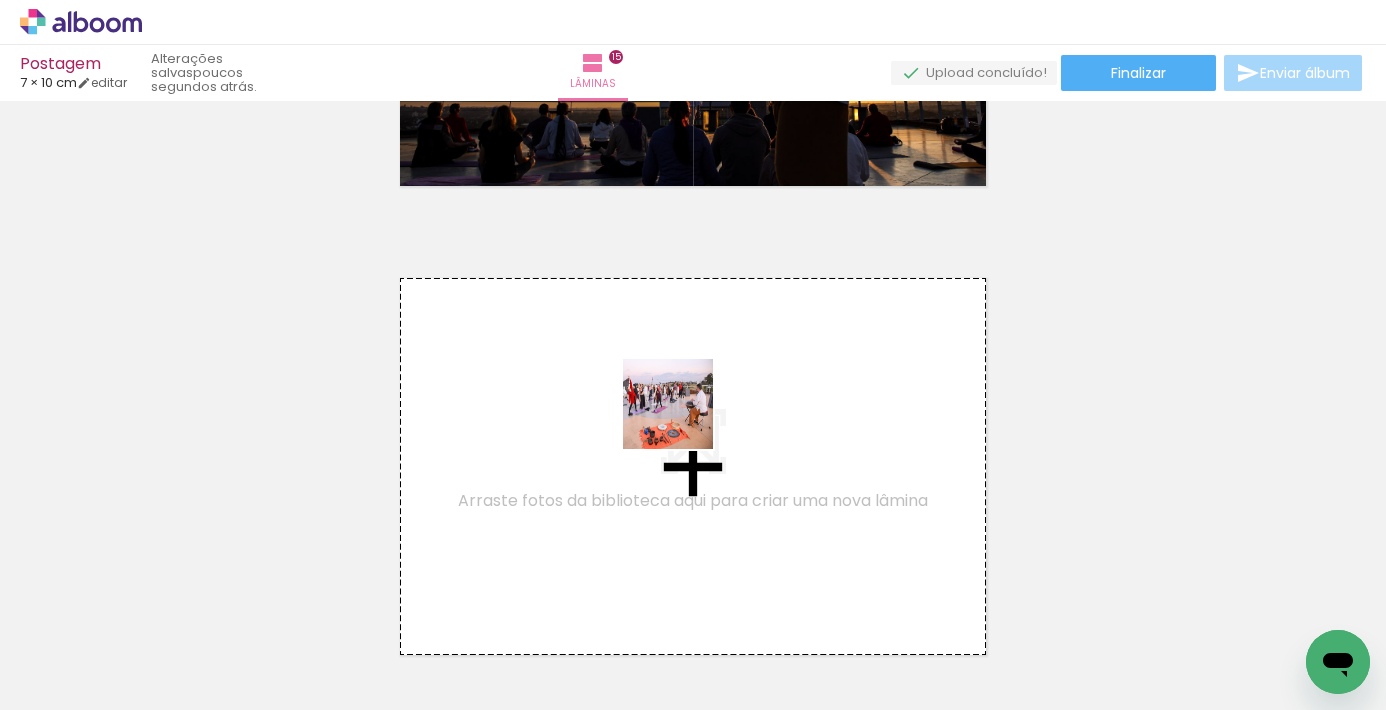 click at bounding box center (693, 355) 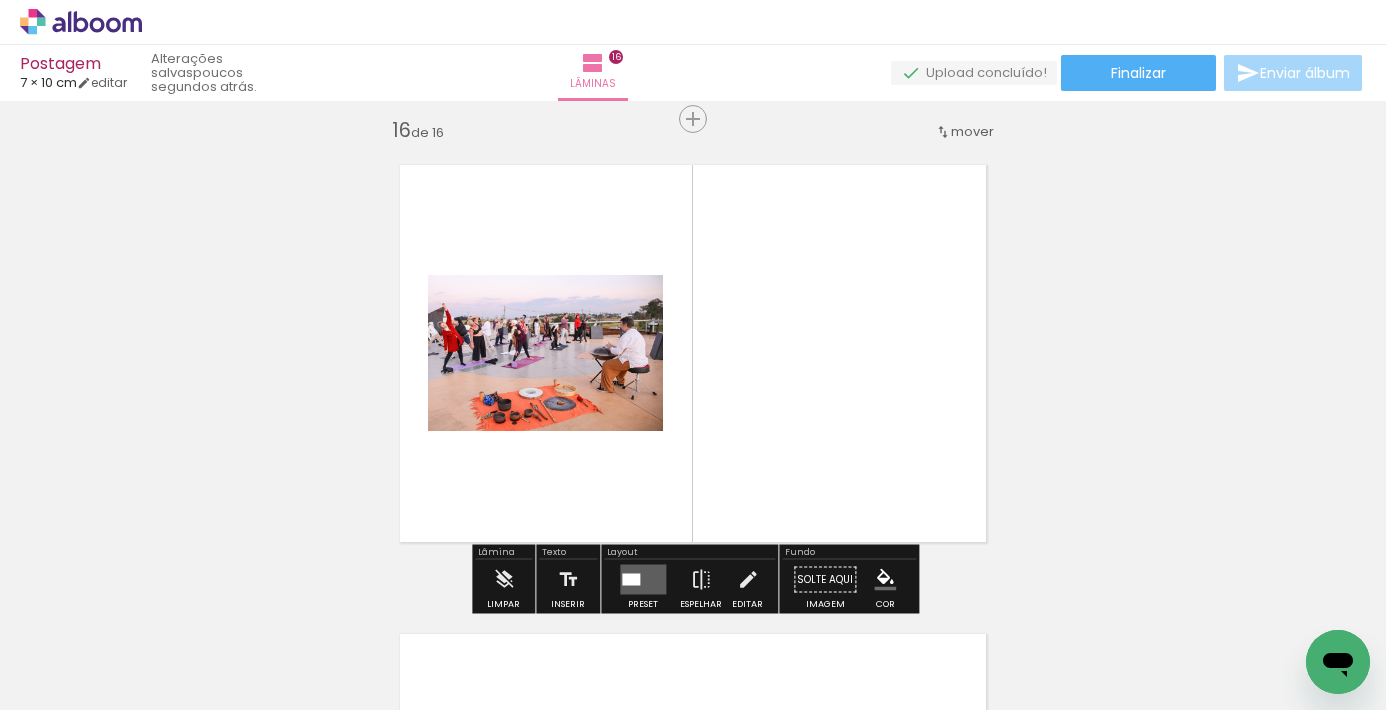 scroll, scrollTop: 7060, scrollLeft: 0, axis: vertical 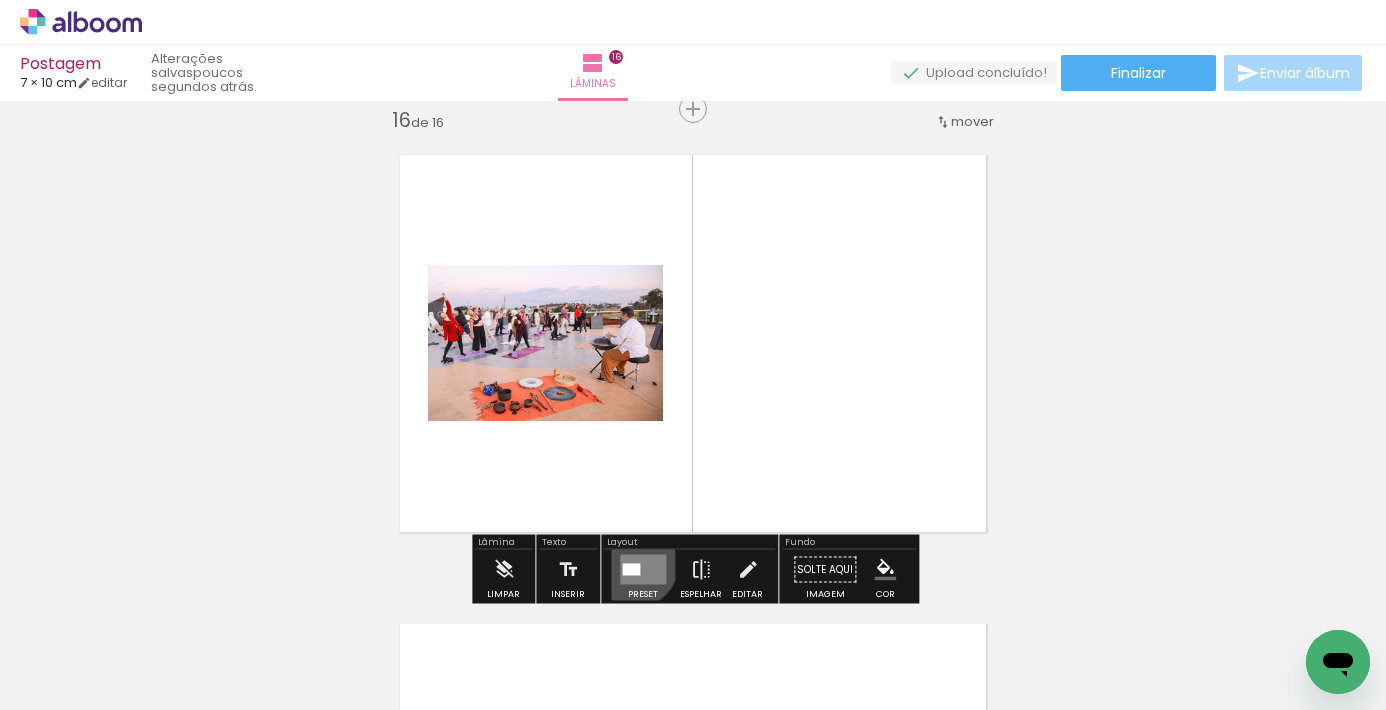 click at bounding box center (643, 570) 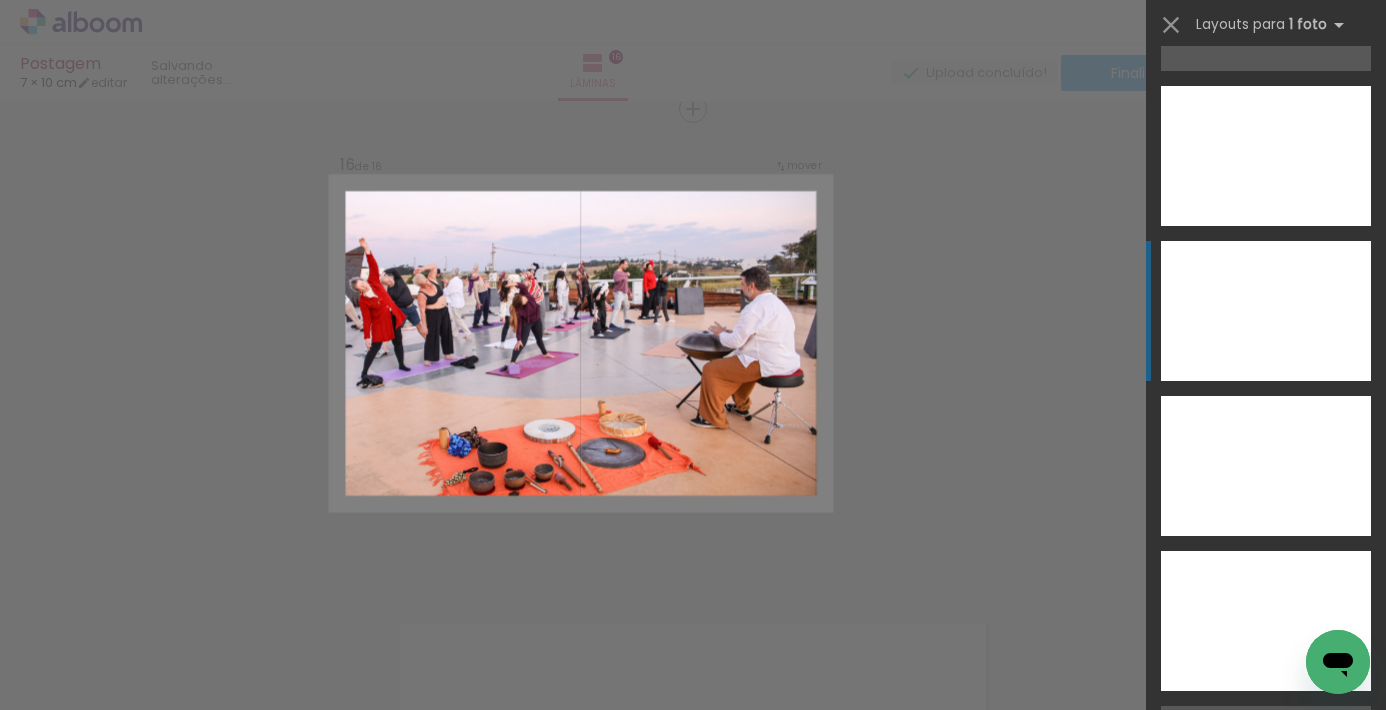 scroll, scrollTop: 7270, scrollLeft: 0, axis: vertical 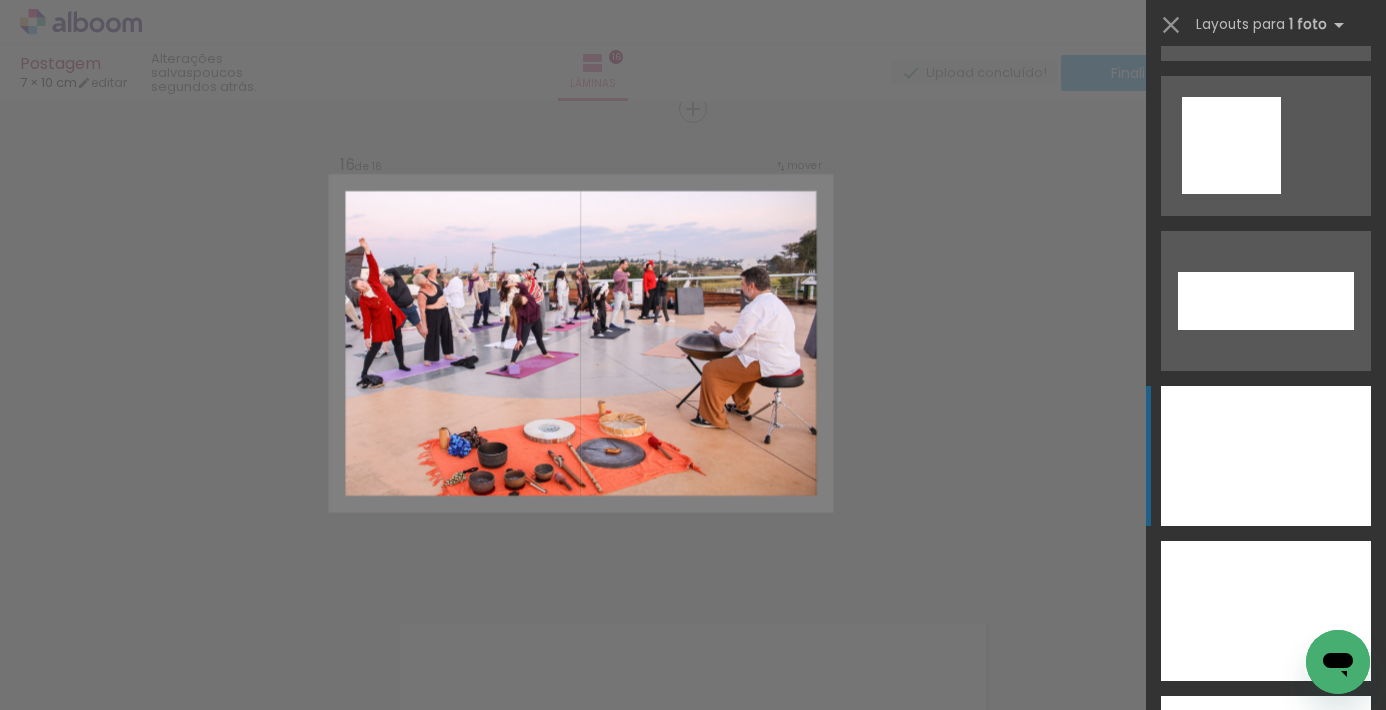 click at bounding box center [1266, 456] 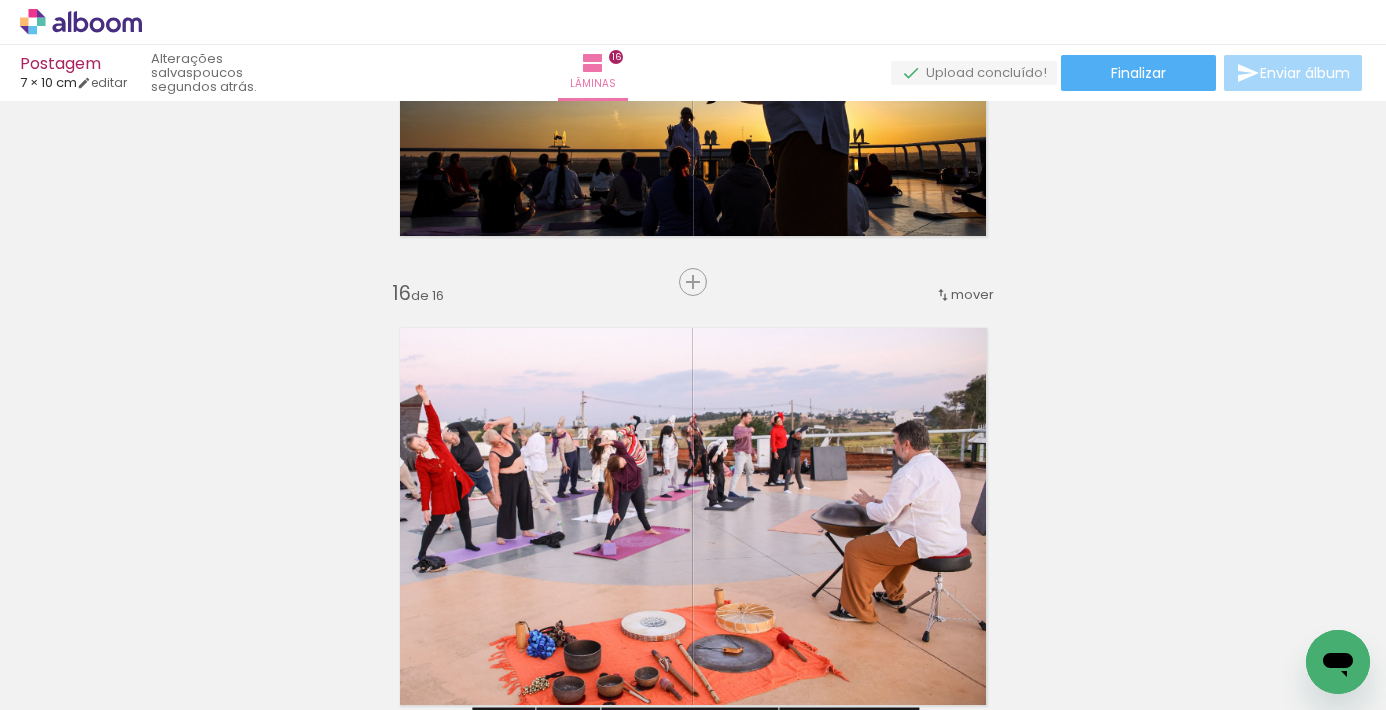 scroll, scrollTop: 6902, scrollLeft: 0, axis: vertical 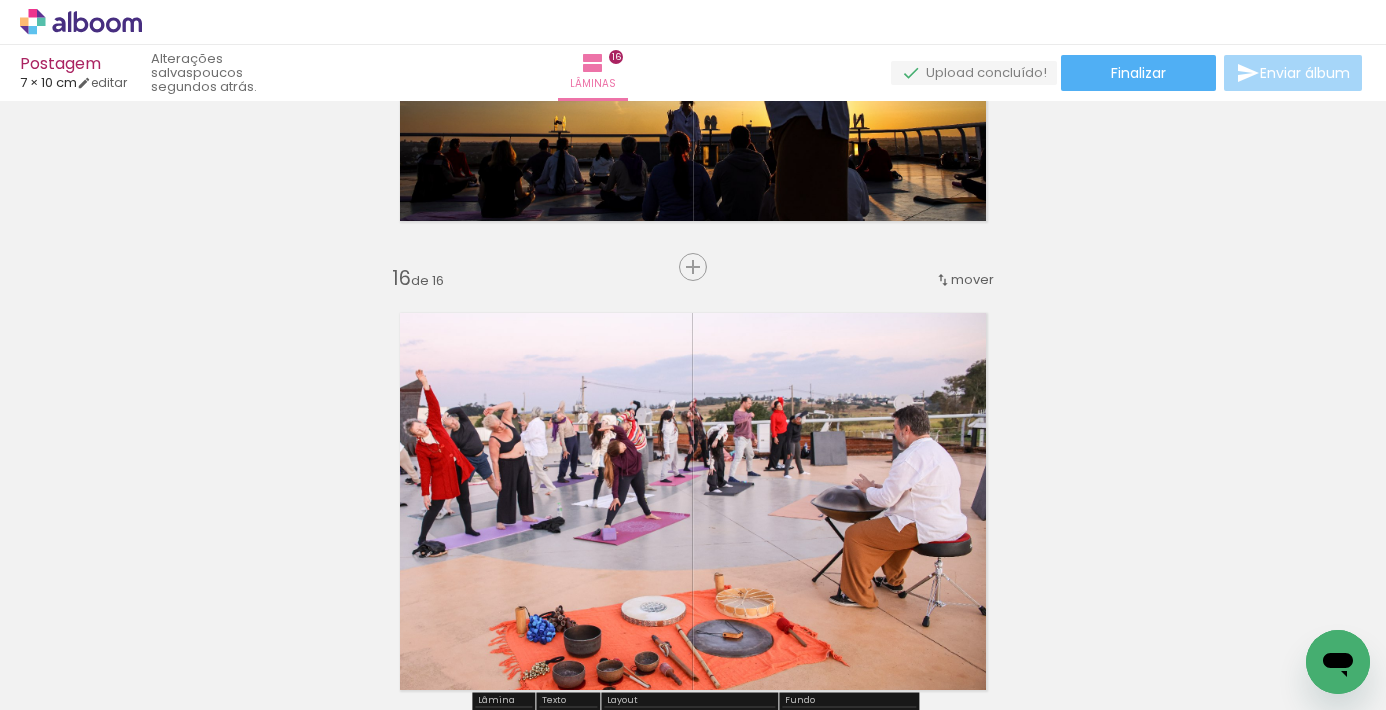 click on "mover" at bounding box center (972, 279) 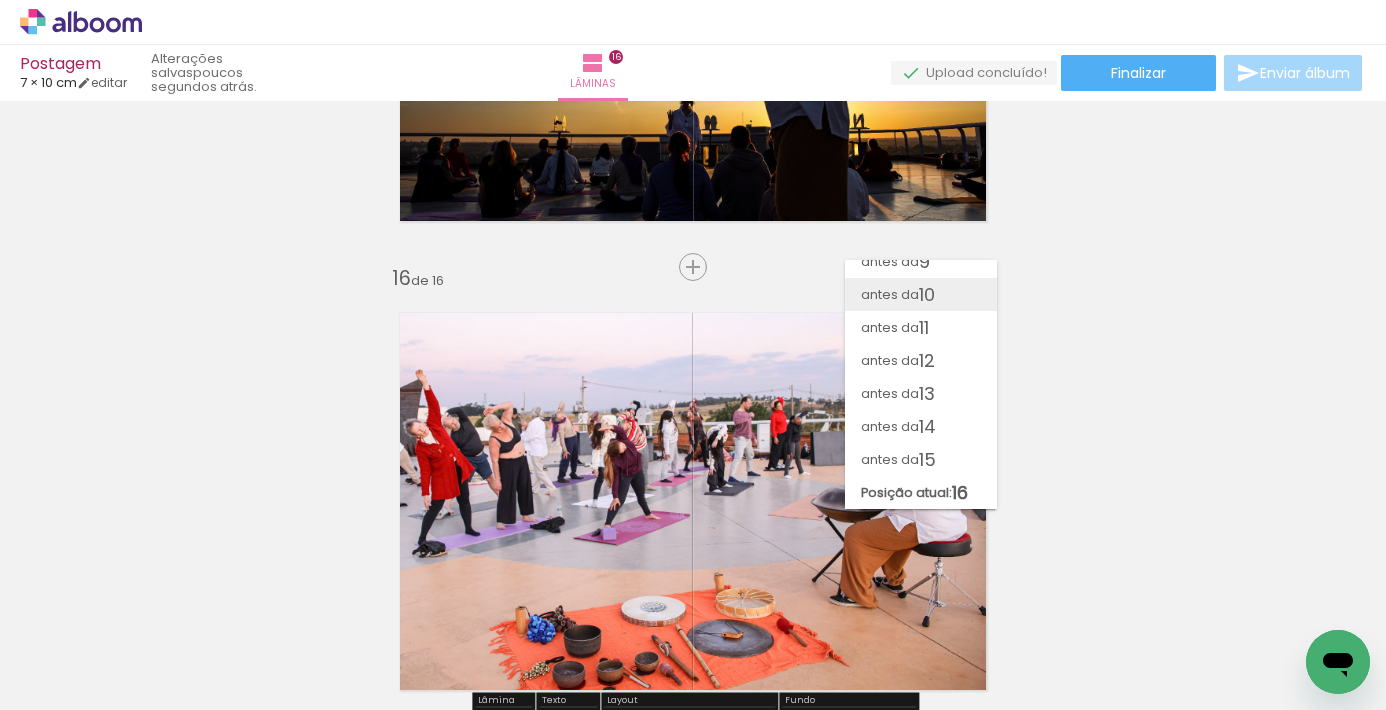 scroll, scrollTop: 261, scrollLeft: 0, axis: vertical 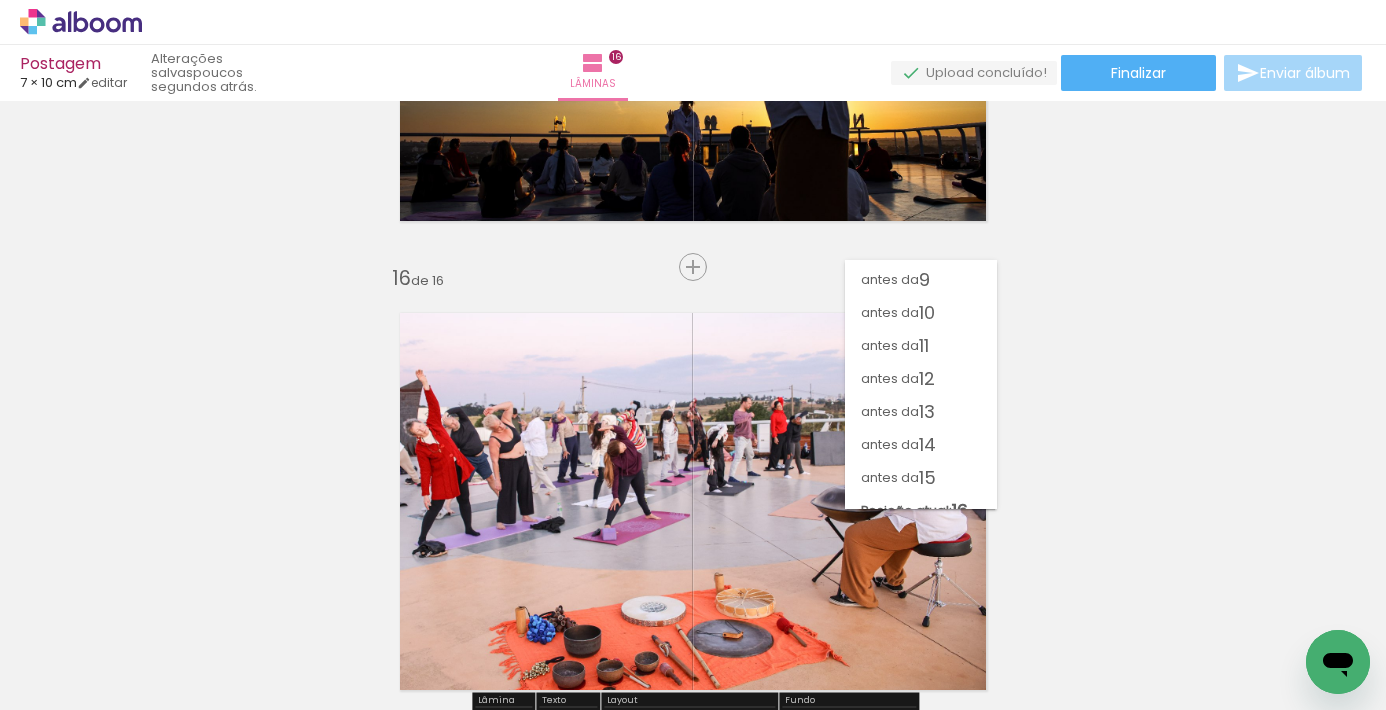 drag, startPoint x: 944, startPoint y: 304, endPoint x: 1041, endPoint y: 412, distance: 145.16542 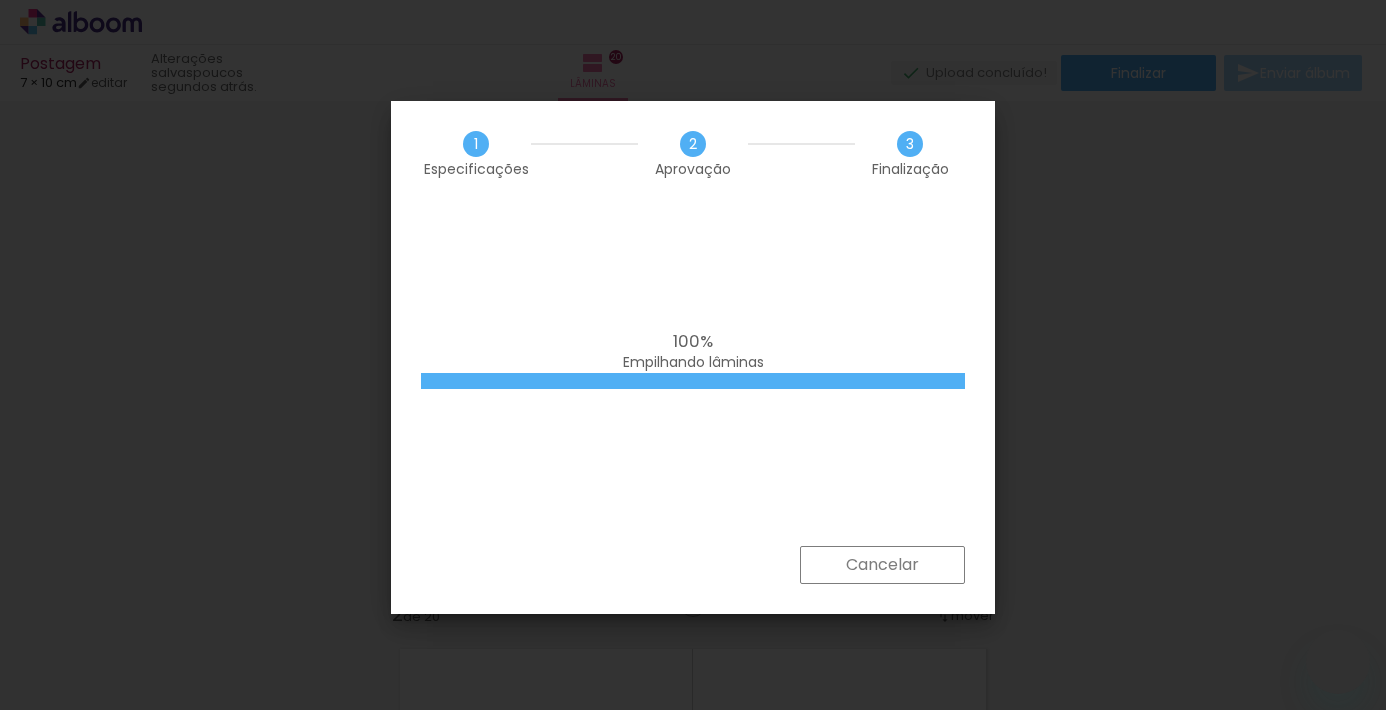 scroll, scrollTop: 0, scrollLeft: 0, axis: both 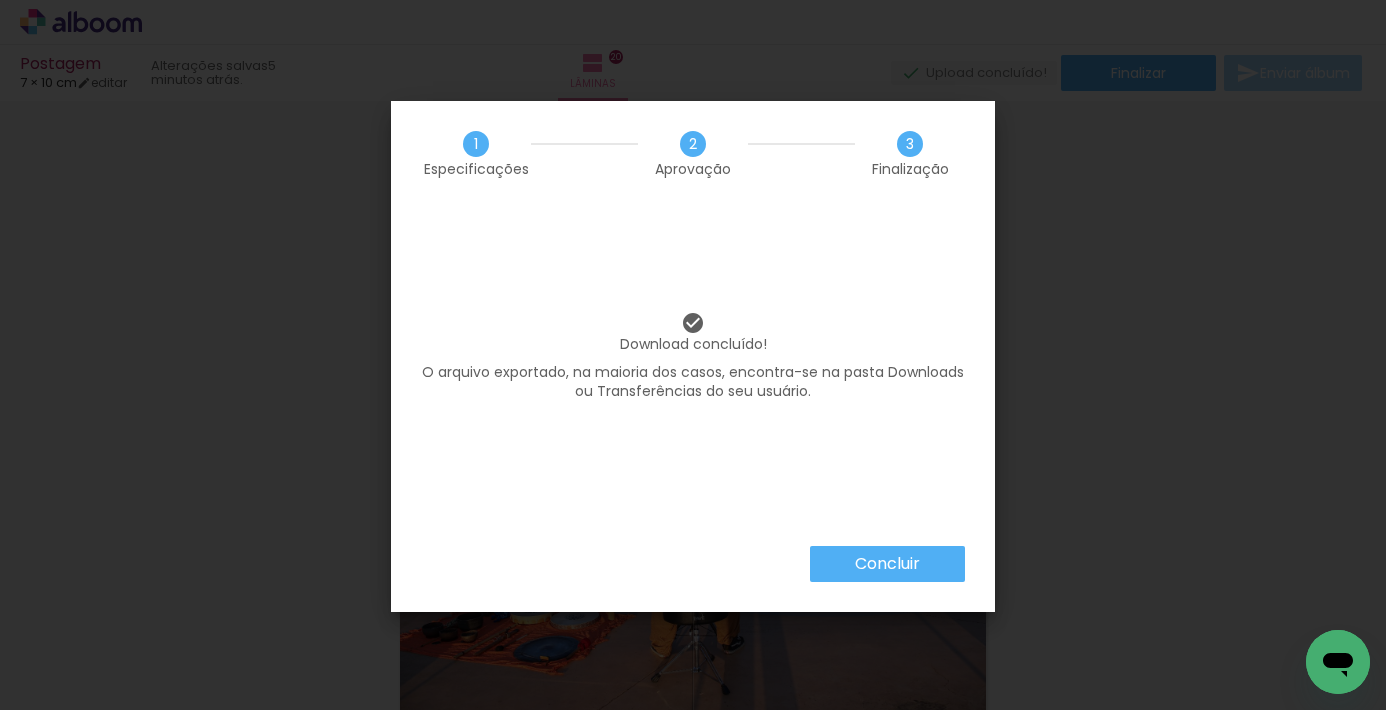 click on "Concluir" at bounding box center (0, 0) 